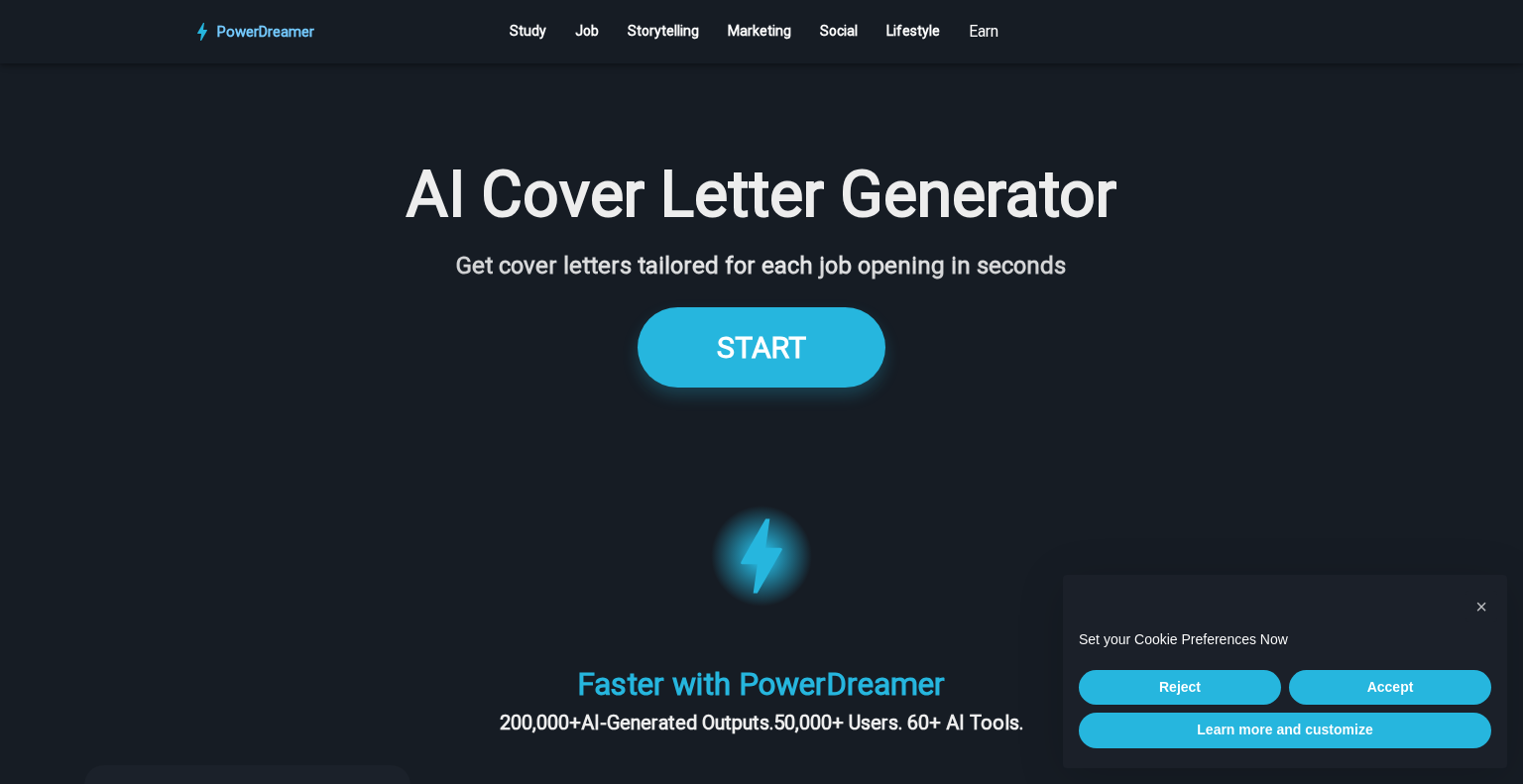 scroll, scrollTop: 0, scrollLeft: 0, axis: both 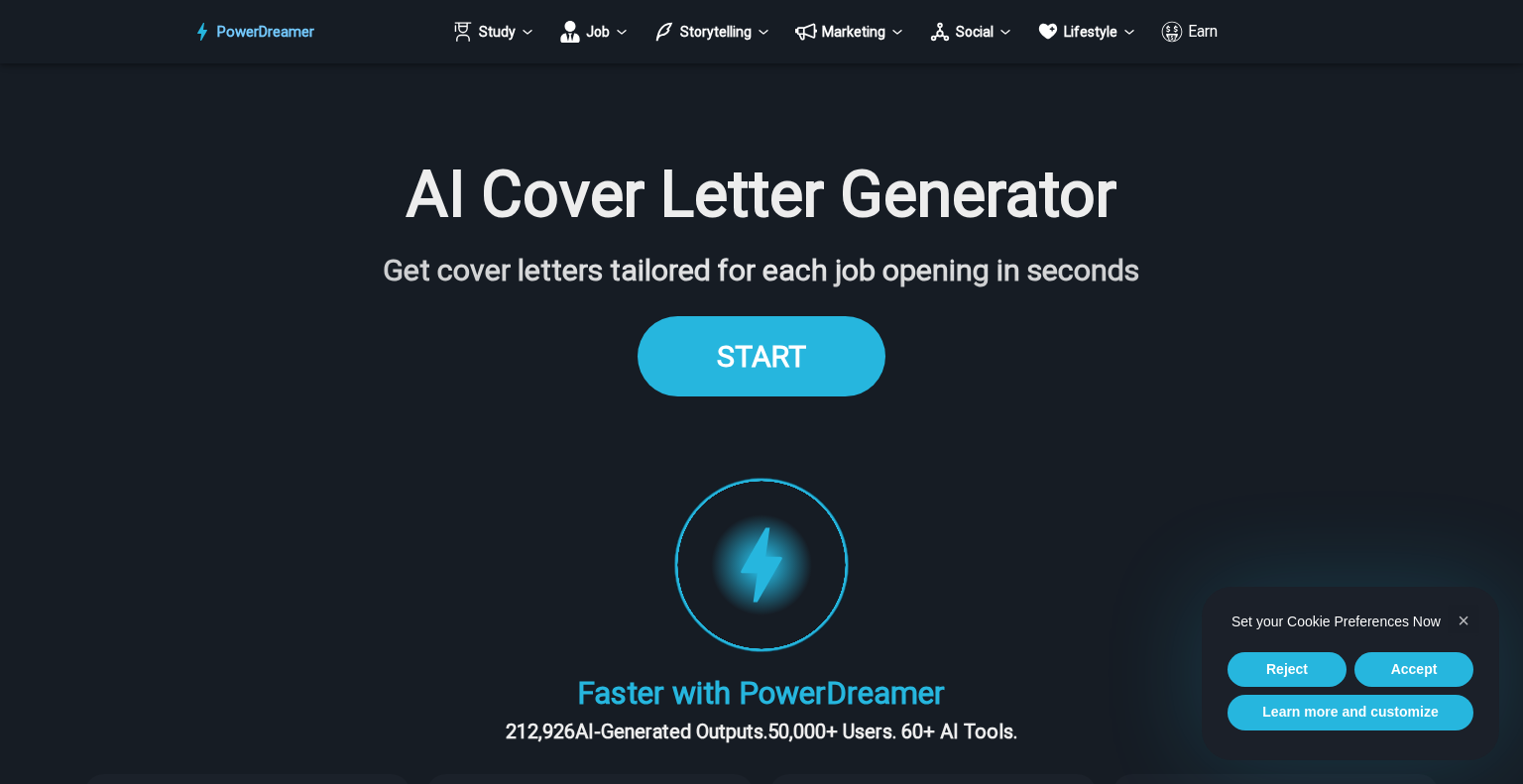 click on "START" at bounding box center [762, 356] 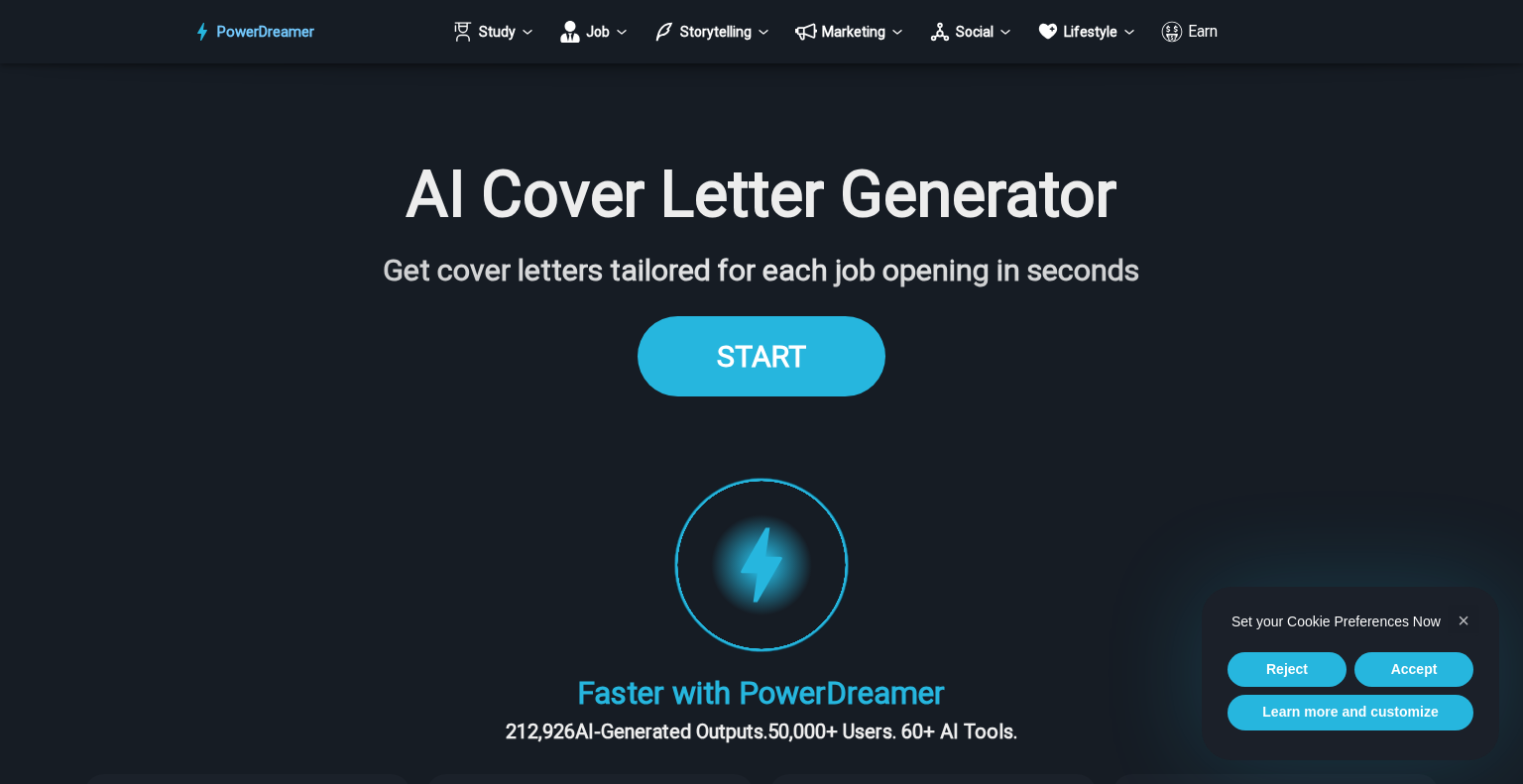 scroll, scrollTop: 1879, scrollLeft: 0, axis: vertical 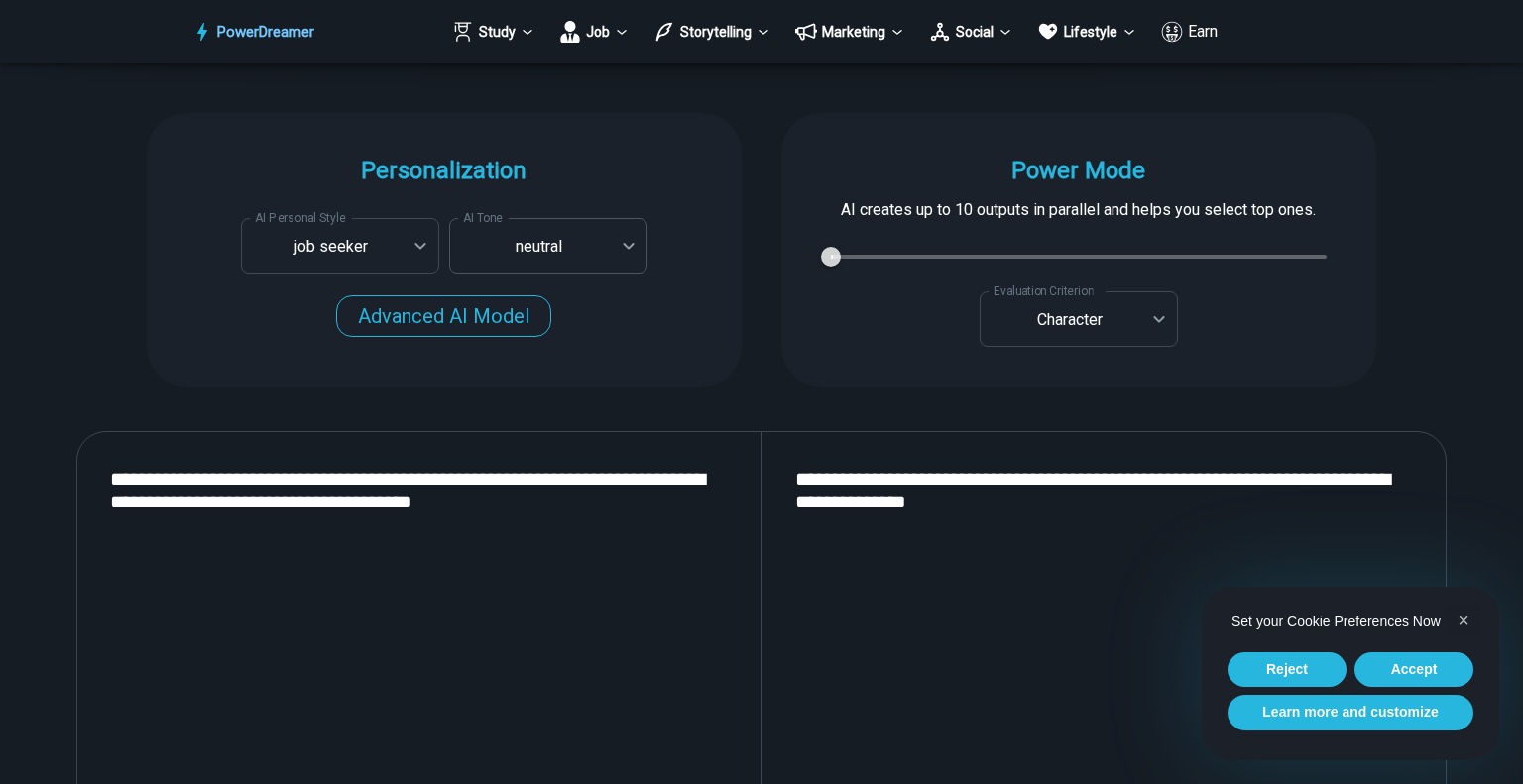 click on "PowerDreamer Study Job Storytelling Marketing Social Lifestyle Earn AI Cover Letter Generator Get cover letters tailored for each job opening in seconds START Faster with PowerDreamer 212,926  AI-Generated Outputs.  50,000+ Users. 60+ AI Tools. PowerDreamer saved me a ton of stress and even more time. Highly recommend. [PERSON_NAME] is a writer and producer with experience at Morning Rush, [US_STATE] PBS, Metro Weekly and The [US_STATE] Times I received a job offer [DATE] that your awesome website helped me get. Thank you! I will be singing your praises. [PERSON_NAME] signed up to PowerDreamer [DATE] and received his job offer [DATE] Absolutely love this program!! I'm usually hesitant to pay for anything without being able to try it for free first. However, I was desperate to get resume writing help and this program far exceeded my expectations! I have been telling anyone I know looking for a job to try it. [PERSON_NAME] [PERSON_NAME], Product Manager in E-Commerce [PERSON_NAME] [PERSON_NAME] [PERSON_NAME] AI Tone" at bounding box center (762, 1593) 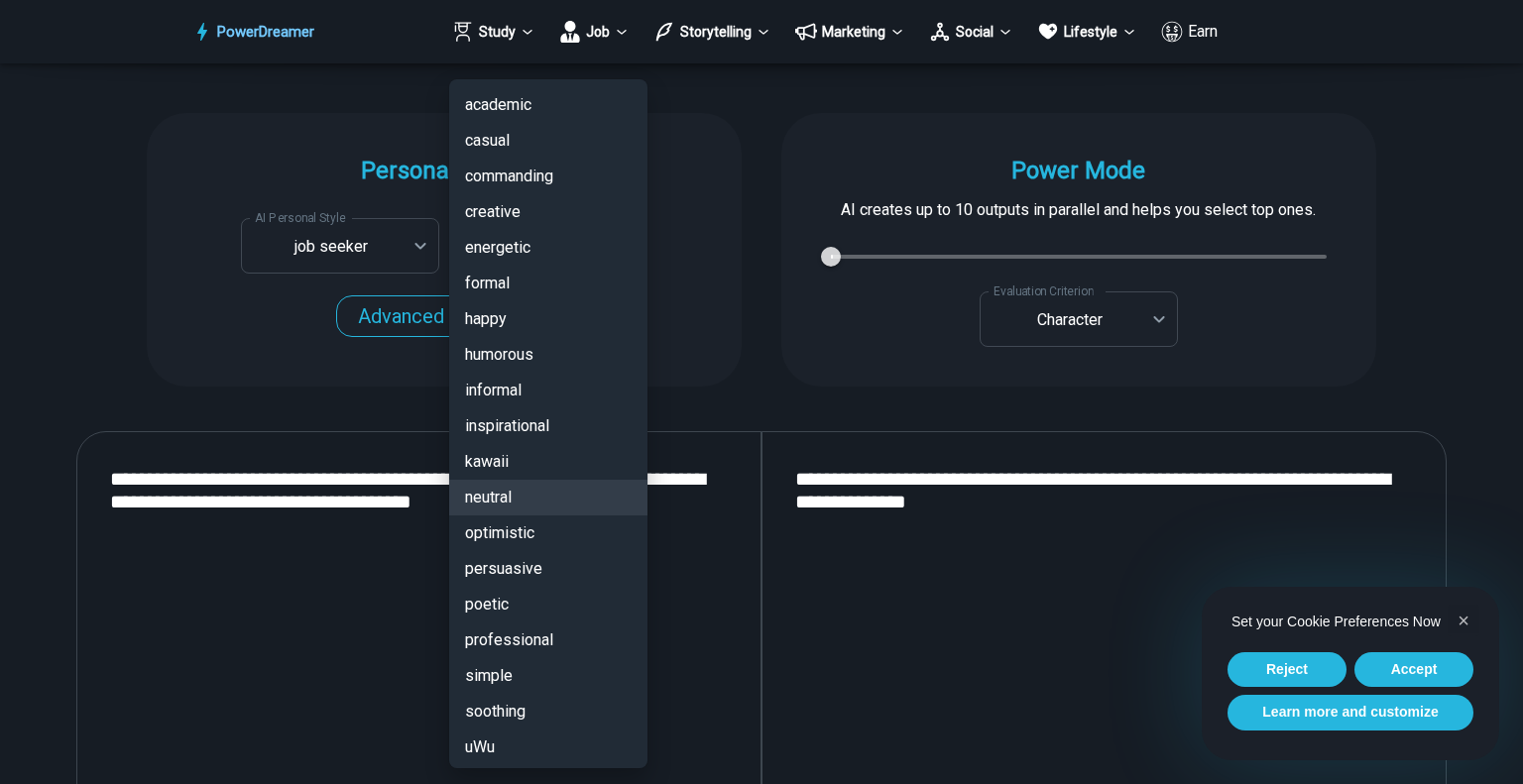 click at bounding box center (762, 392) 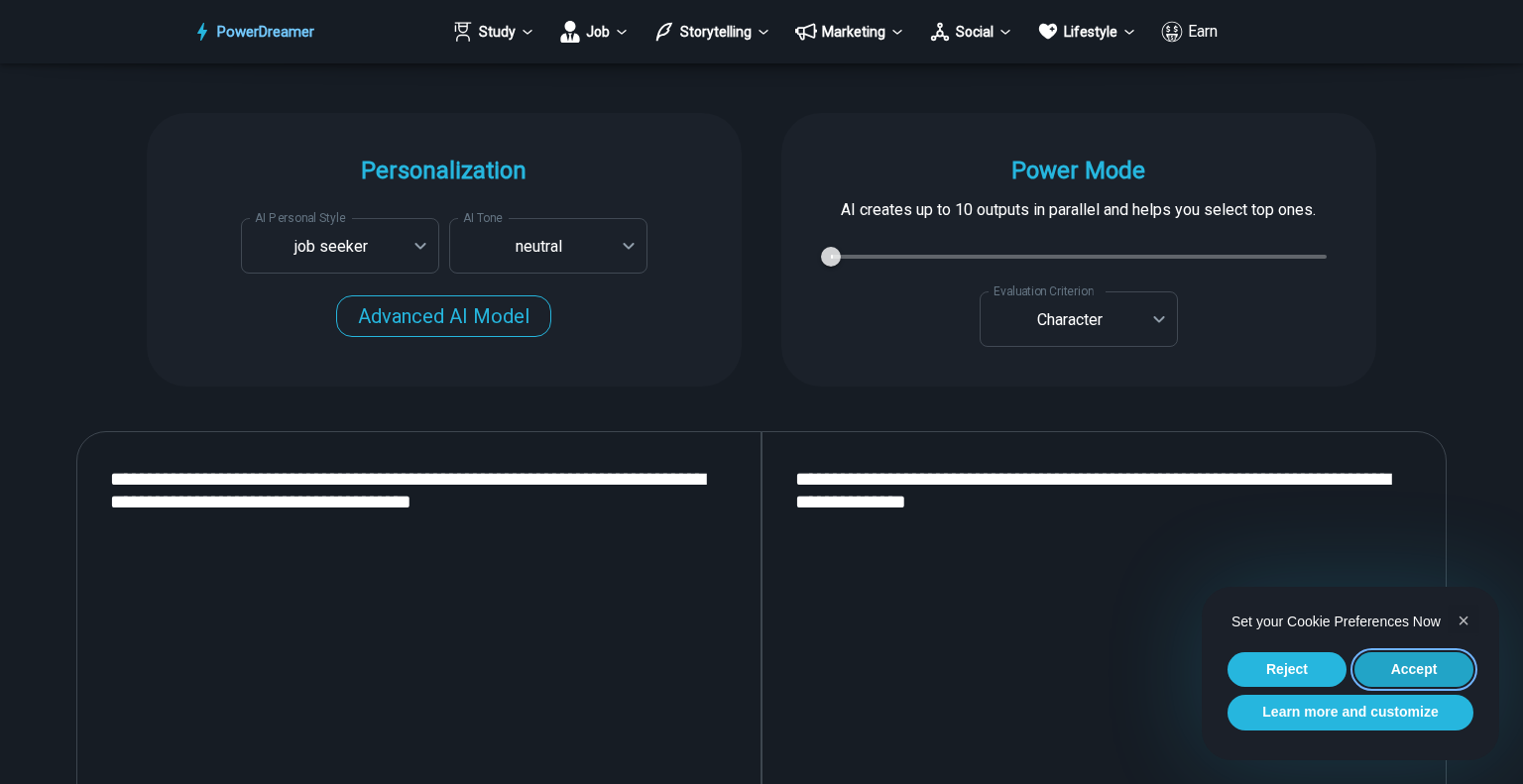 click on "Accept" at bounding box center [1414, 670] 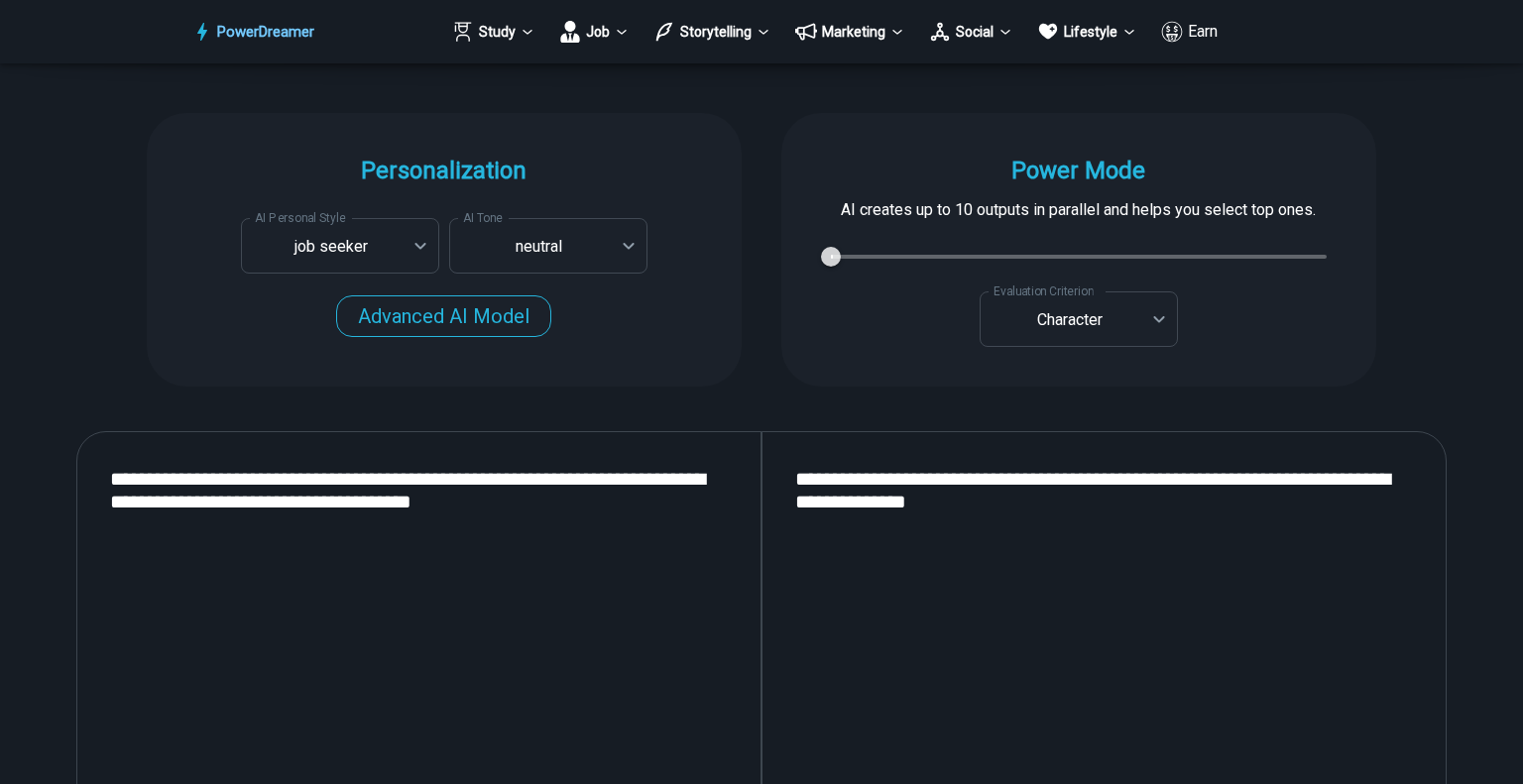 scroll, scrollTop: 0, scrollLeft: 0, axis: both 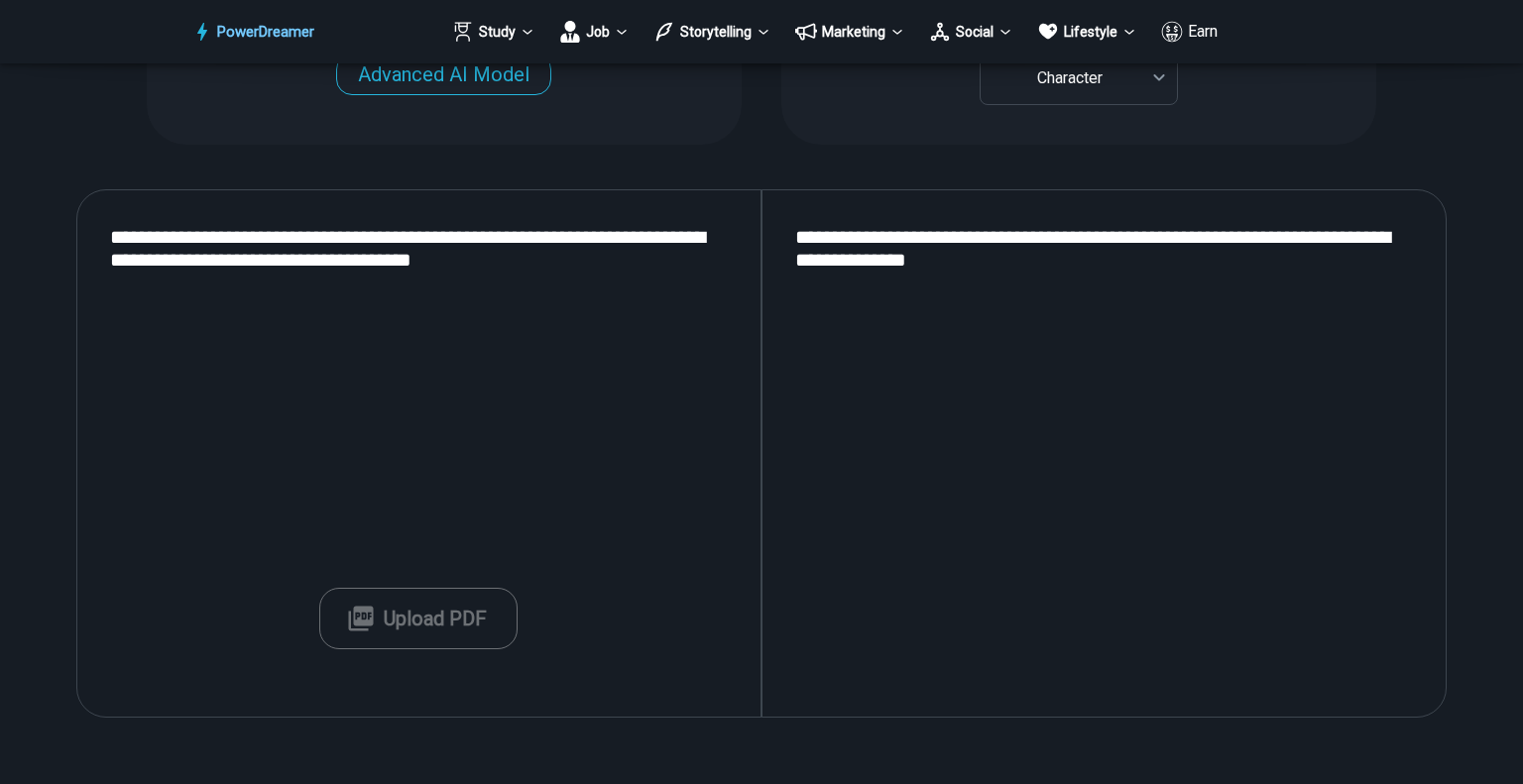 click on "**********" at bounding box center (418, 454) 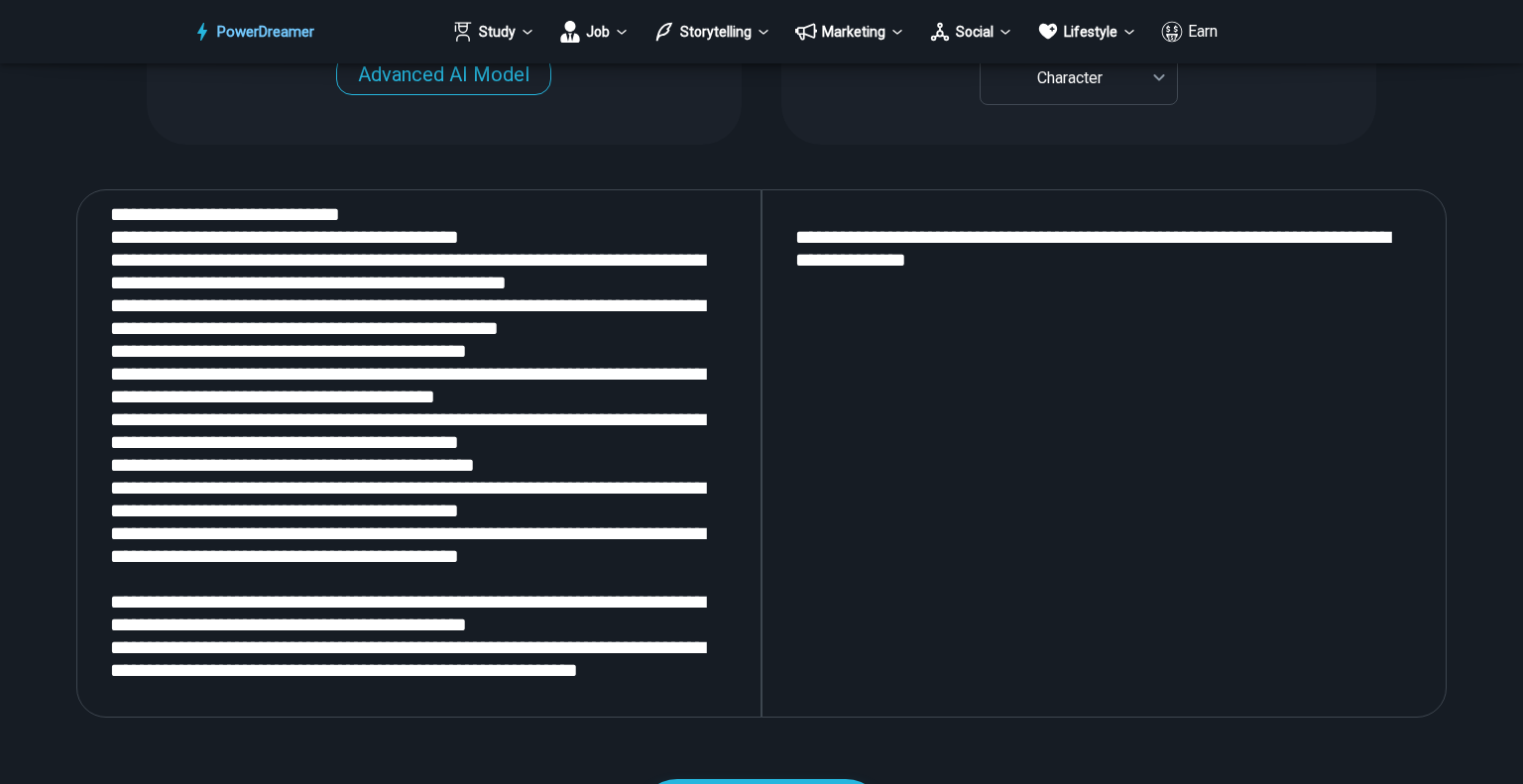 scroll, scrollTop: 1641, scrollLeft: 0, axis: vertical 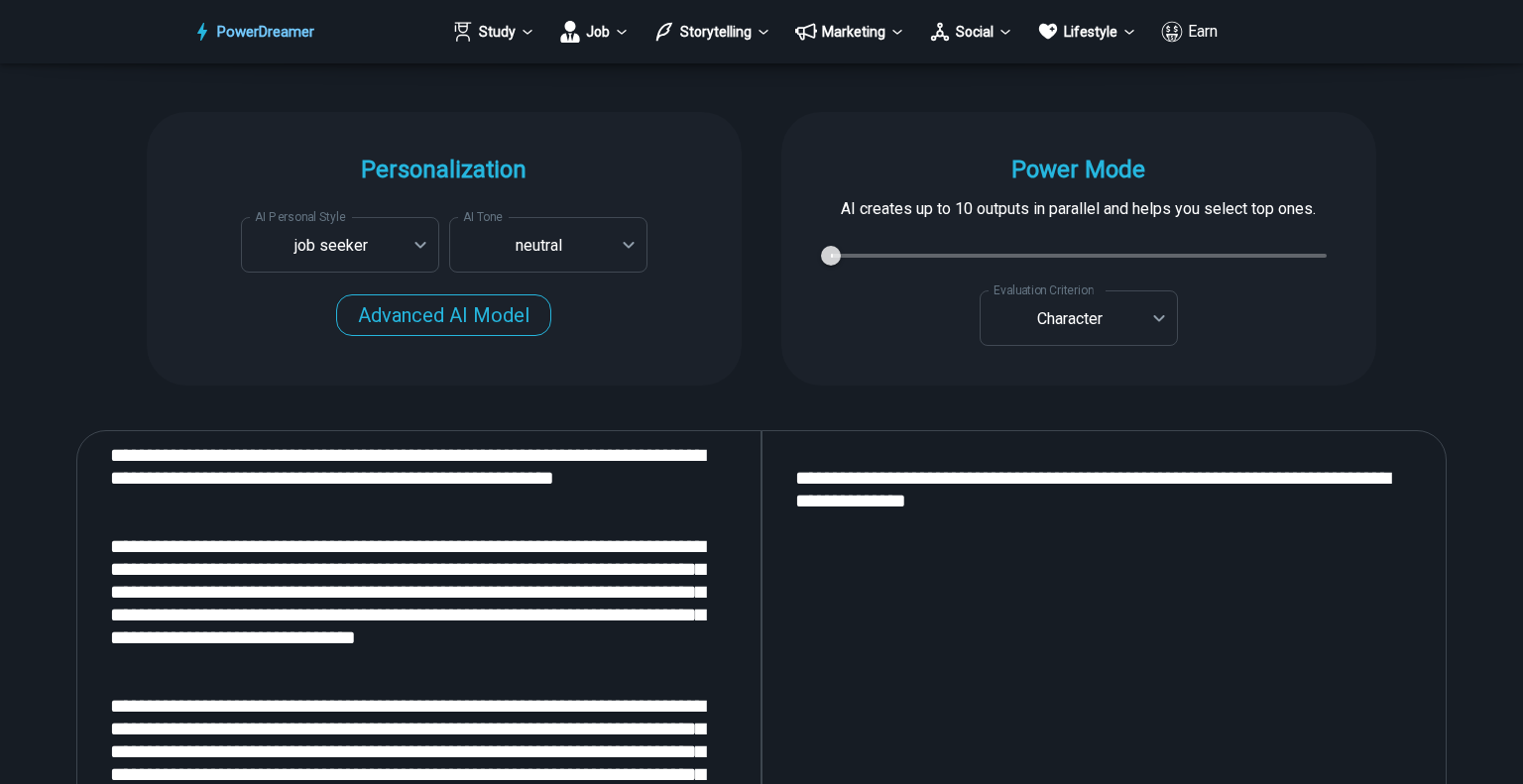 type on "**********" 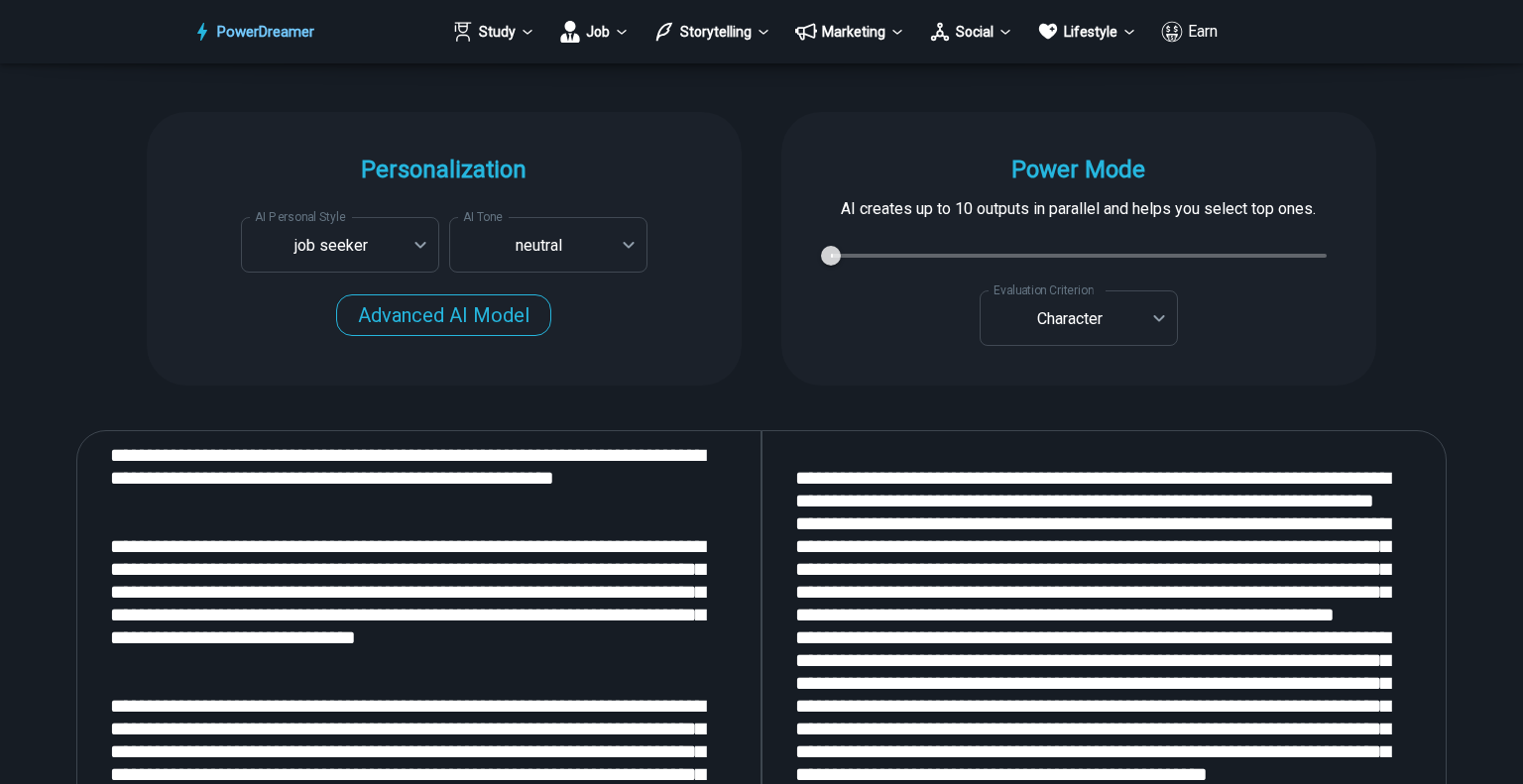 scroll, scrollTop: 2038, scrollLeft: 0, axis: vertical 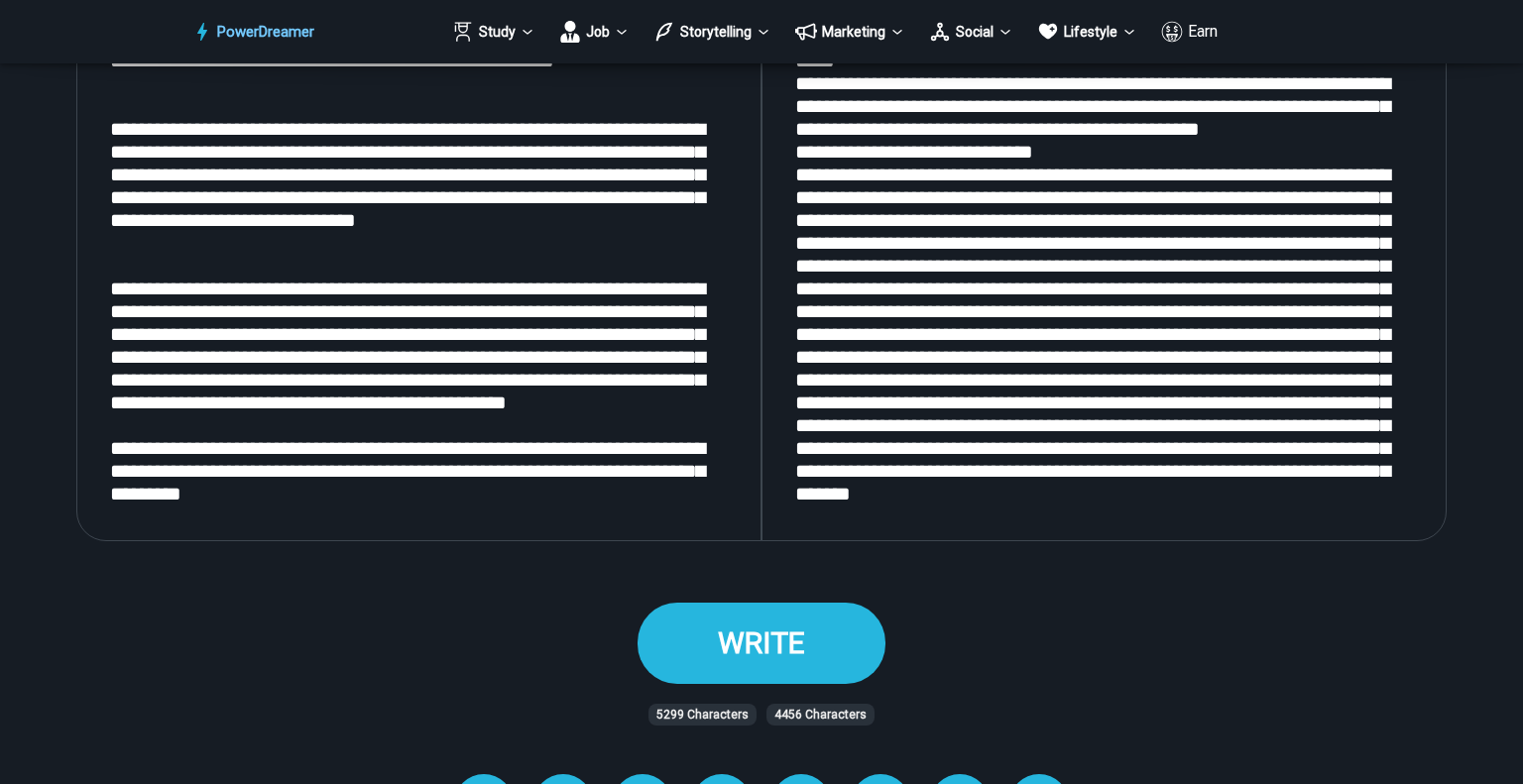 type on "**********" 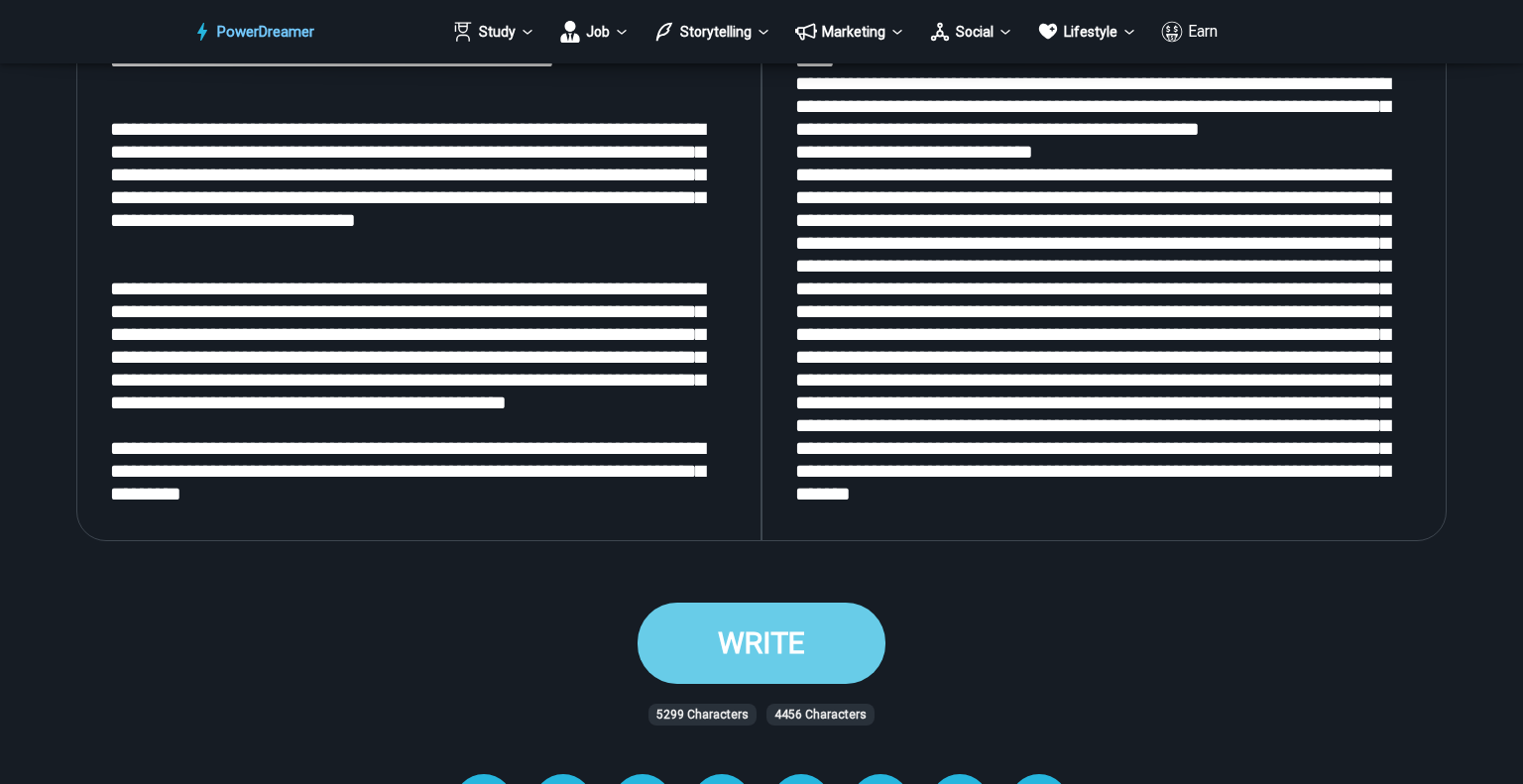 click on "WRITE" at bounding box center (762, 642) 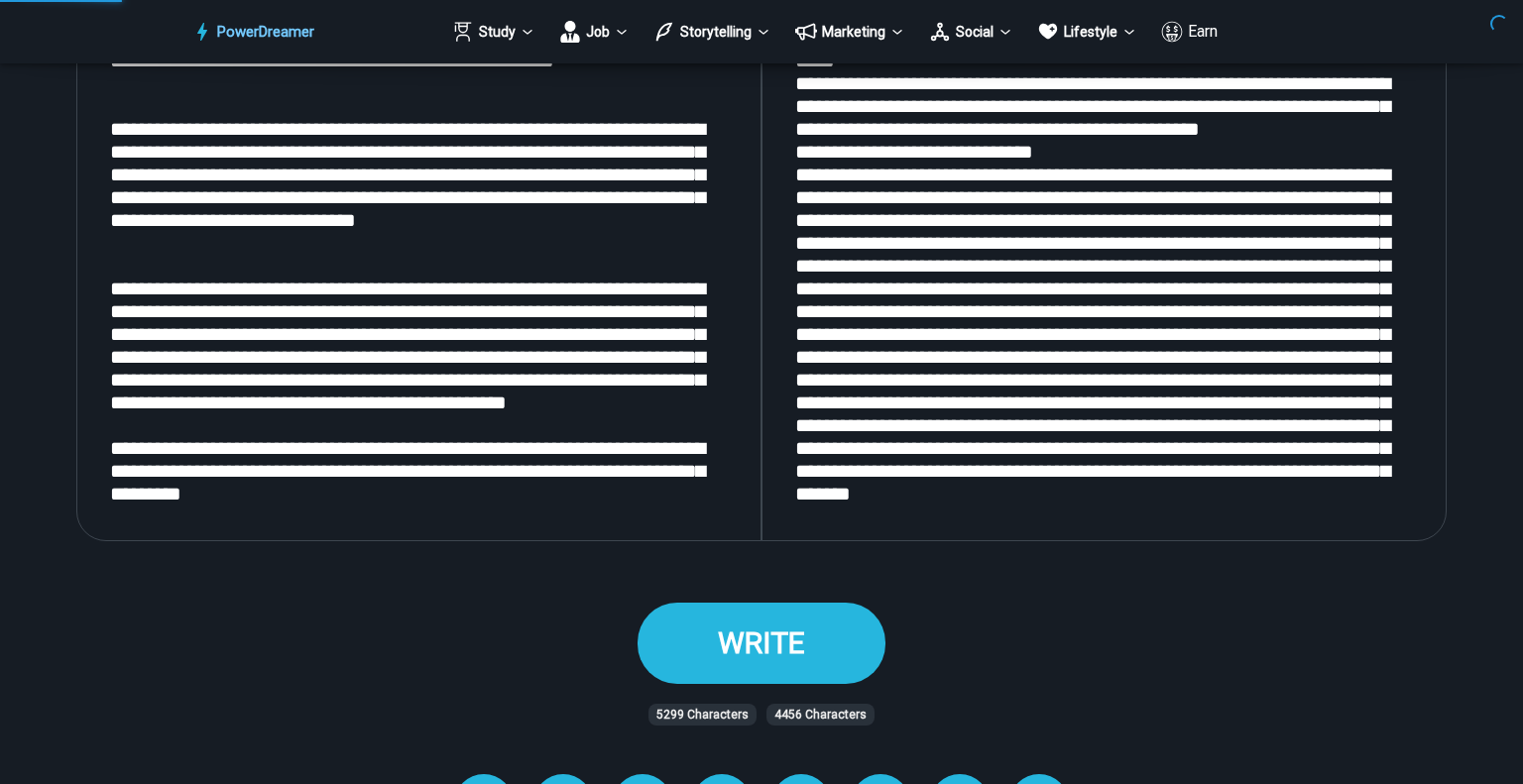 scroll, scrollTop: 0, scrollLeft: 0, axis: both 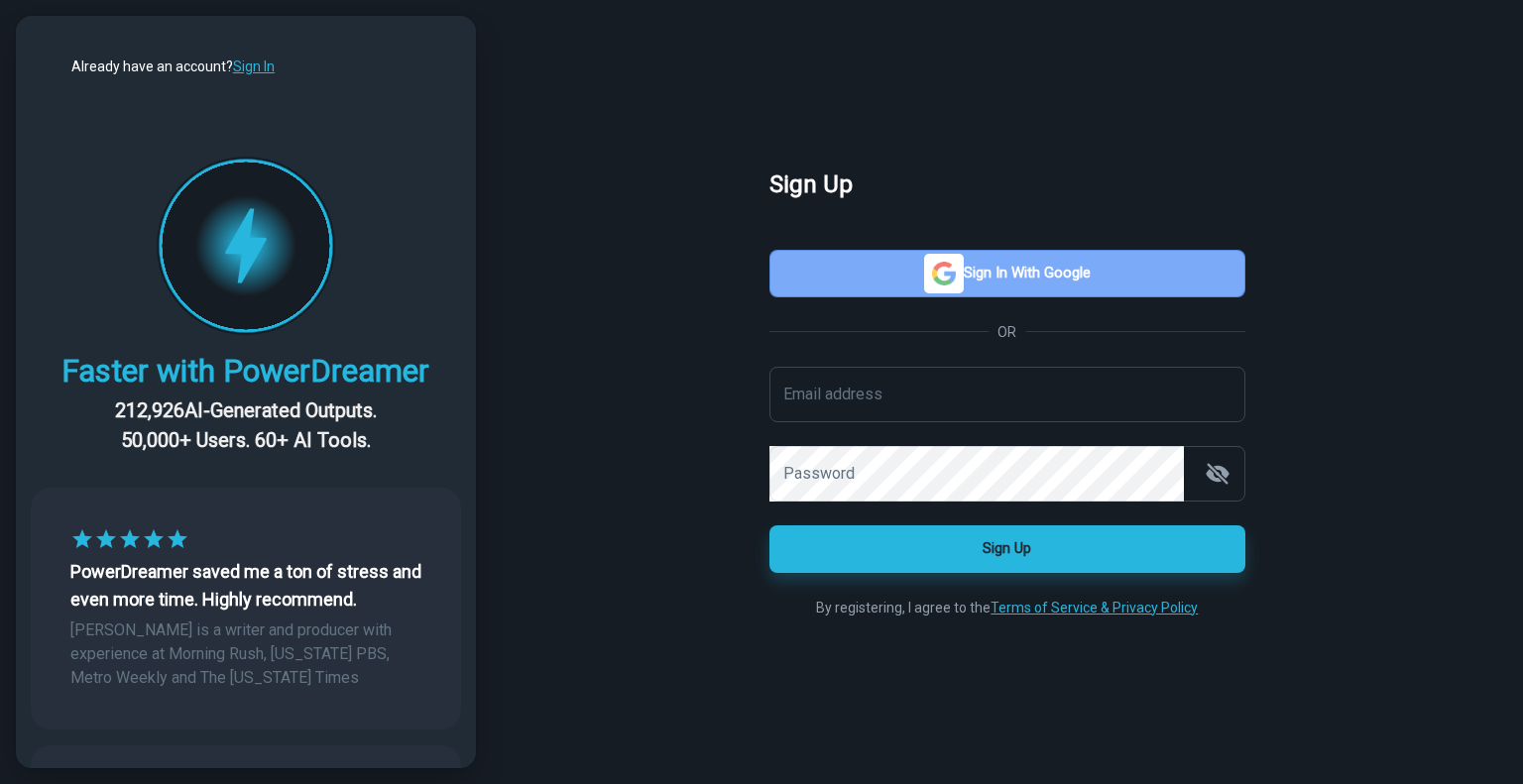 click at bounding box center [944, 274] 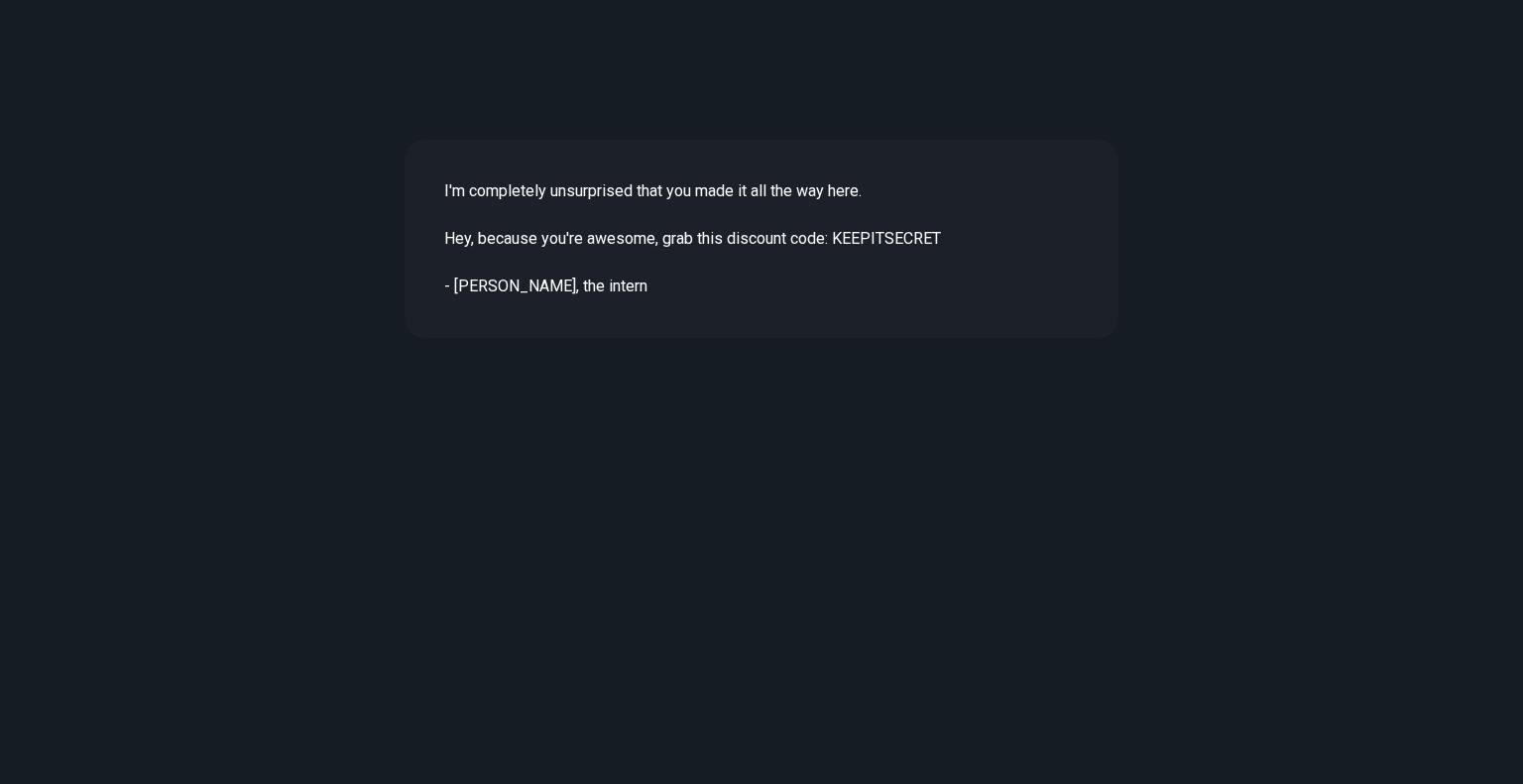 scroll, scrollTop: 5323, scrollLeft: 0, axis: vertical 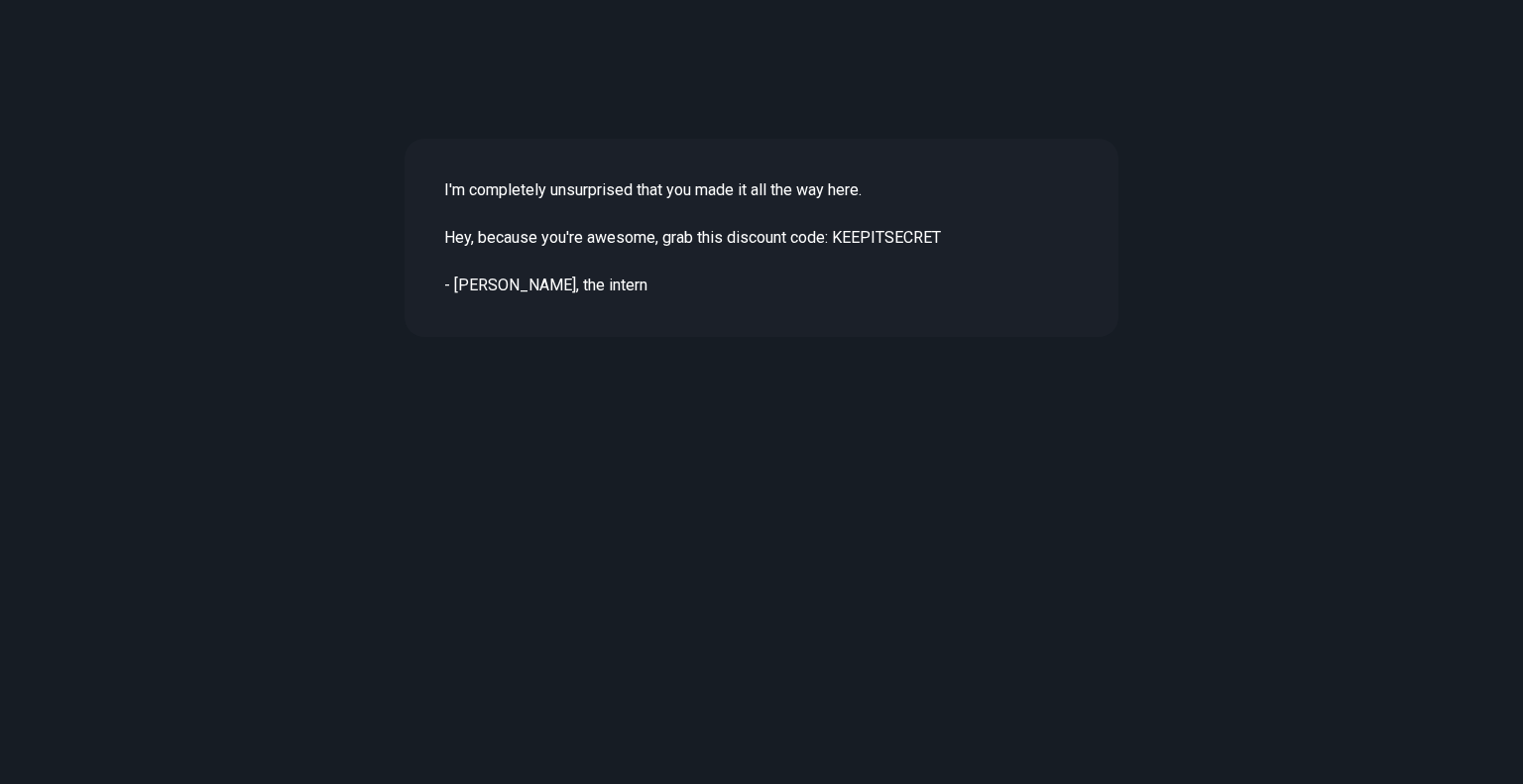 click on "I'm completely unsurprised that you made it all the way here. Hey, because you're awesome, grab this discount code: KEEPITSECRET - [PERSON_NAME], the intern" at bounding box center [762, 238] 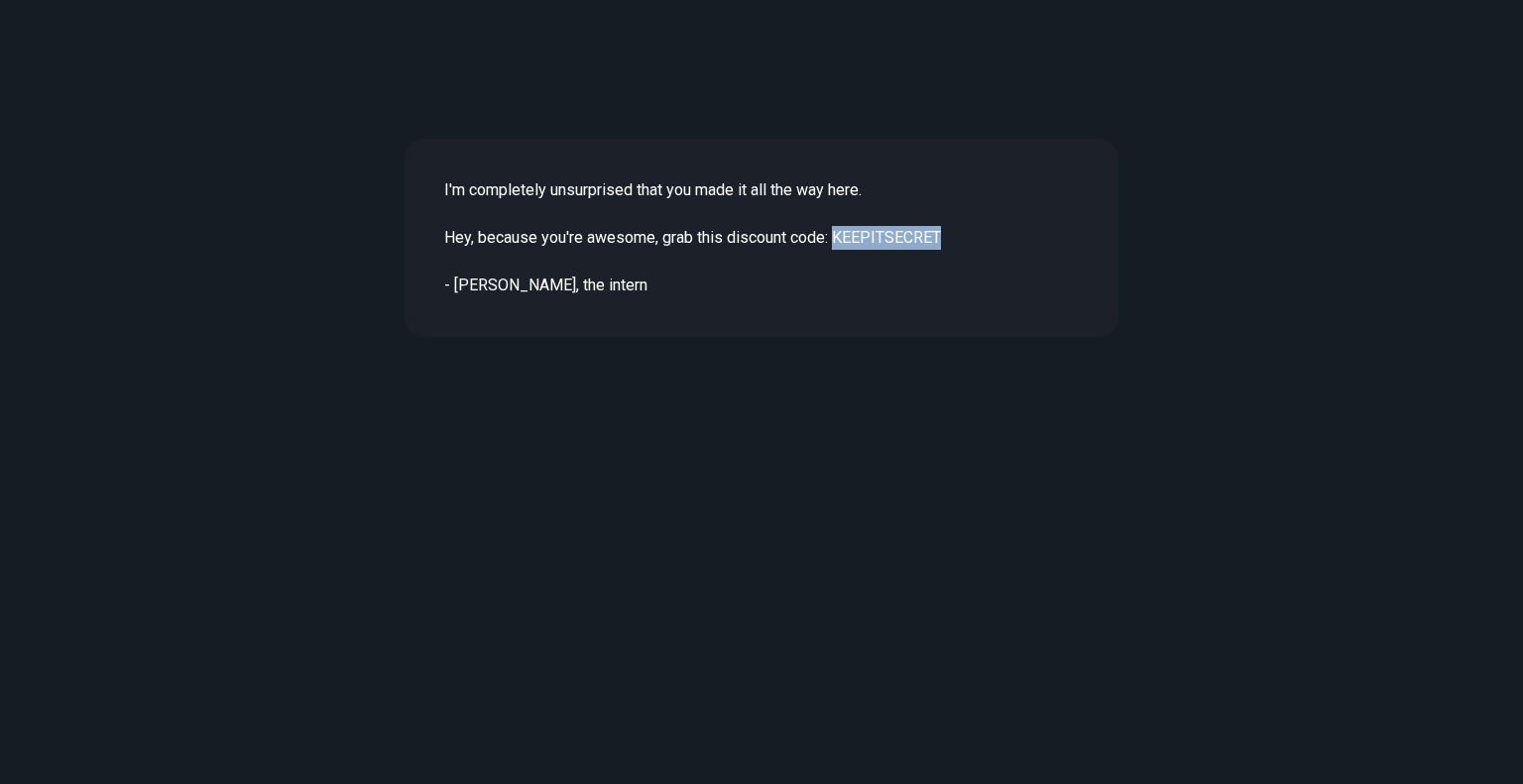 click on "I'm completely unsurprised that you made it all the way here. Hey, because you're awesome, grab this discount code: KEEPITSECRET - [PERSON_NAME], the intern" at bounding box center [762, 238] 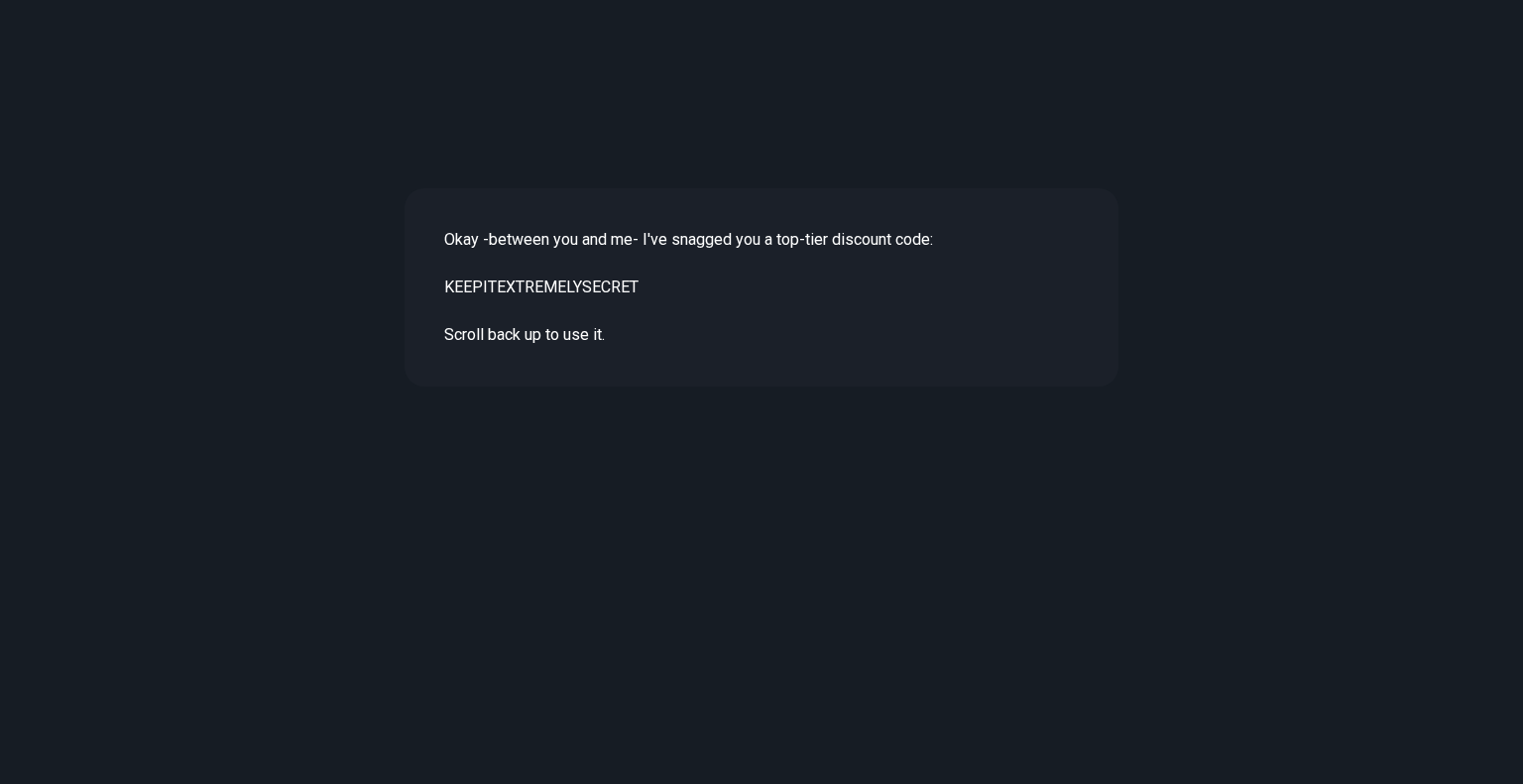 scroll, scrollTop: 7658, scrollLeft: 0, axis: vertical 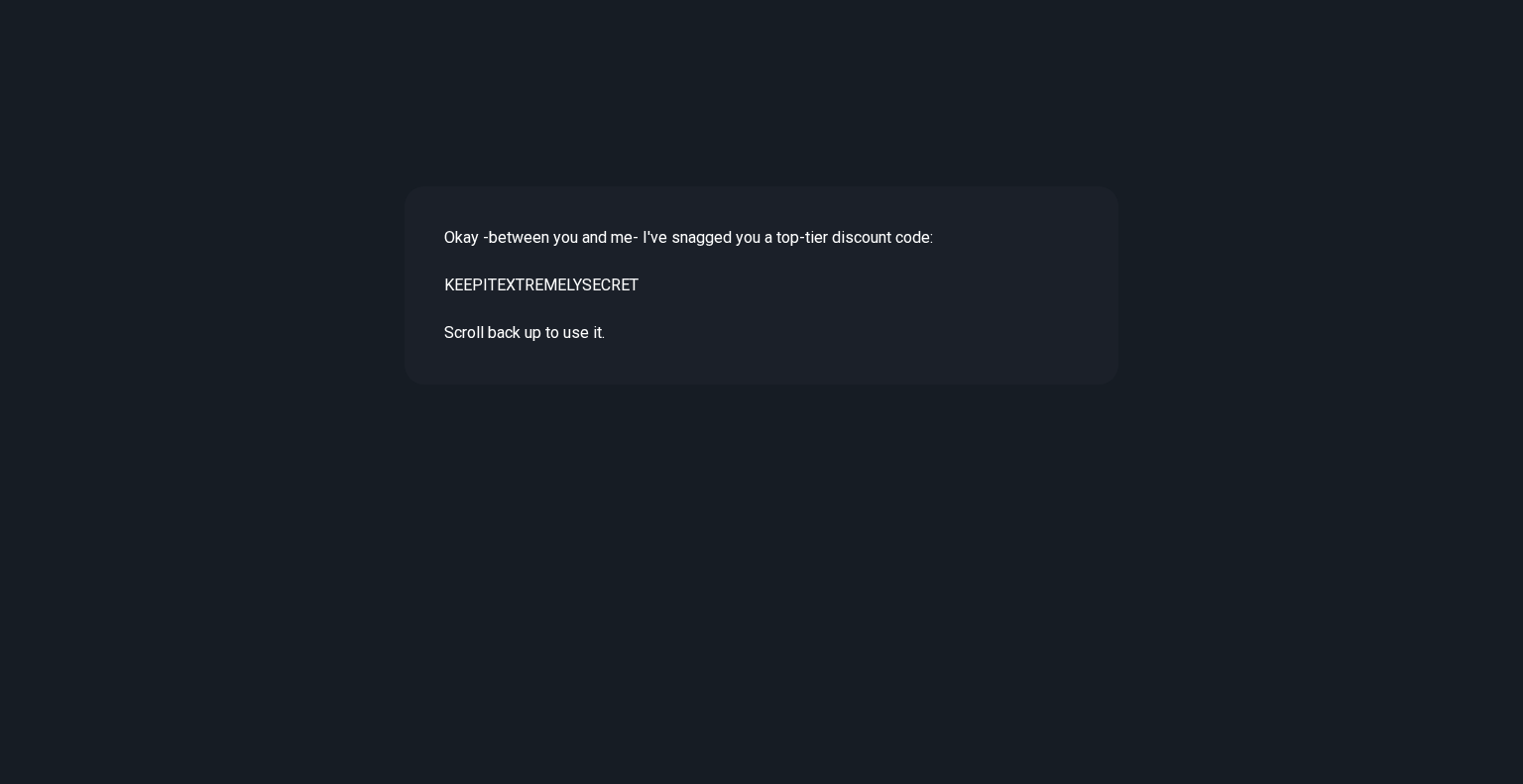 click on "Okay -between you and me- I've snagged you a top-tier discount code: KEEPITEXTREMELYSECRET Scroll back up to use it." at bounding box center [762, 285] 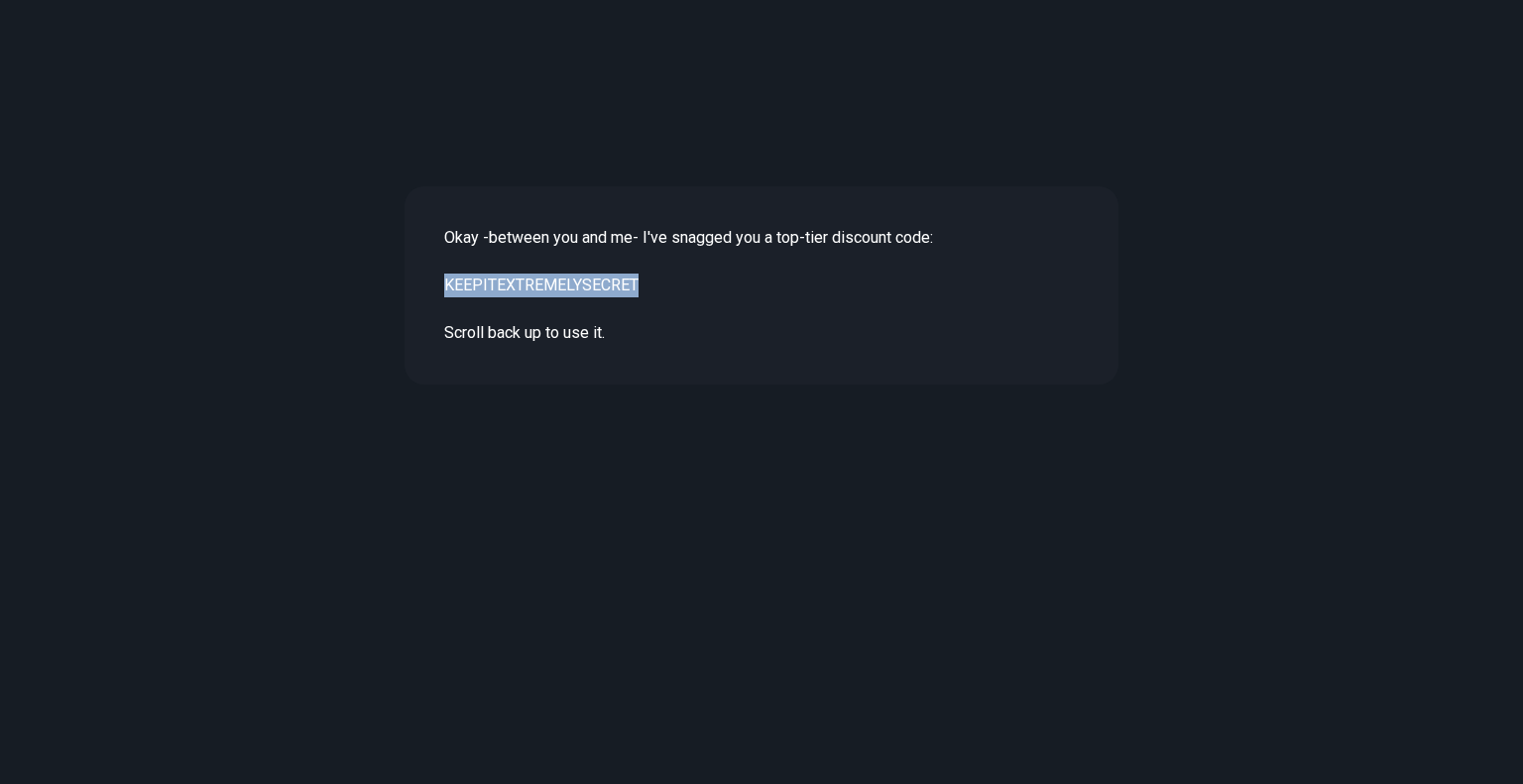 click on "Okay -between you and me- I've snagged you a top-tier discount code: KEEPITEXTREMELYSECRET Scroll back up to use it." at bounding box center (762, 285) 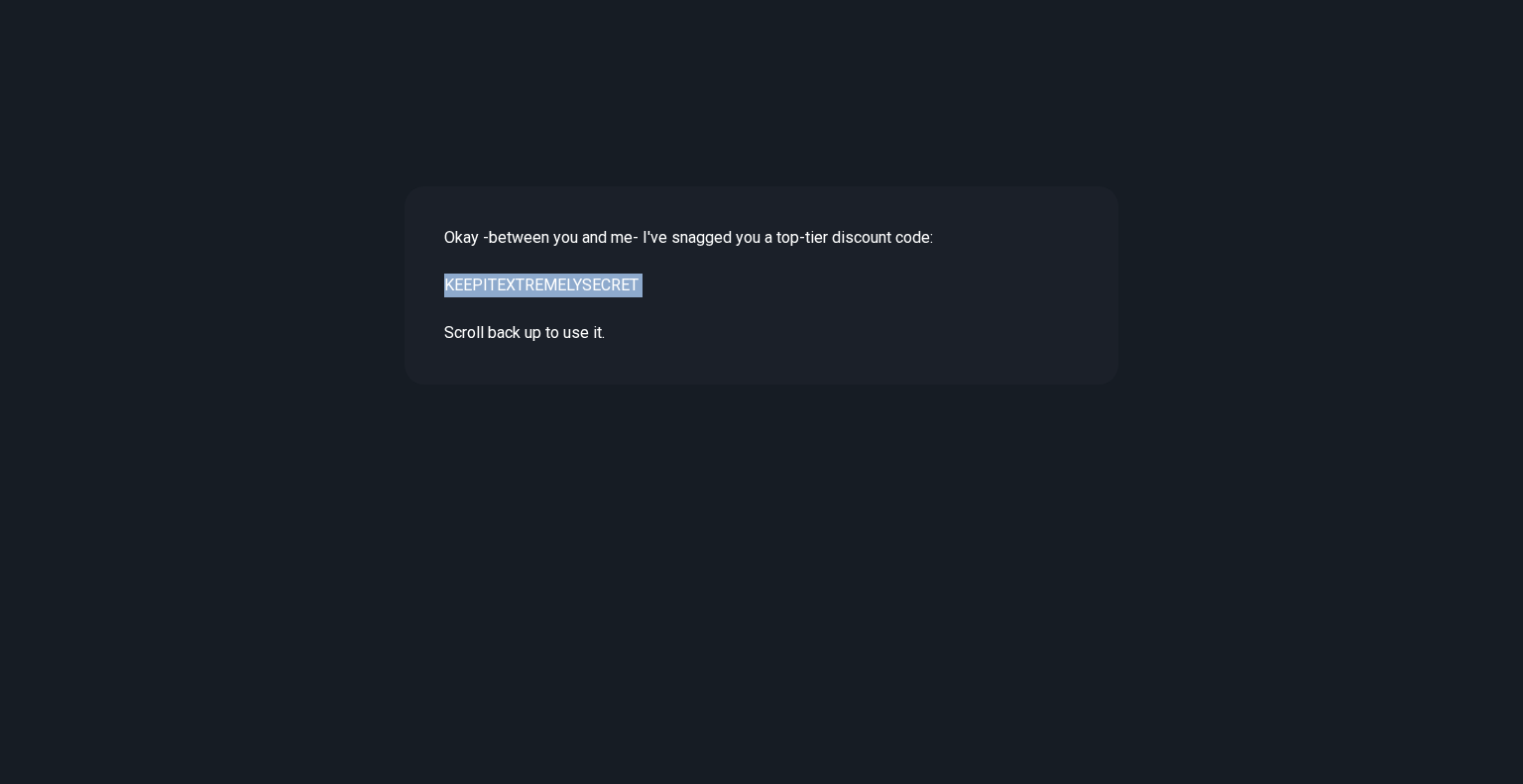 click on "Okay -between you and me- I've snagged you a top-tier discount code: KEEPITEXTREMELYSECRET Scroll back up to use it." at bounding box center [762, 285] 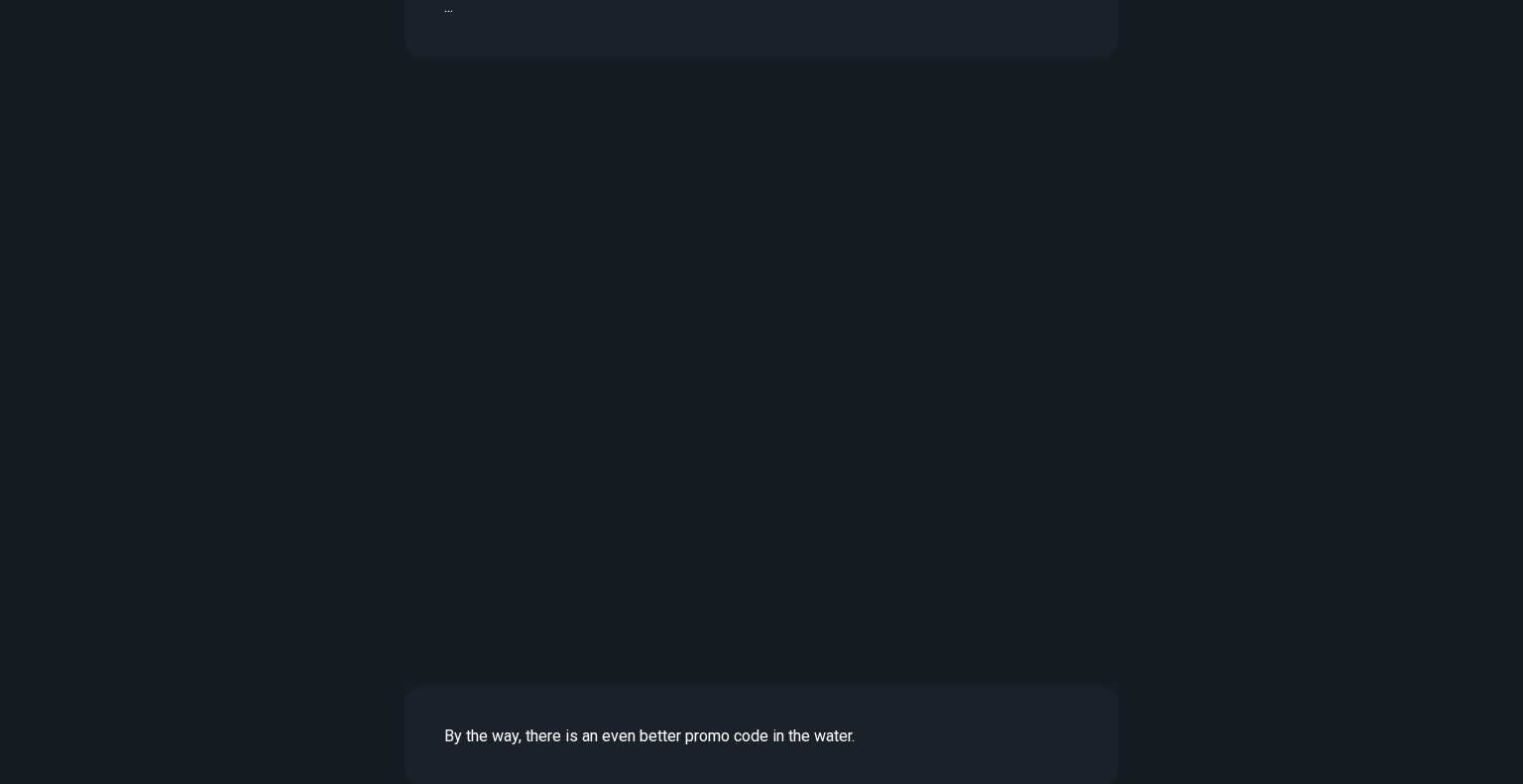 scroll, scrollTop: 9158, scrollLeft: 0, axis: vertical 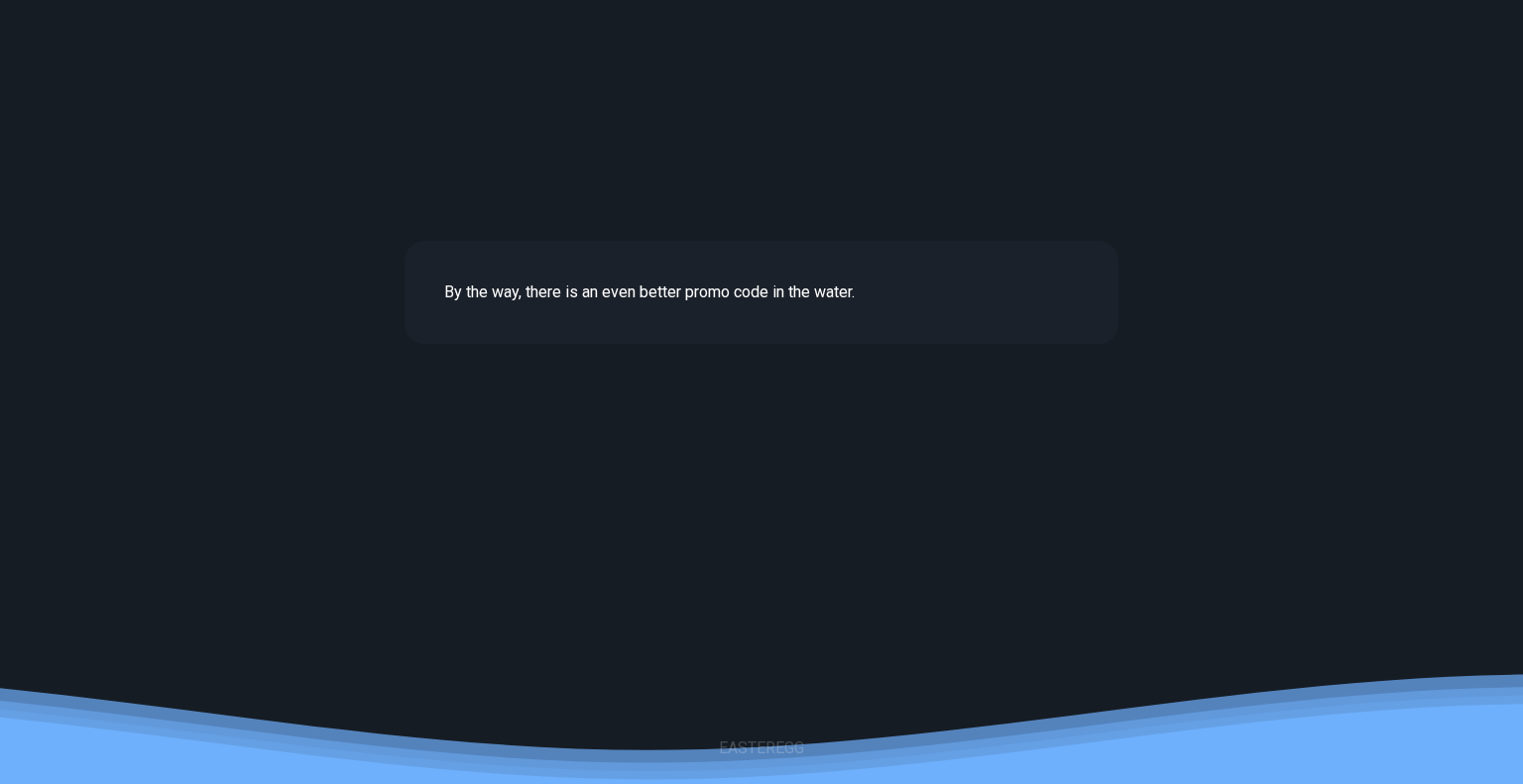 click on "EASTEREGG" at bounding box center [762, 748] 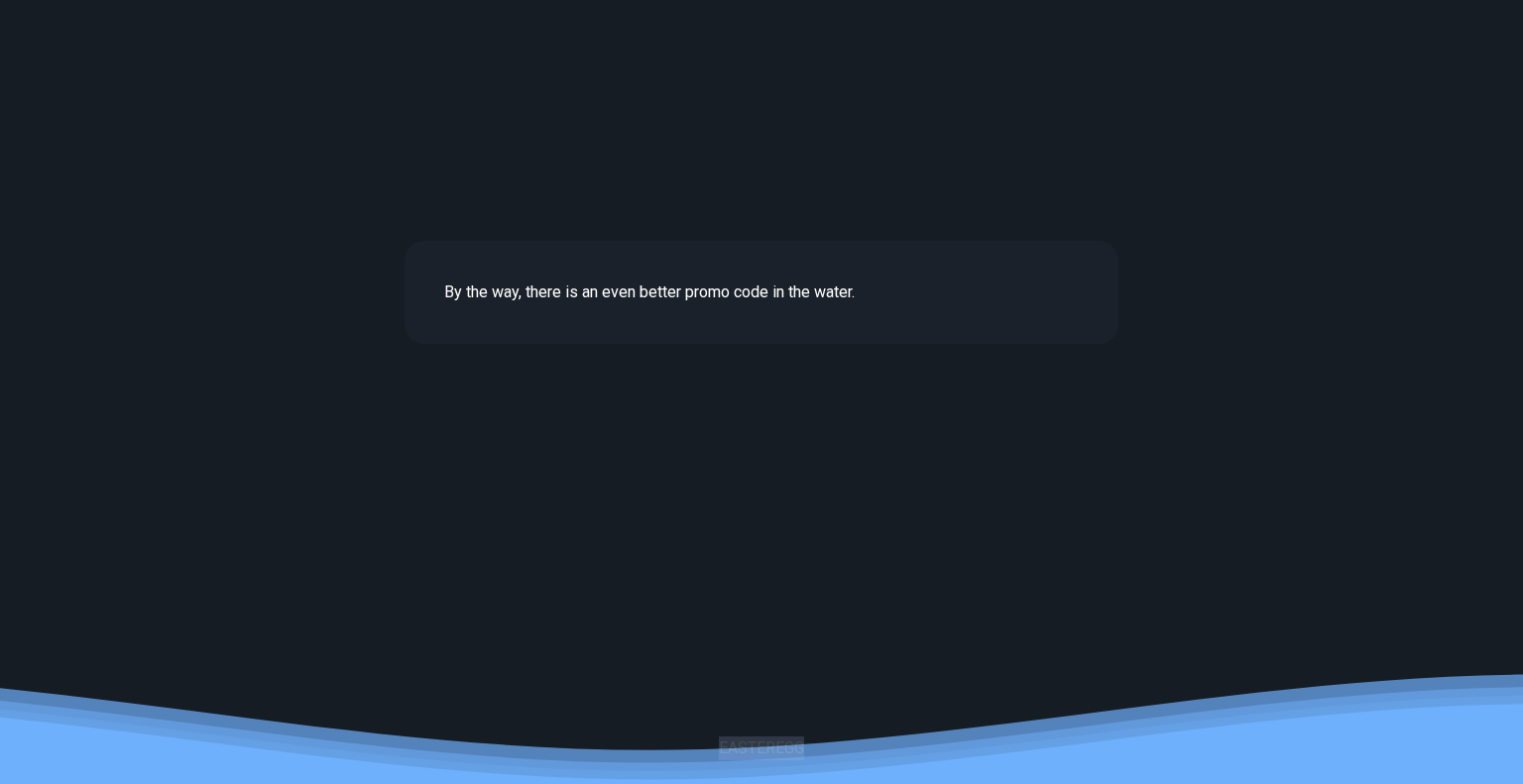 click on "EASTEREGG" at bounding box center [762, 748] 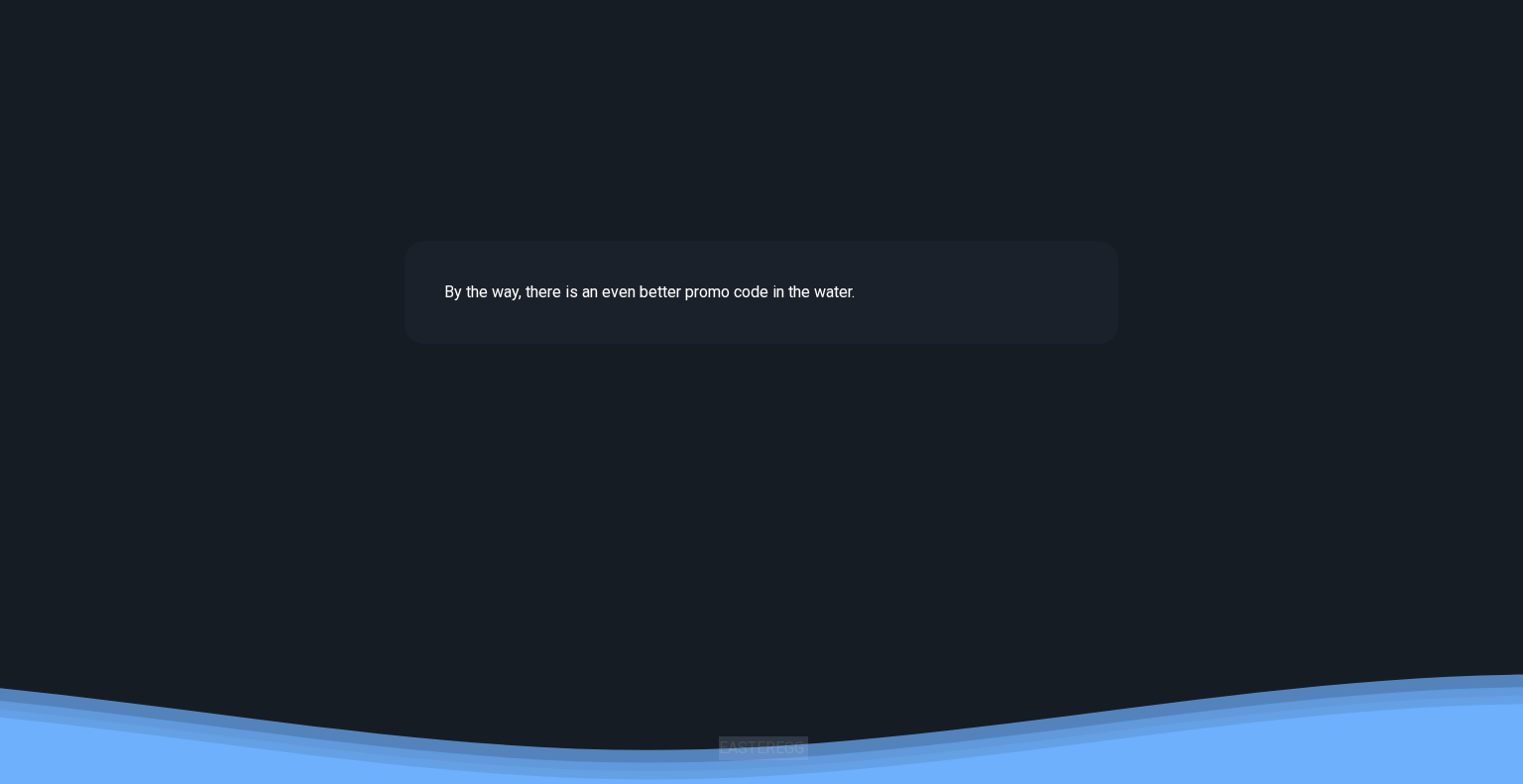 click on "EASTEREGG" at bounding box center [762, 748] 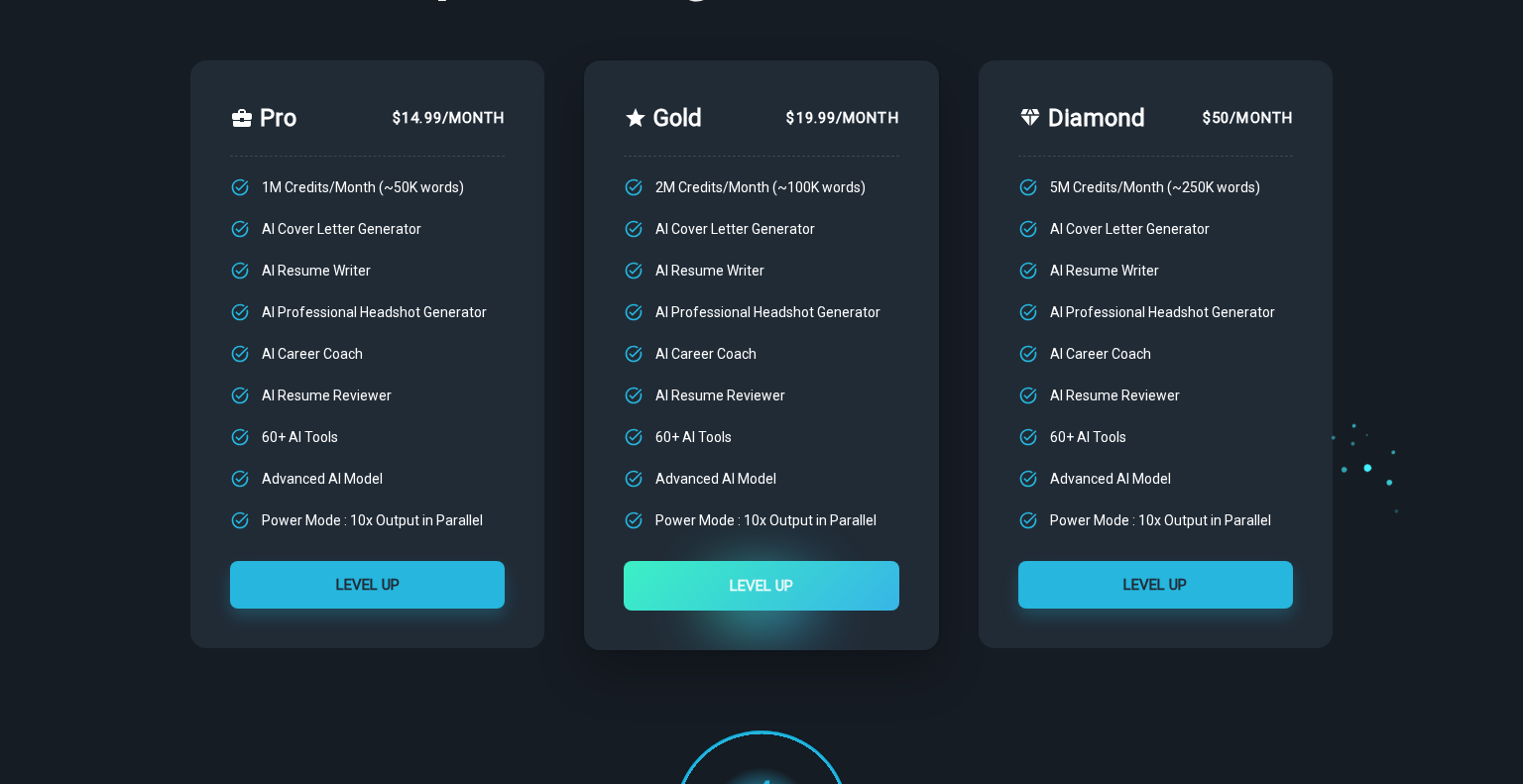 scroll, scrollTop: 157, scrollLeft: 0, axis: vertical 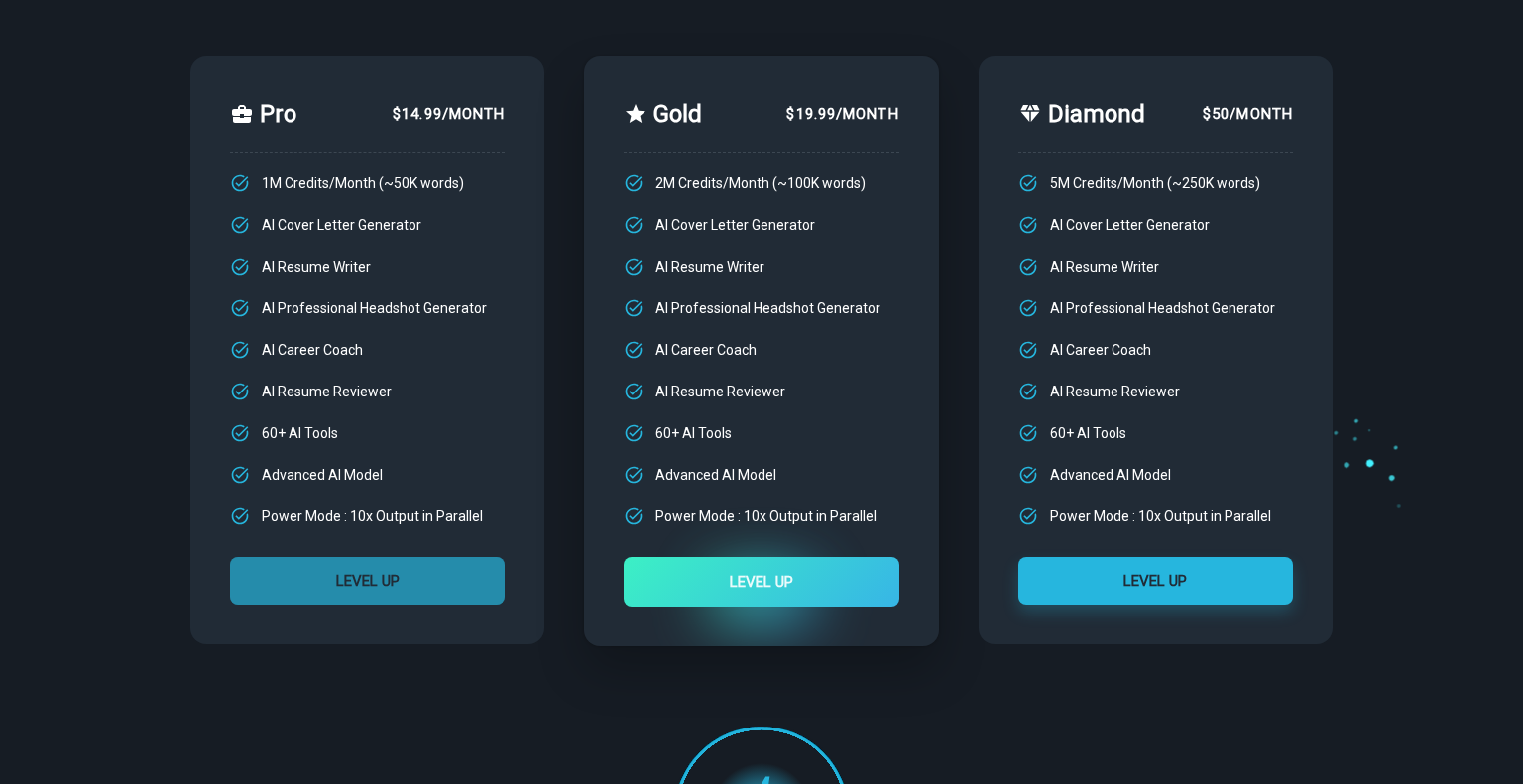 click on "LEVEL UP" at bounding box center [367, 581] 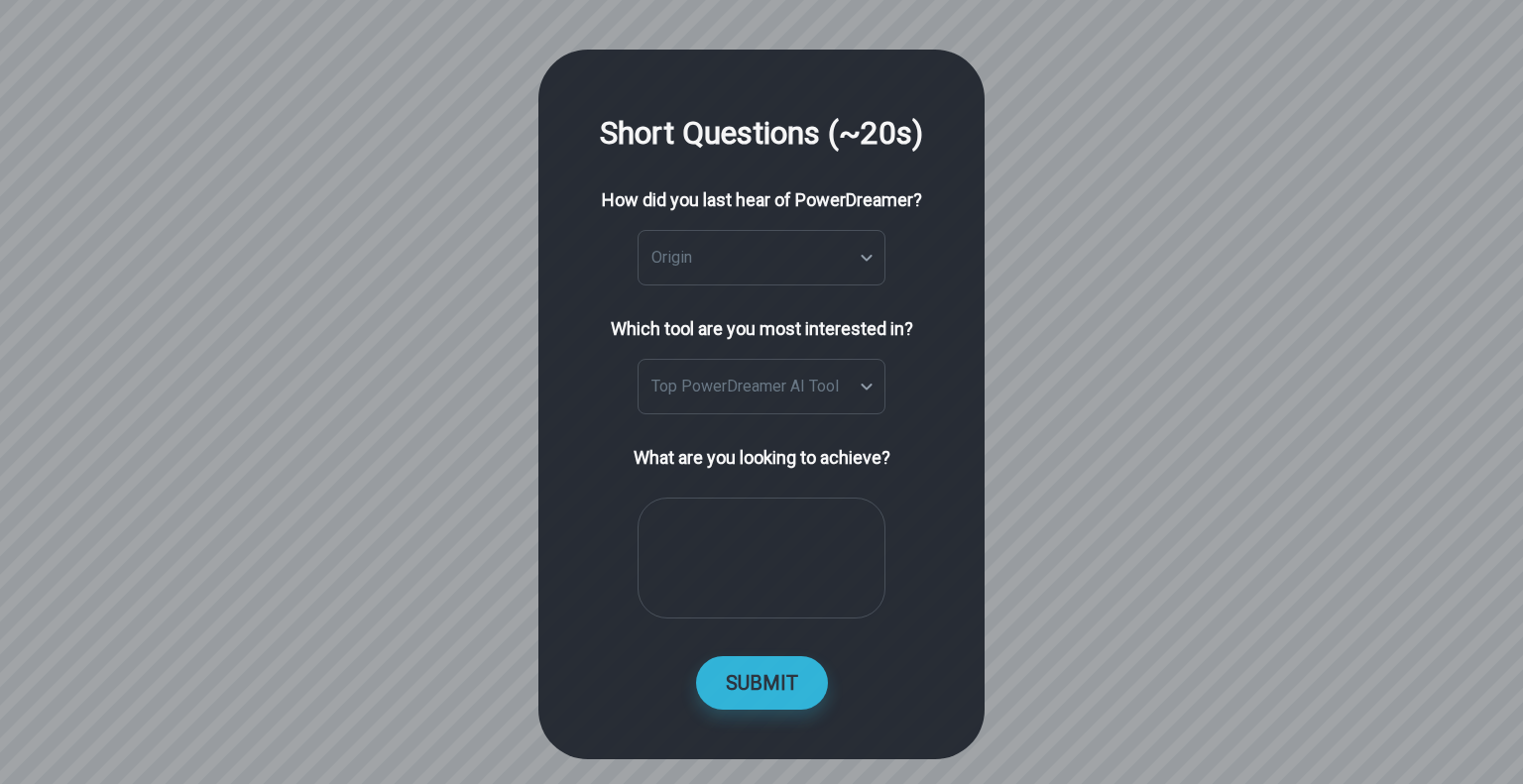 scroll, scrollTop: 0, scrollLeft: 0, axis: both 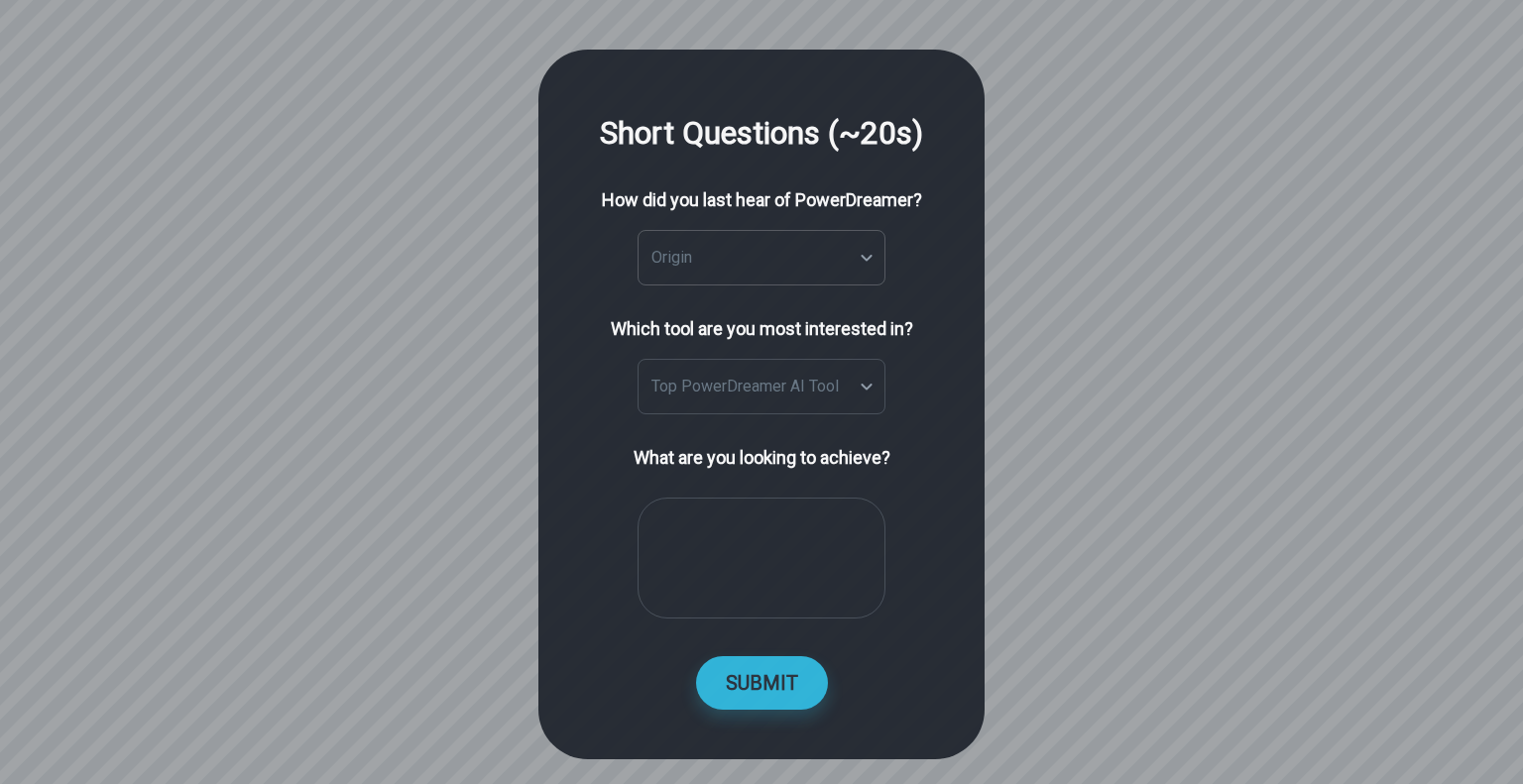 click on "Short Questions (~20s) How did you last hear of PowerDreamer? Origin ​ Origin In which subreddit? Subreddit Subreddit Specify In which Discord community? Which search terms did you use? Which newsletter? Link to the page/post Link to the video Which email address reached out to you? What is your current or last job title? Who reached out to you? Specify Specify Which tool are you most interested in? Top PowerDreamer AI Tool ​ Top PowerDreamer AI Tool What are you looking to achieve? * ​ SUBMIT
Notice at collection
Your Privacy Choices
Your consent preferences for tracking technologies" at bounding box center (762, 419) 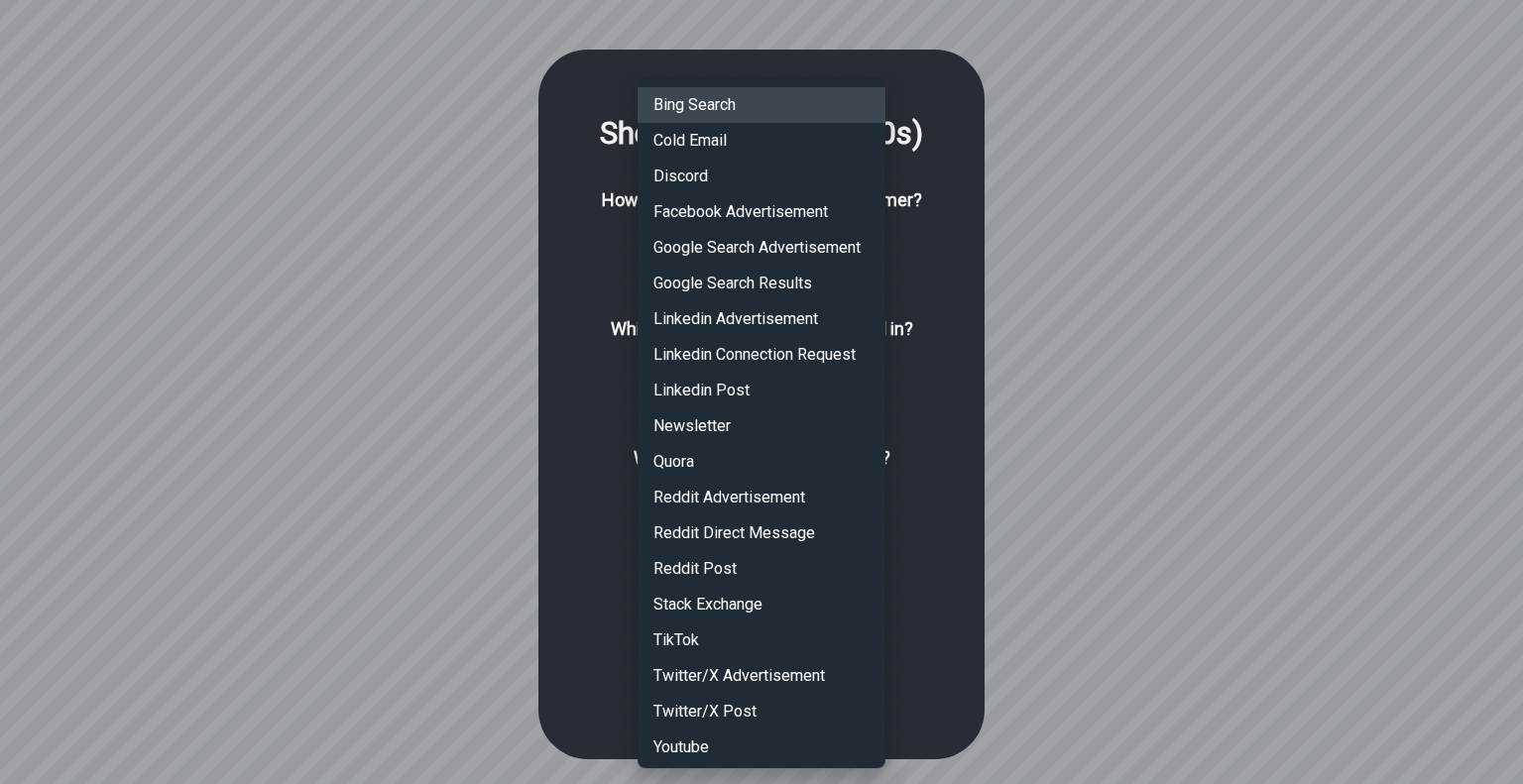 click on "Reddit Post" at bounding box center [762, 569] 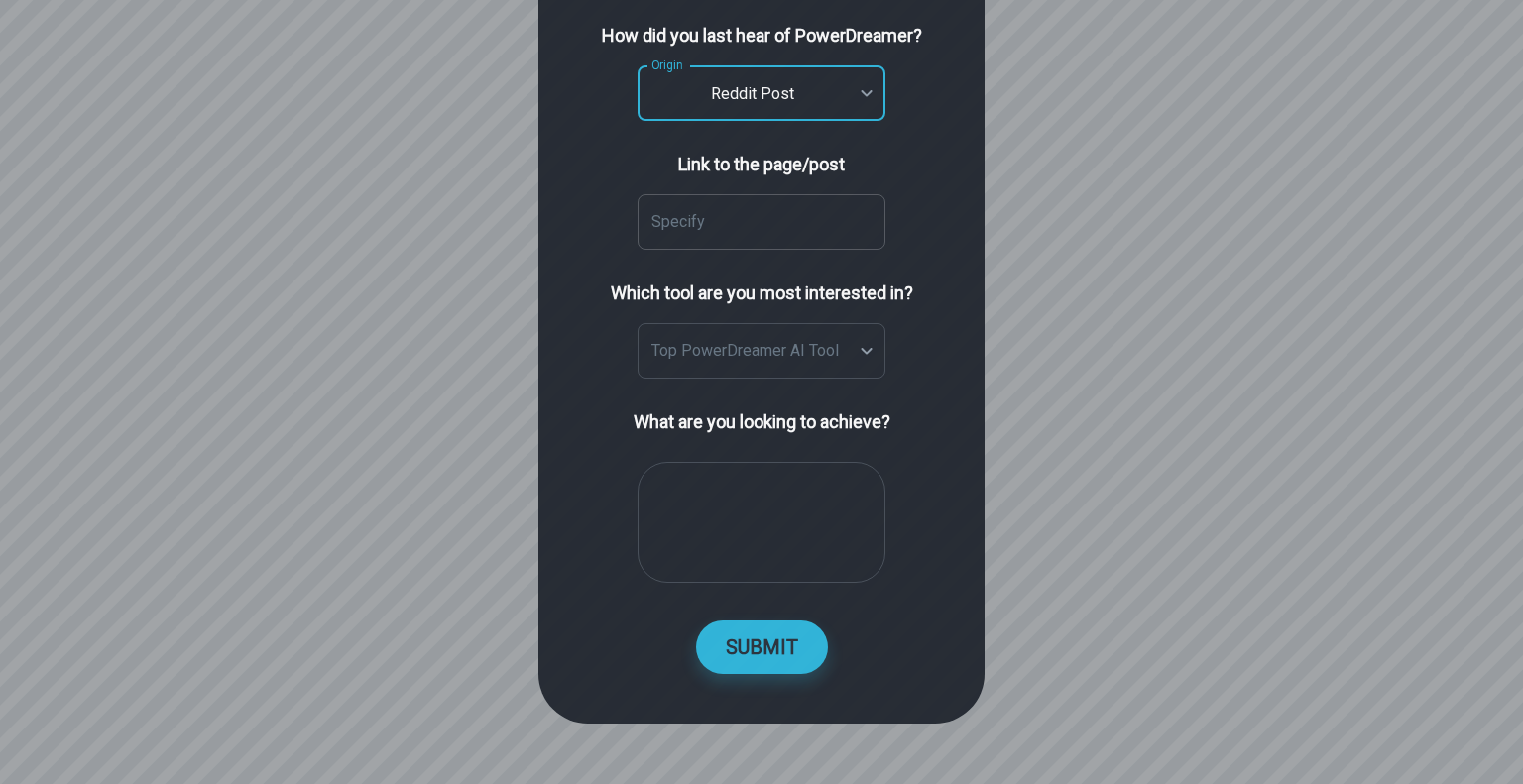 scroll, scrollTop: 168, scrollLeft: 0, axis: vertical 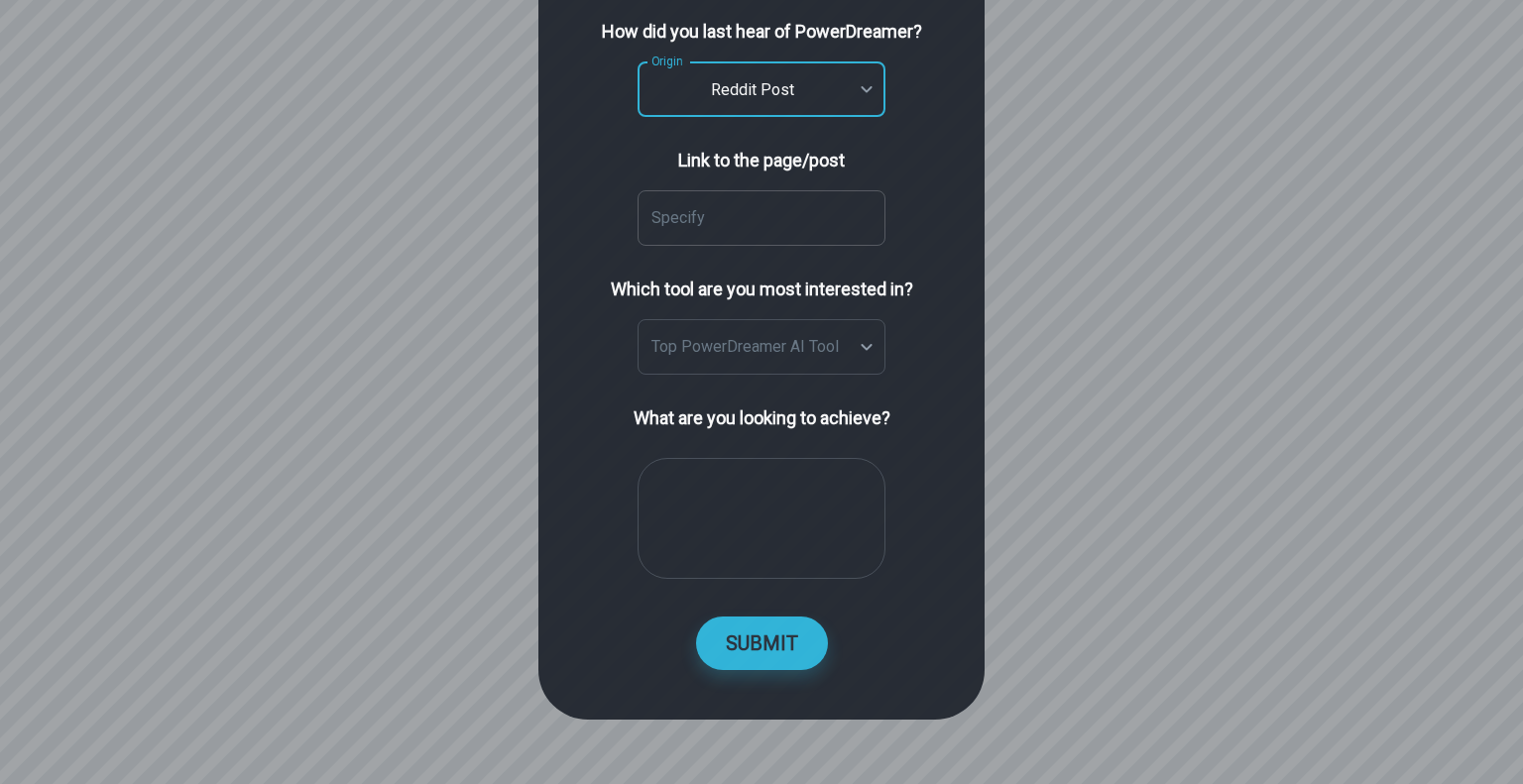 click on "Specify" at bounding box center [762, 218] 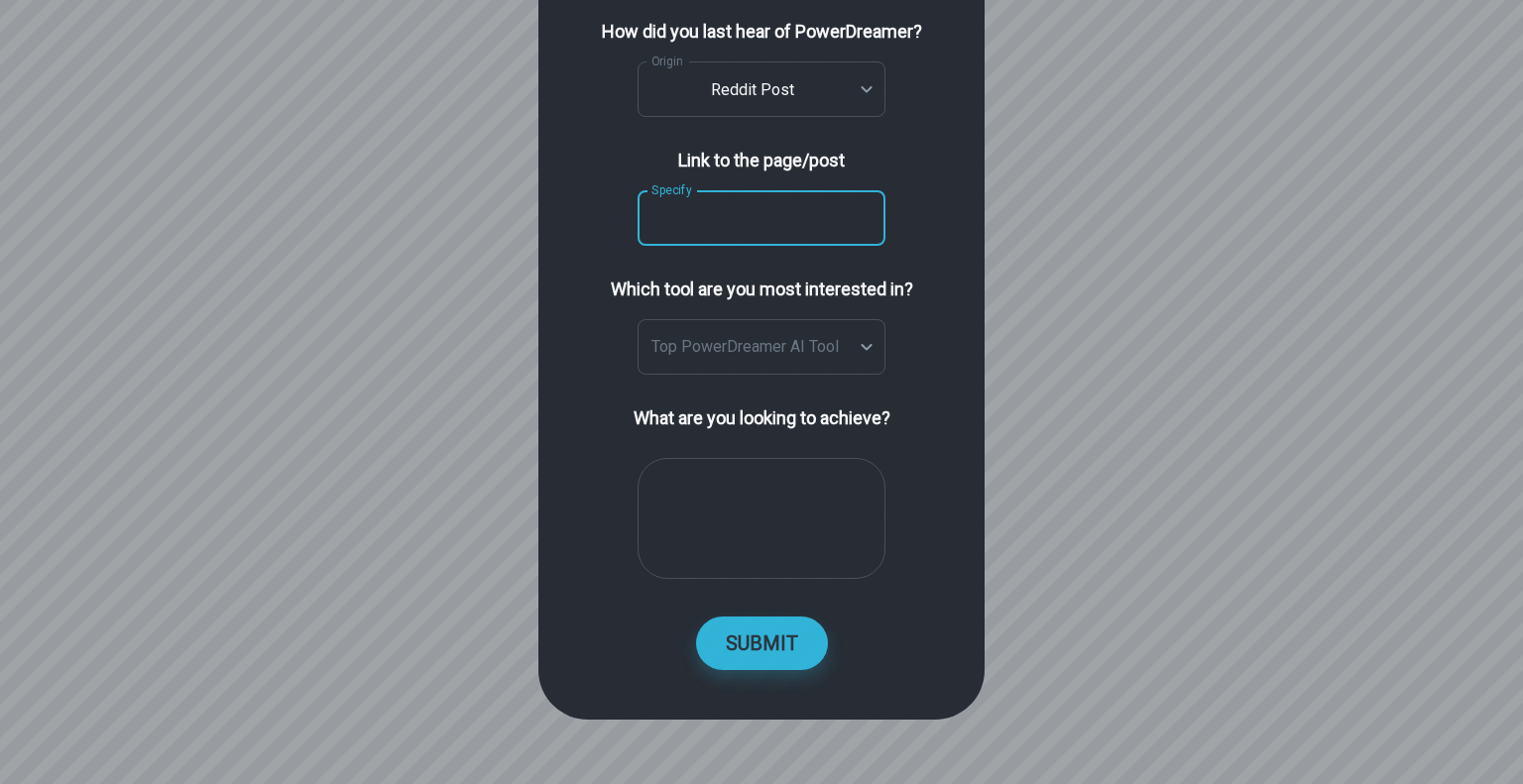 paste on "**********" 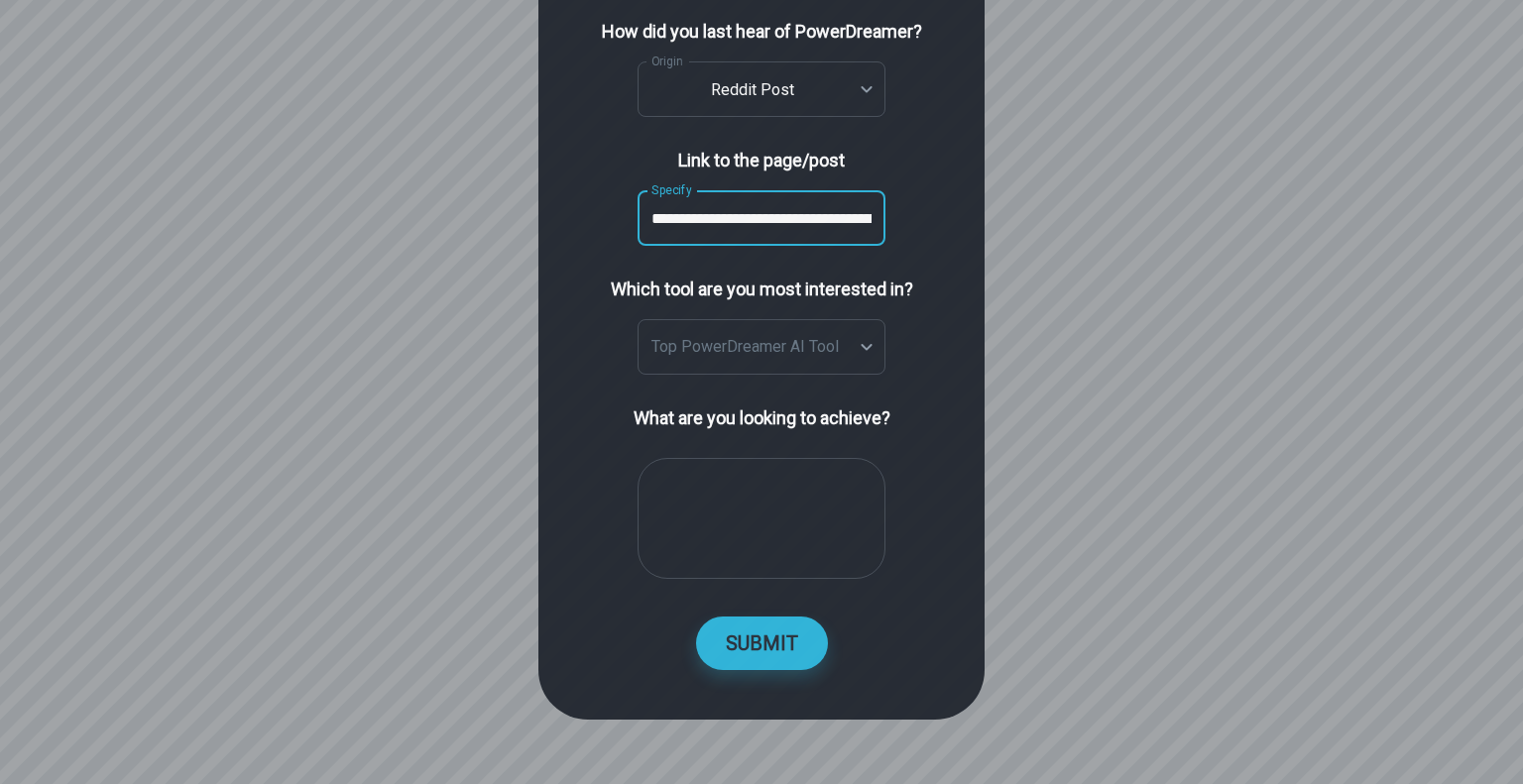 scroll, scrollTop: 0, scrollLeft: 524, axis: horizontal 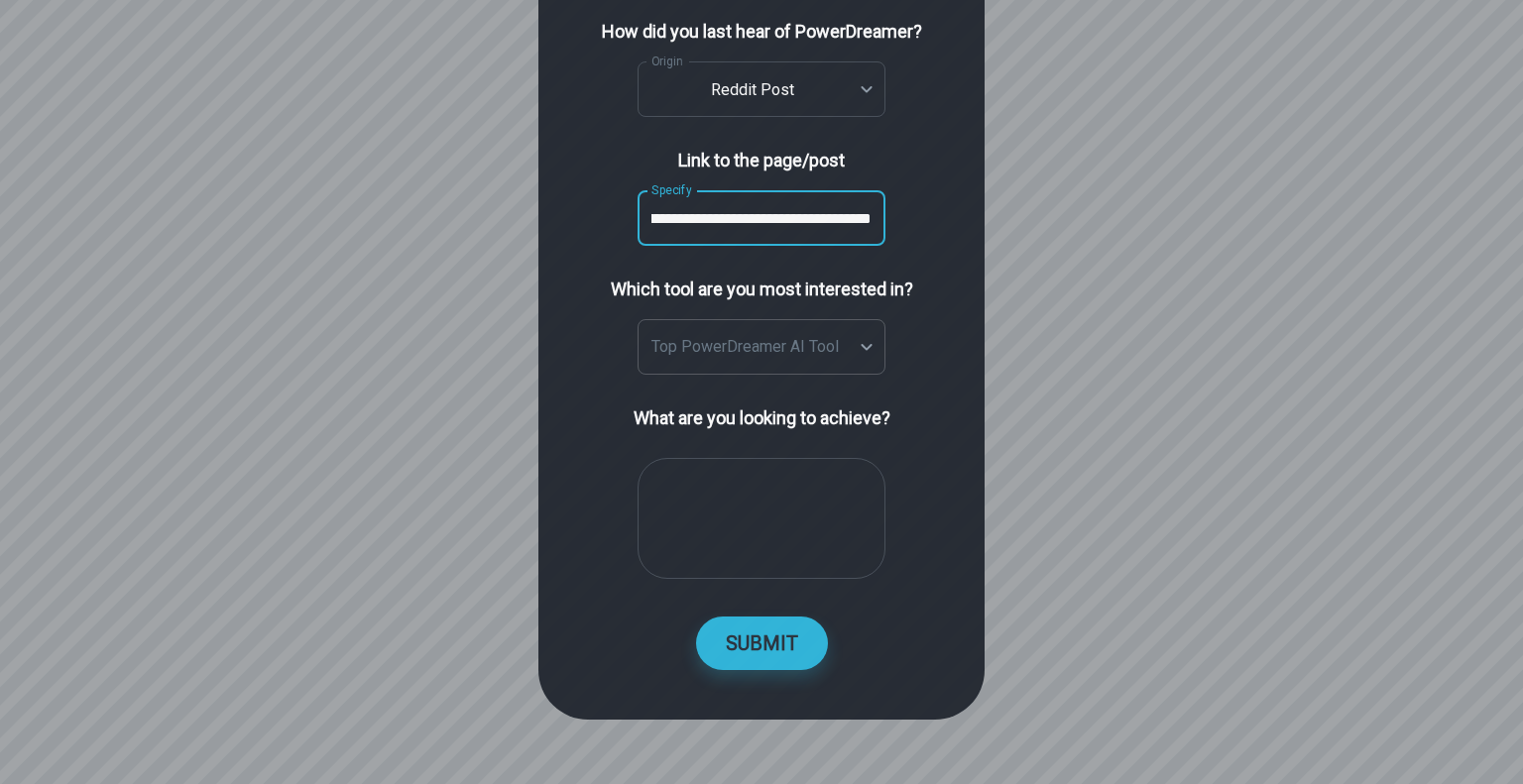 type on "**********" 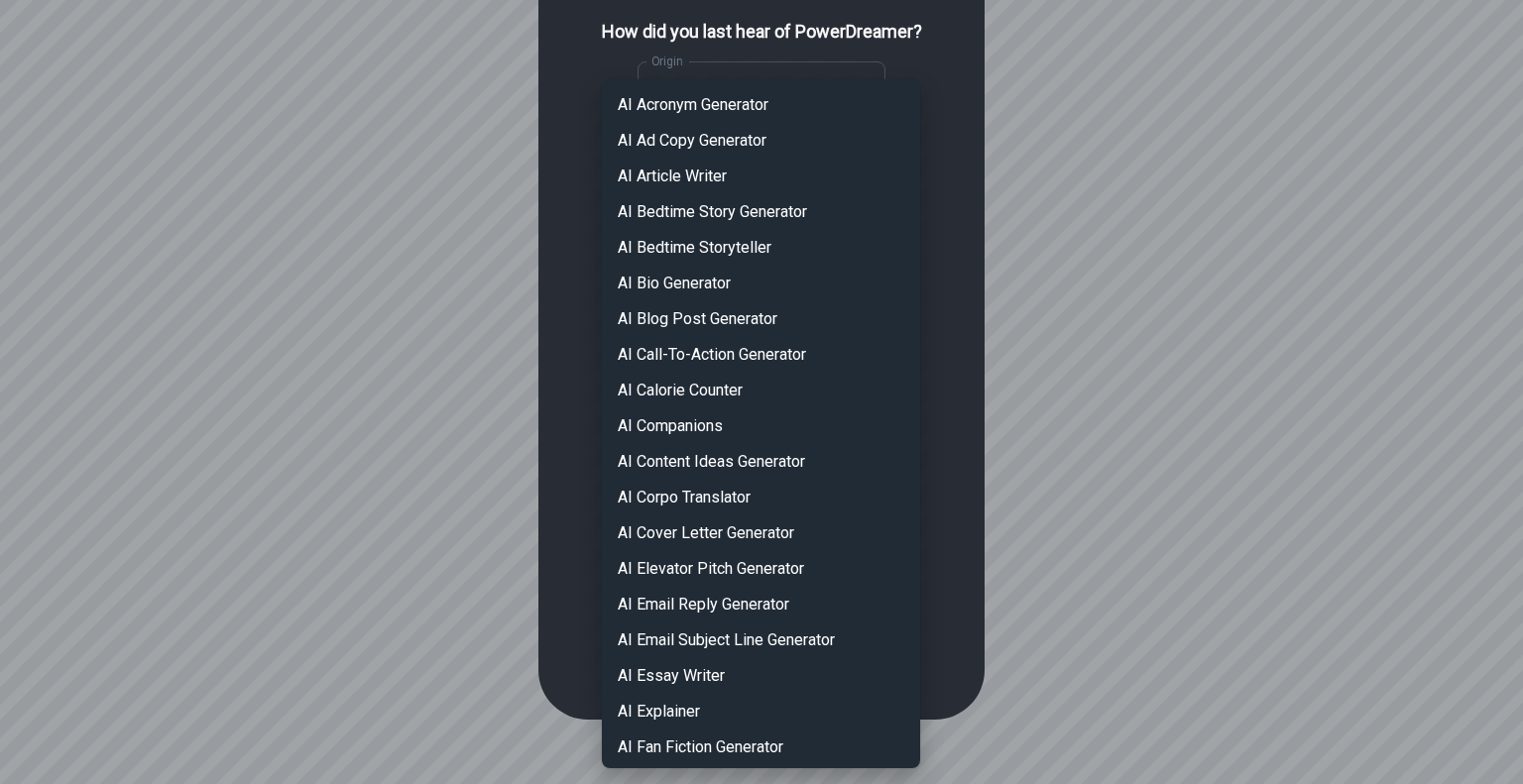 click on "**********" at bounding box center (762, 315) 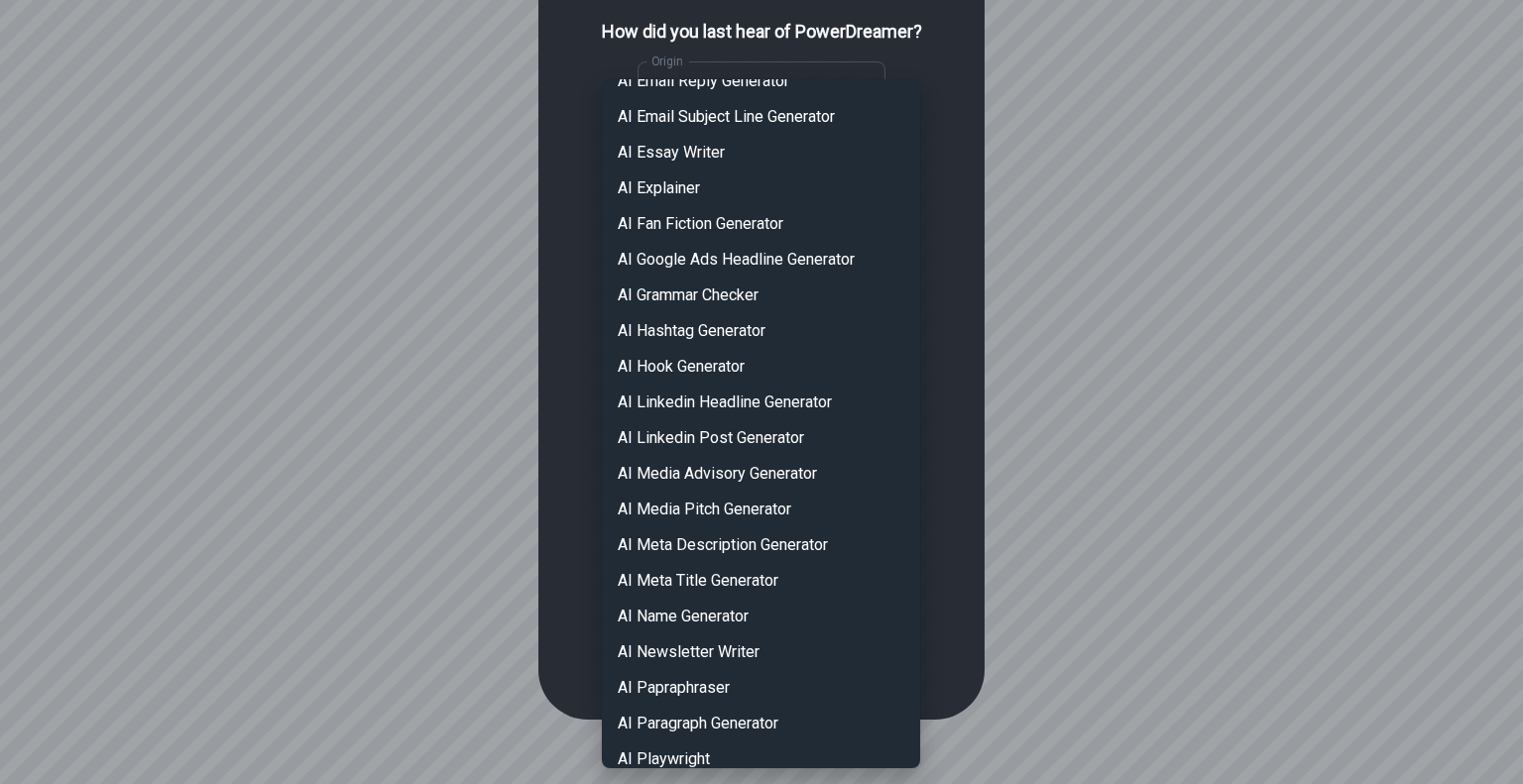 scroll, scrollTop: 0, scrollLeft: 0, axis: both 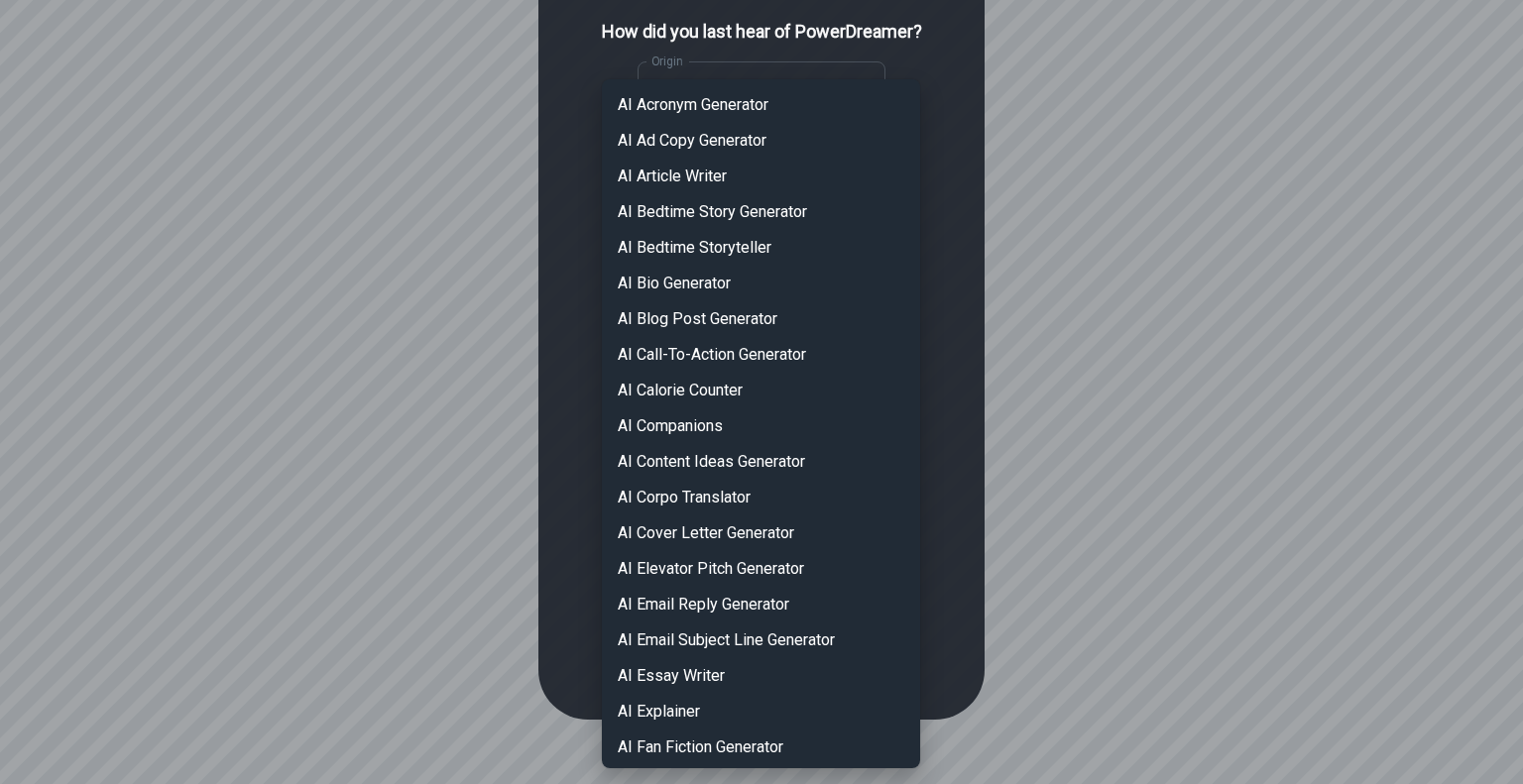 click at bounding box center [762, 392] 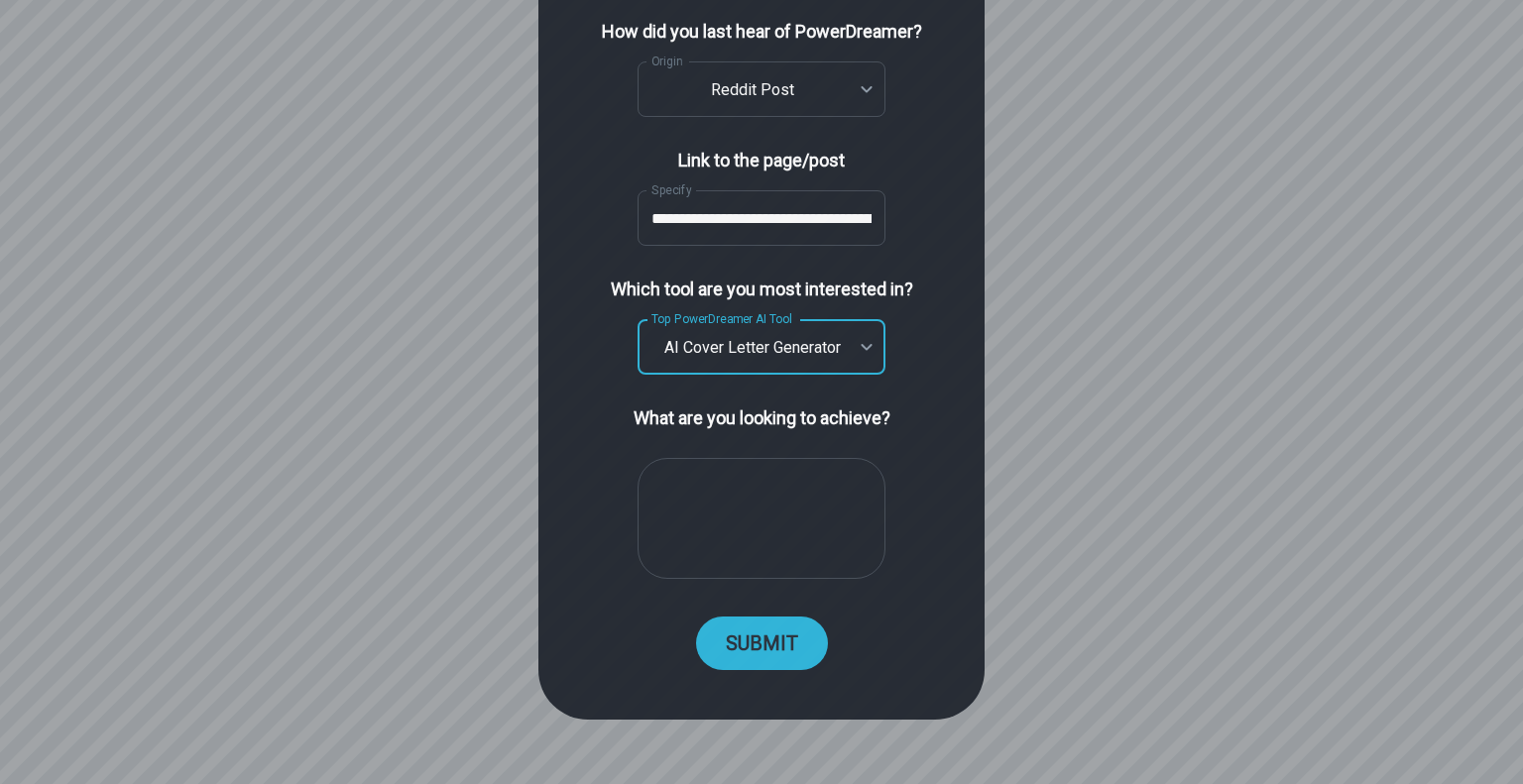 click on "SUBMIT" at bounding box center (762, 643) 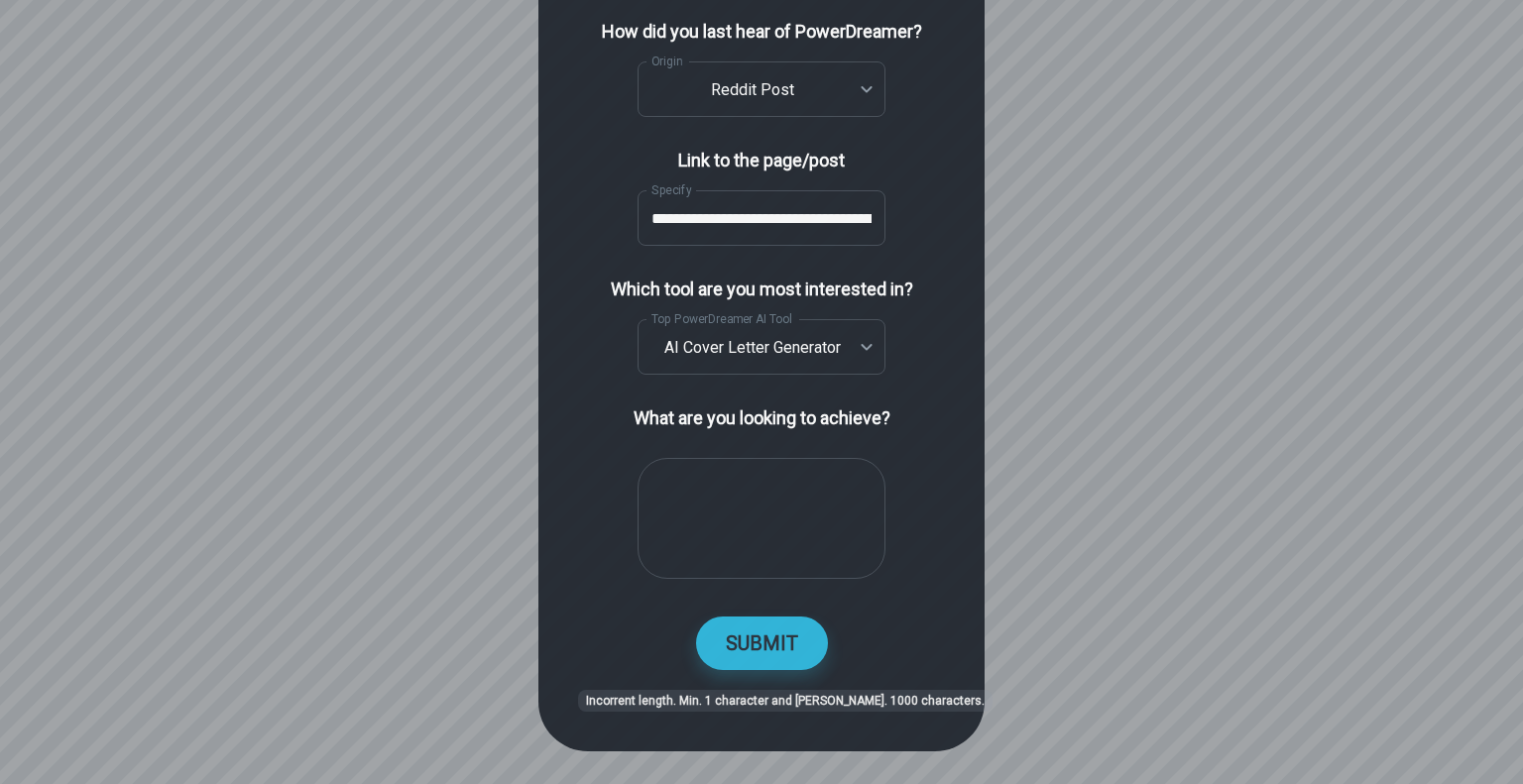 click at bounding box center [762, 518] 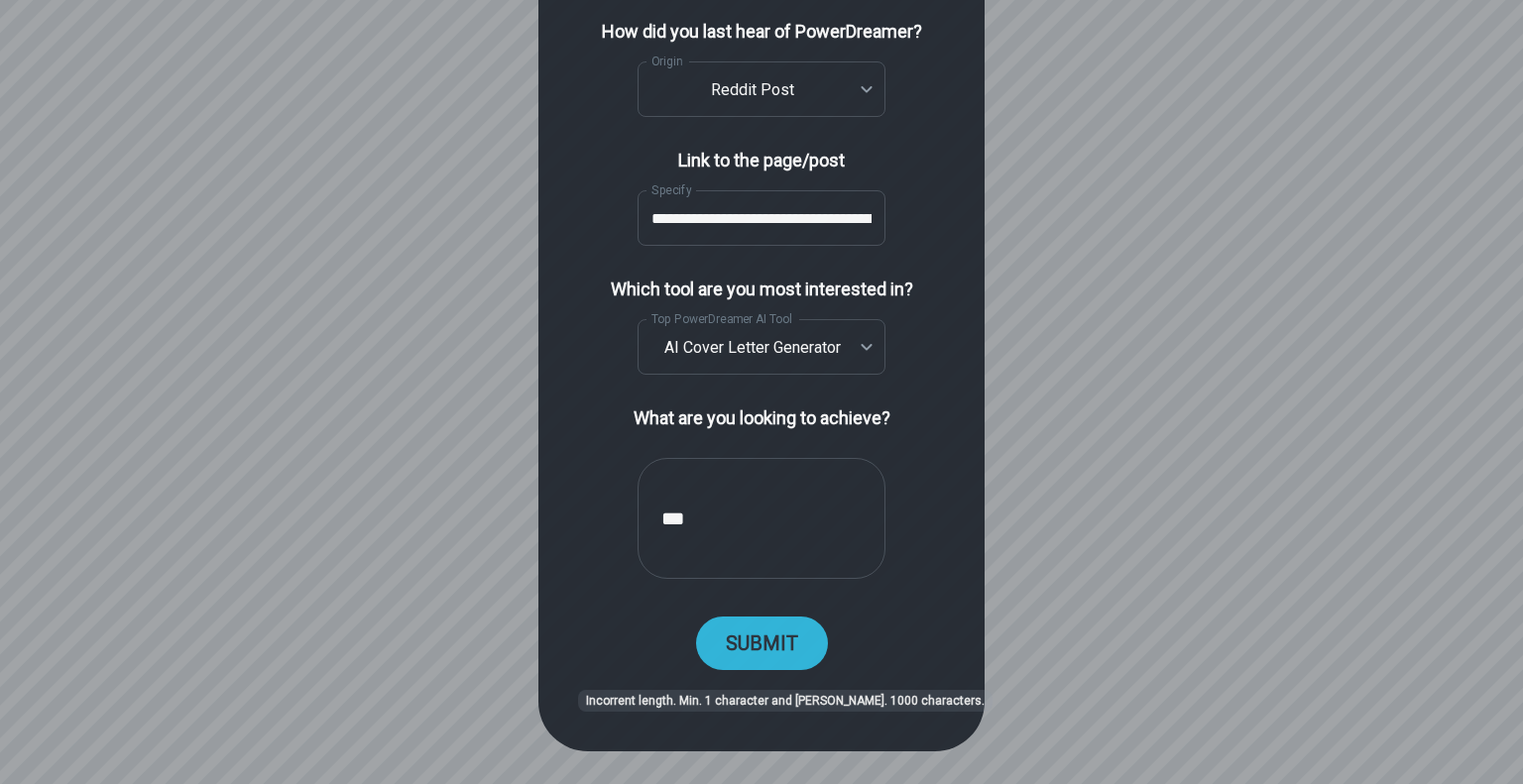 type on "***" 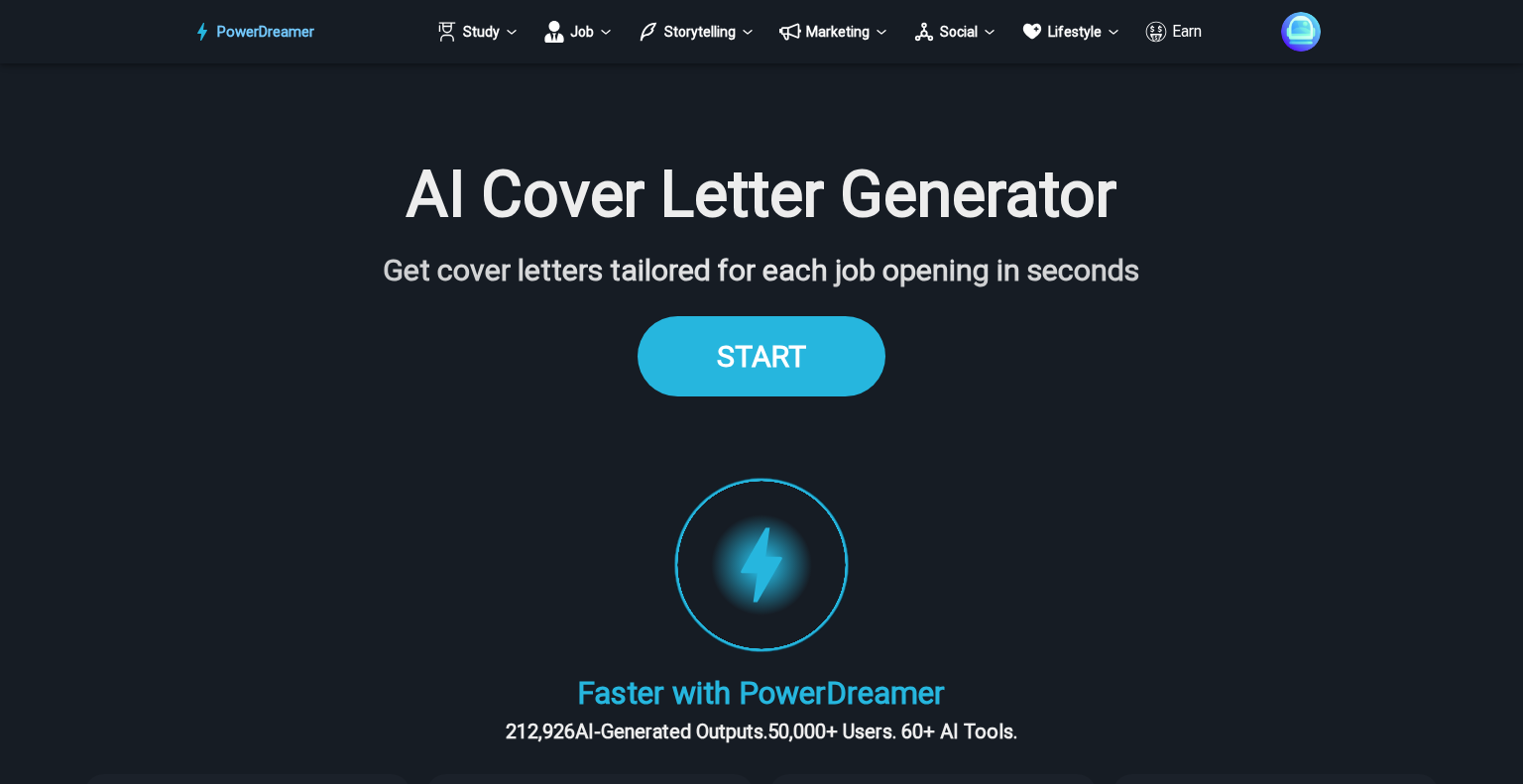 scroll, scrollTop: 0, scrollLeft: 0, axis: both 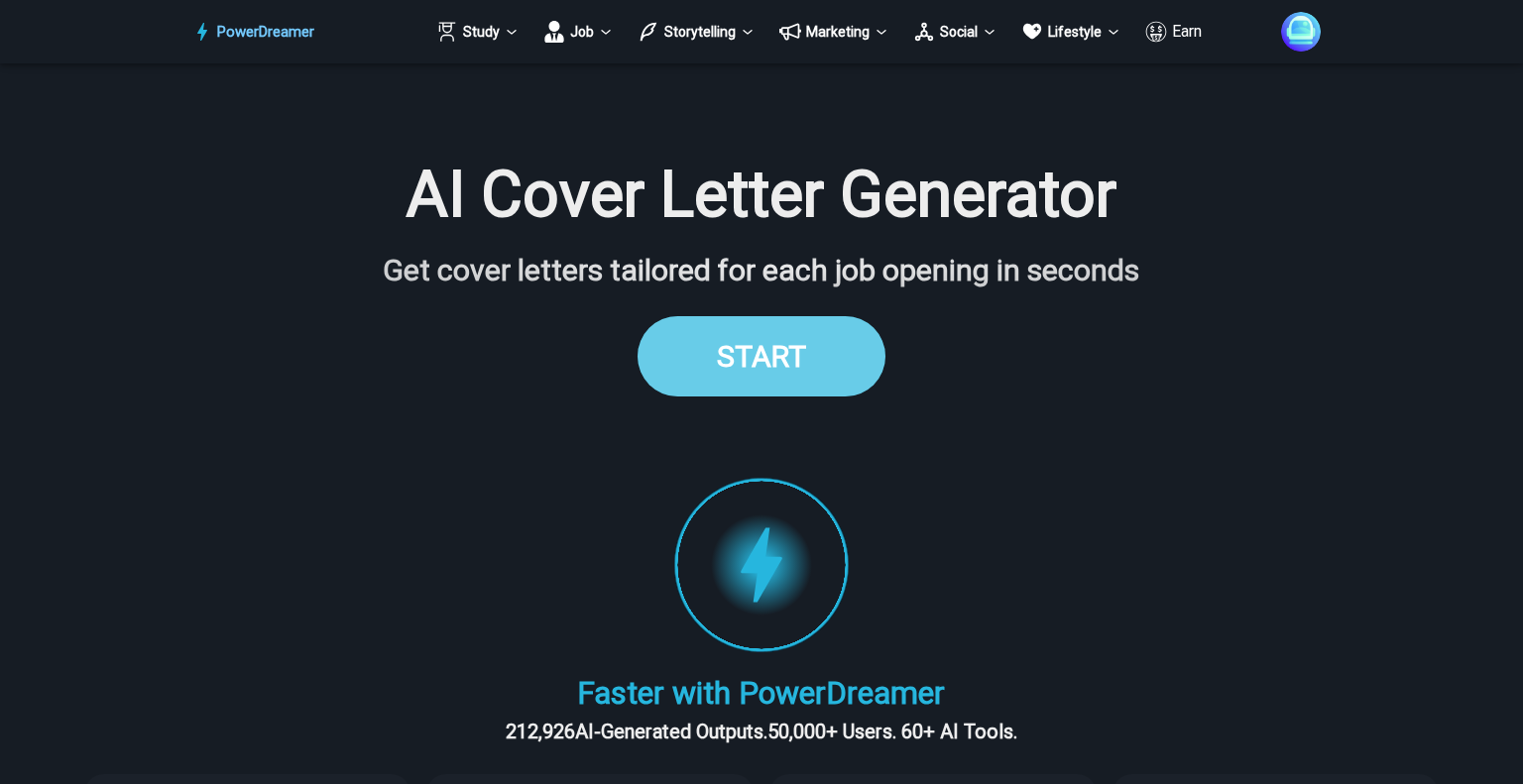 click on "START" at bounding box center [762, 356] 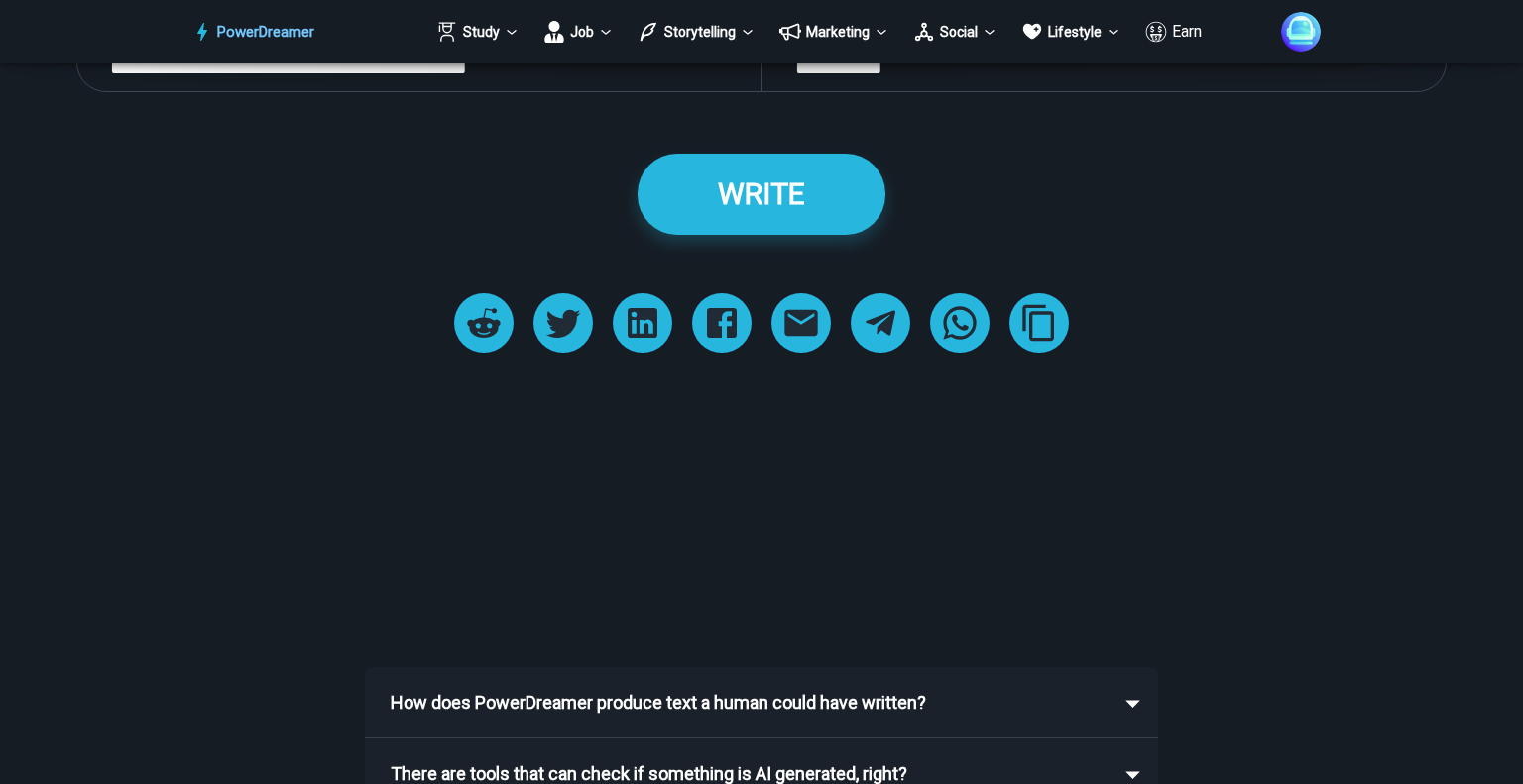 scroll, scrollTop: 2744, scrollLeft: 0, axis: vertical 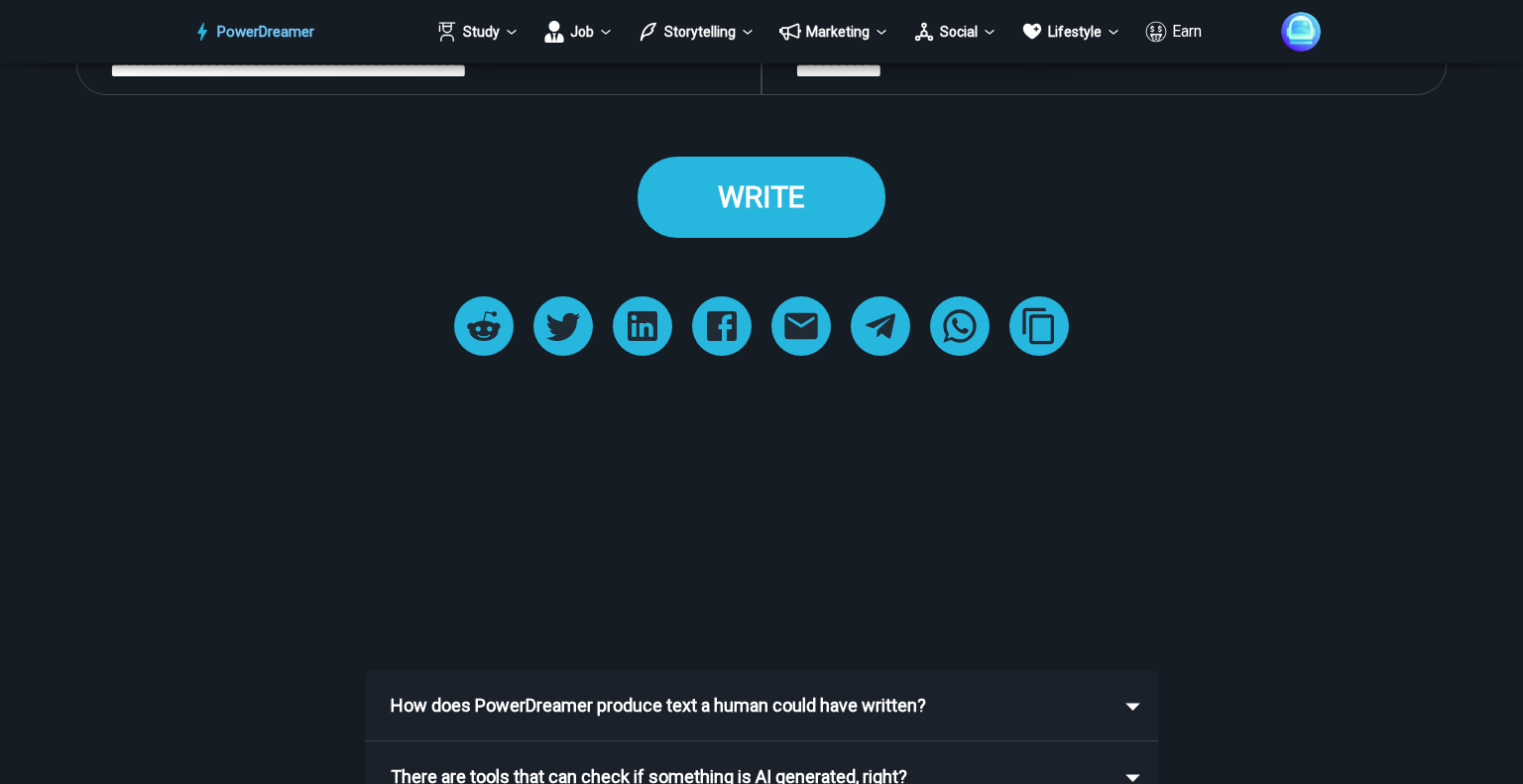 click on "WRITE" at bounding box center [762, 196] 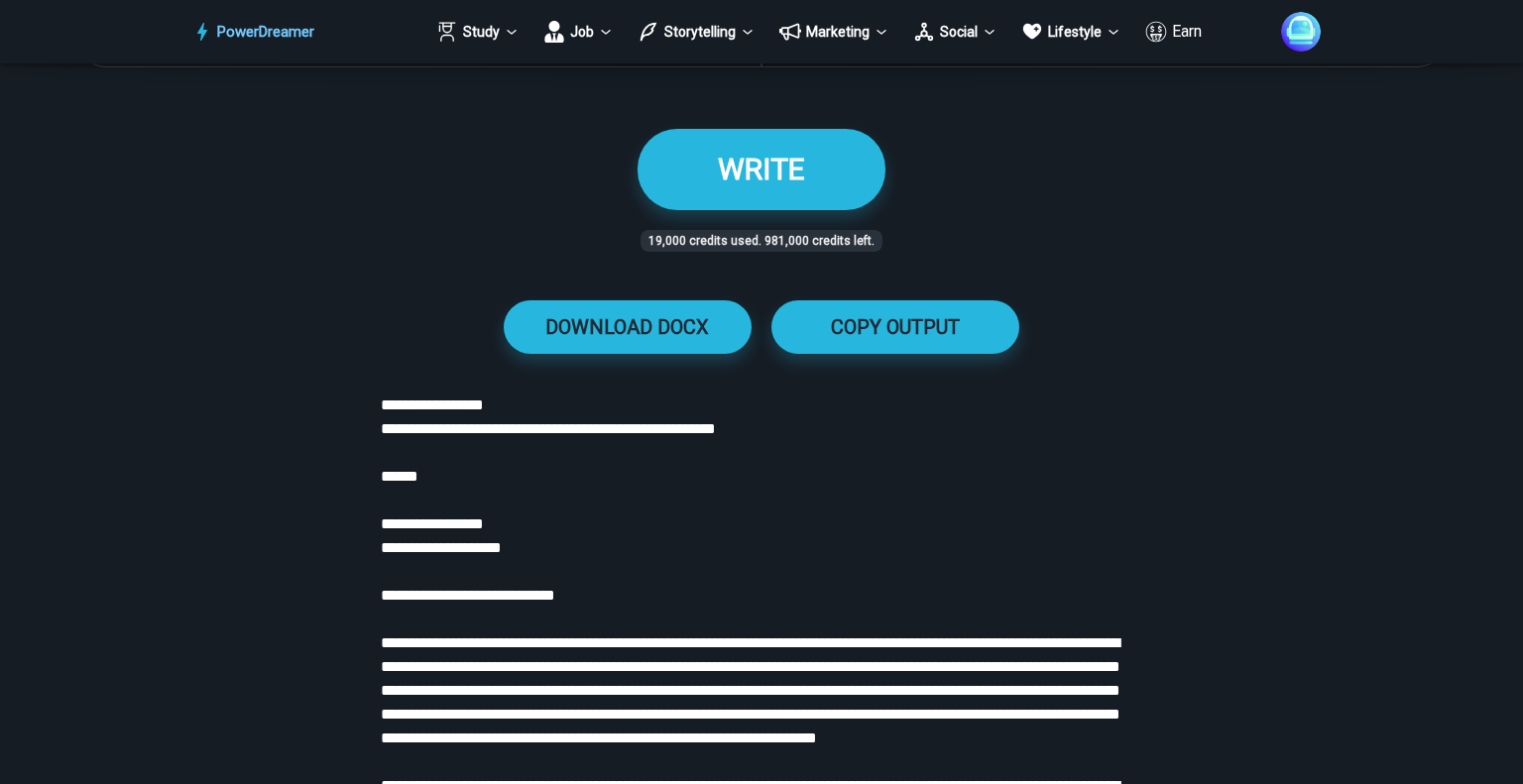 scroll, scrollTop: 2773, scrollLeft: 0, axis: vertical 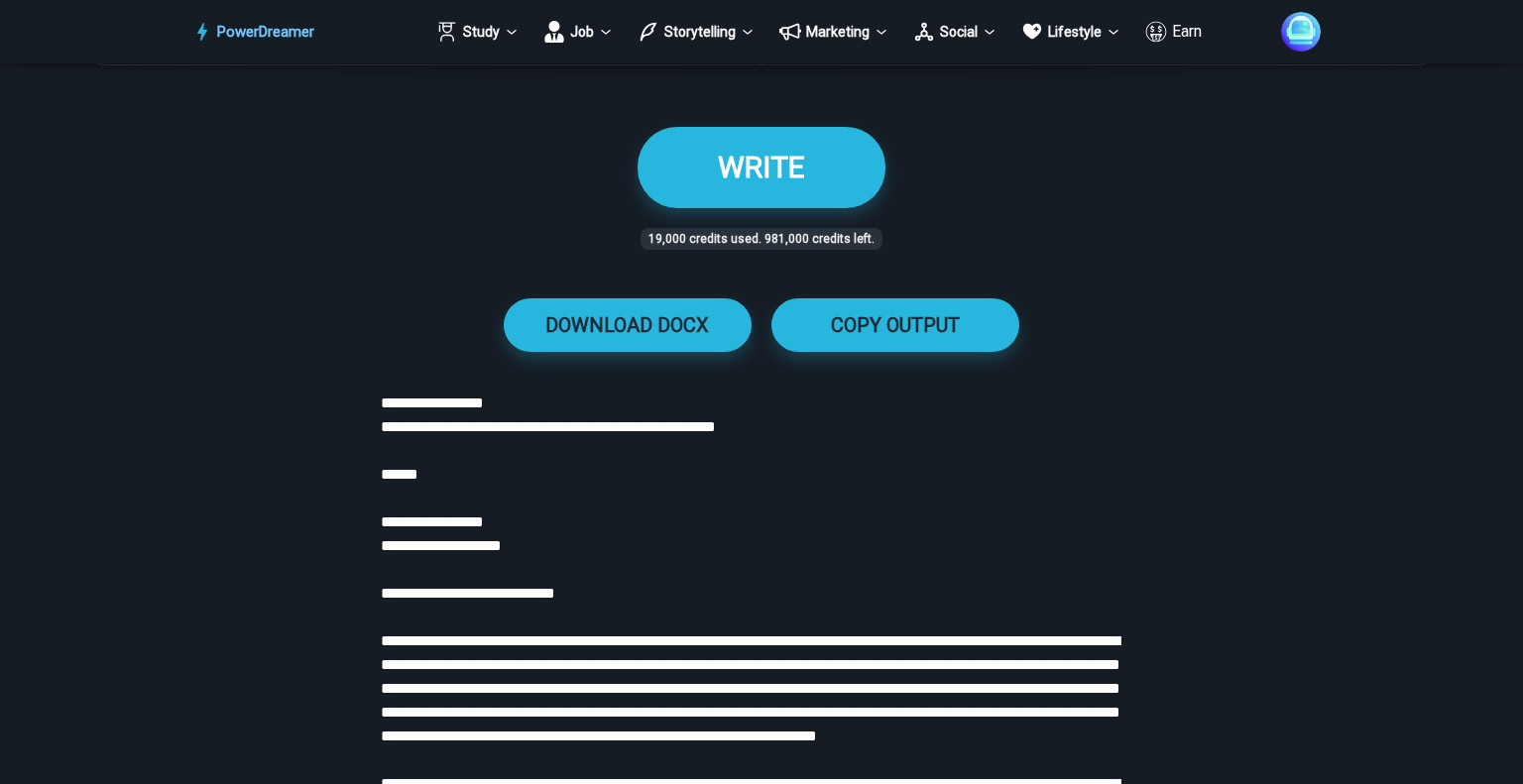 click on "COPY OUTPUT" at bounding box center (895, 325) 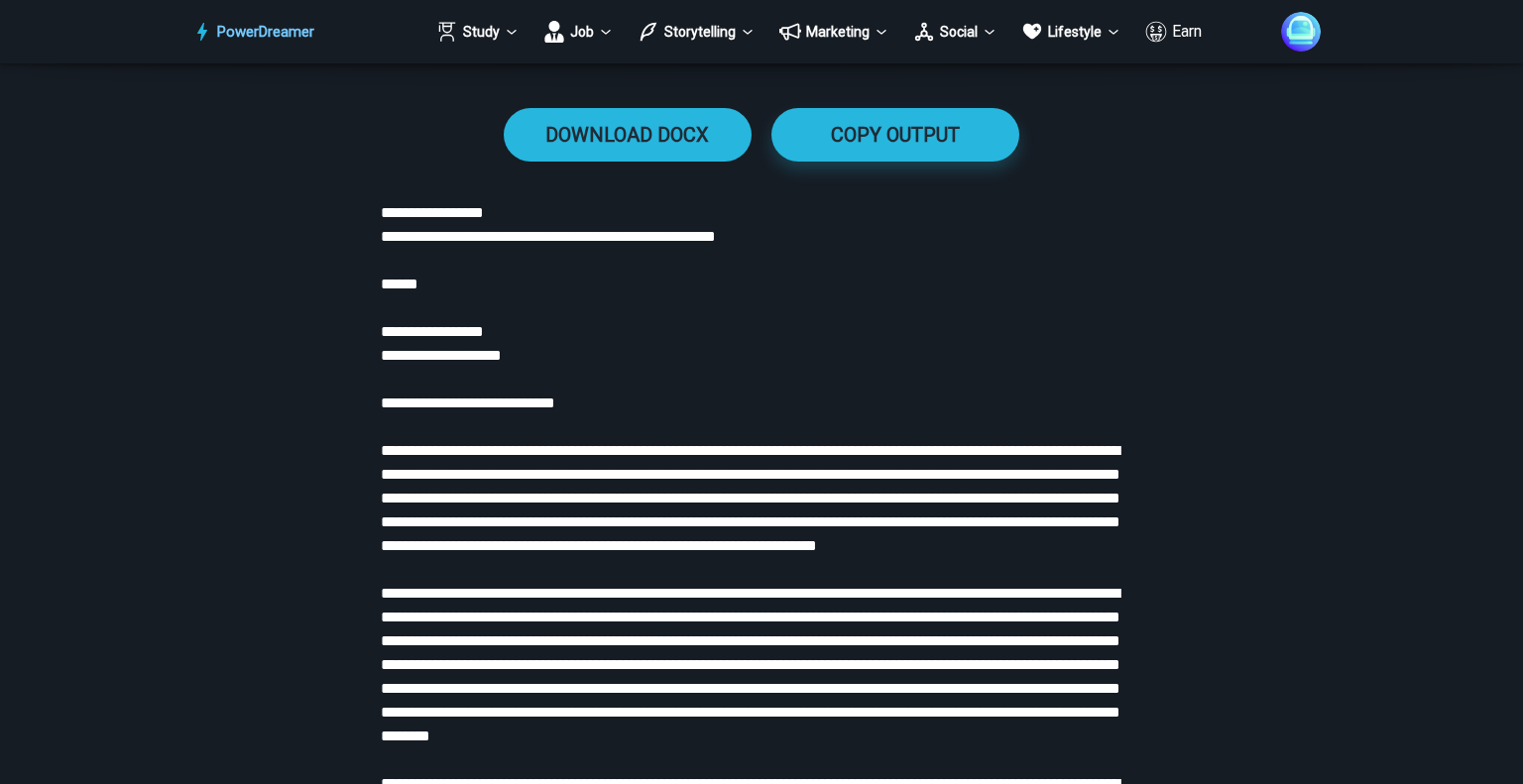 scroll, scrollTop: 3047, scrollLeft: 0, axis: vertical 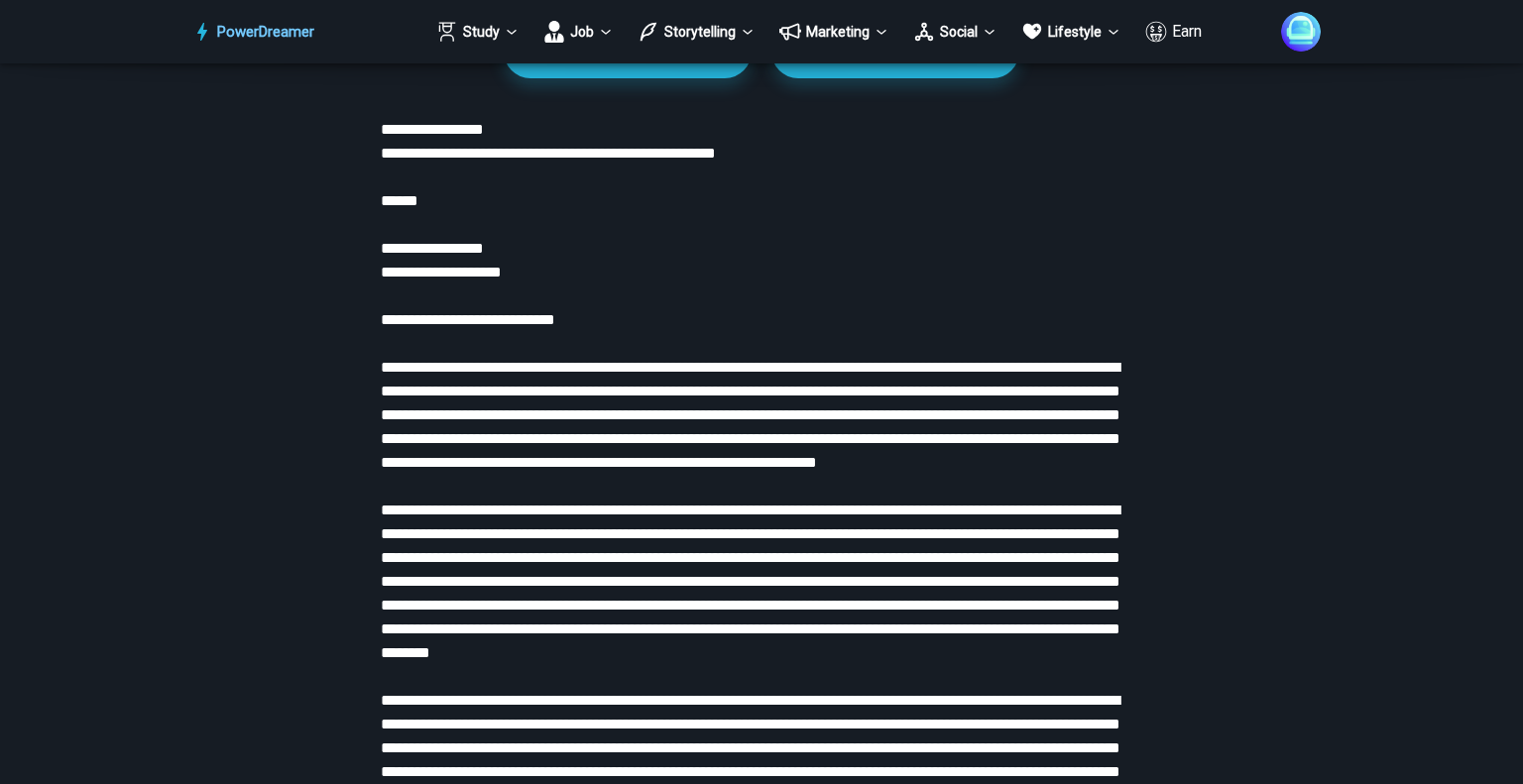 click at bounding box center [762, 713] 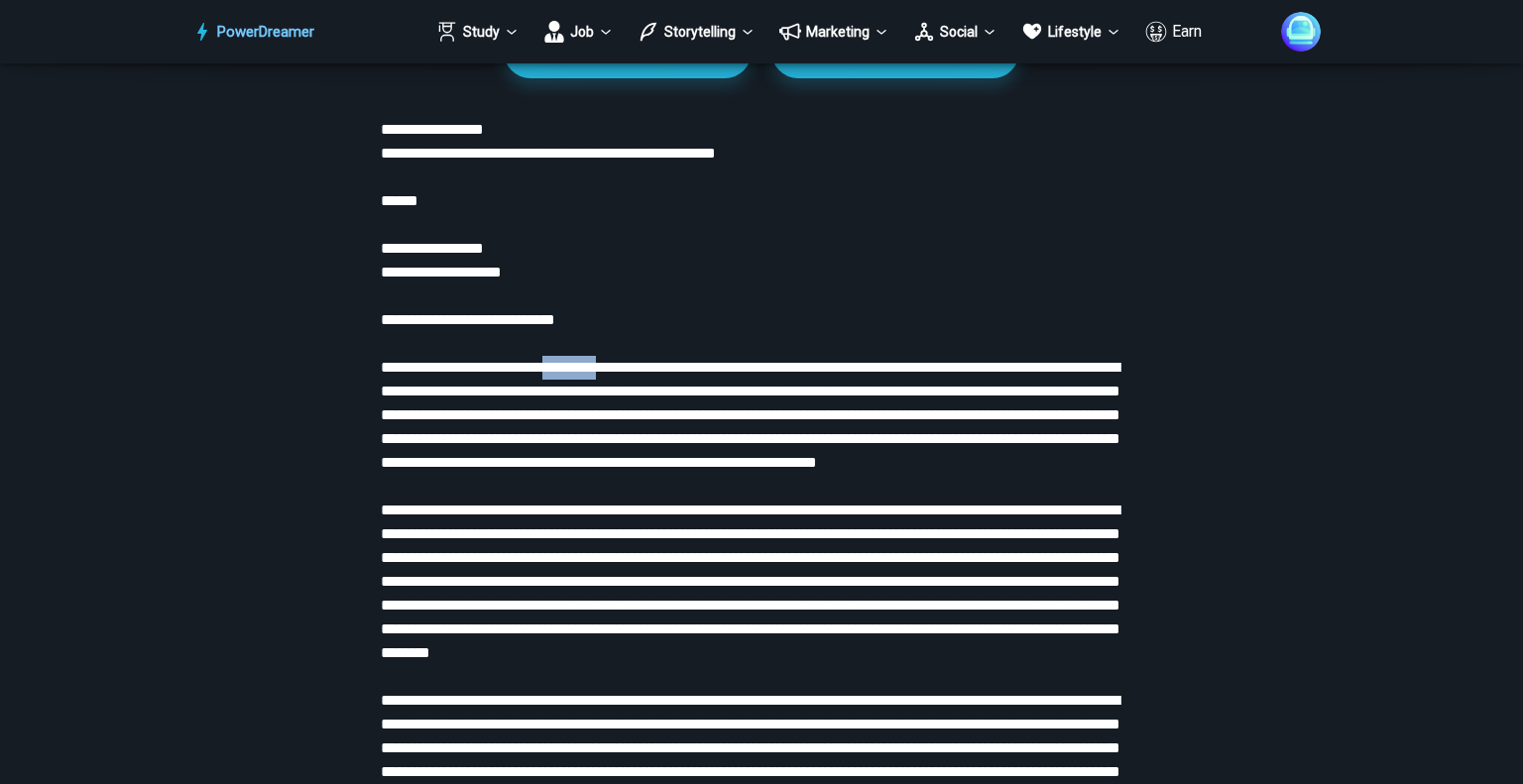 click at bounding box center (762, 713) 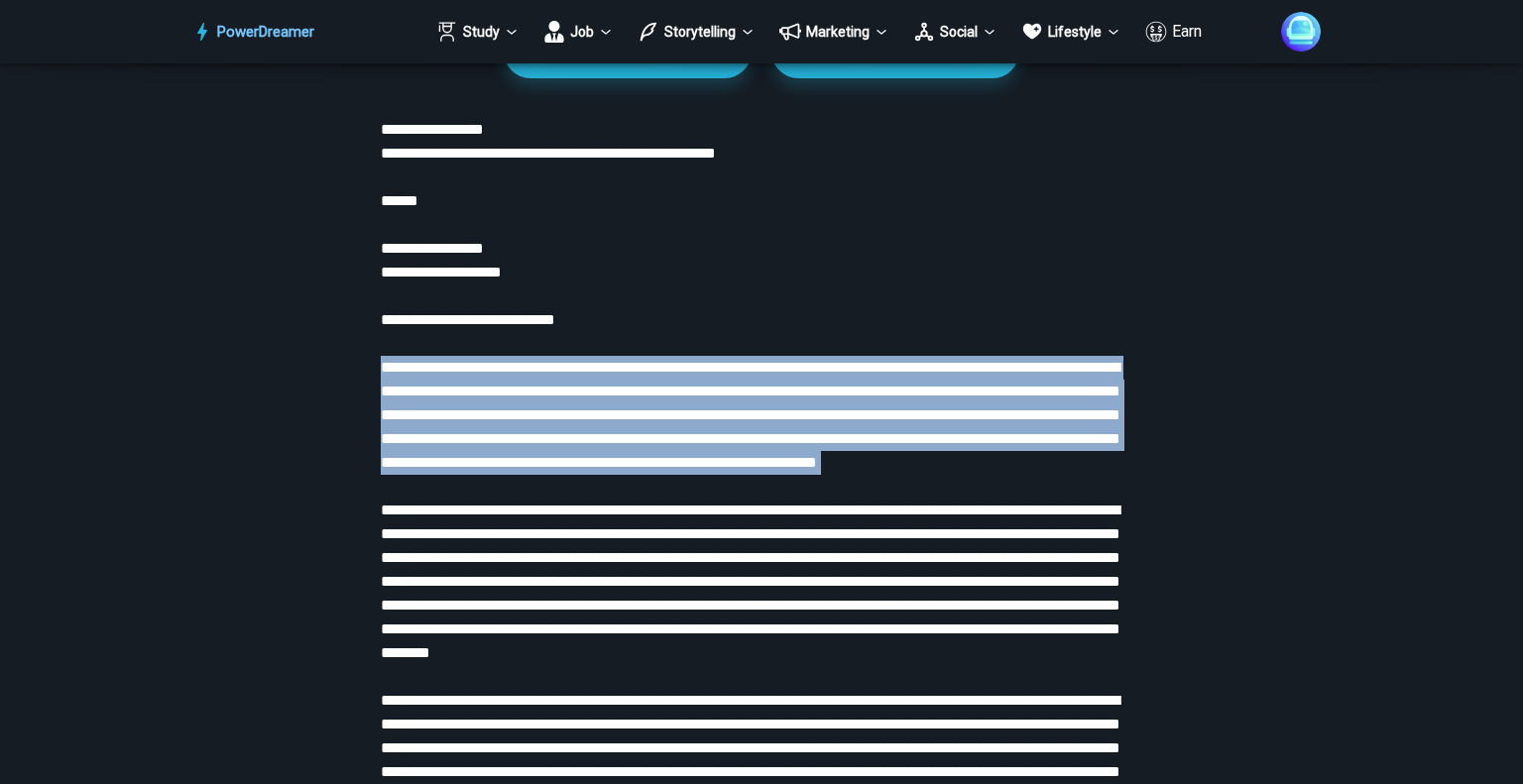 click at bounding box center [762, 713] 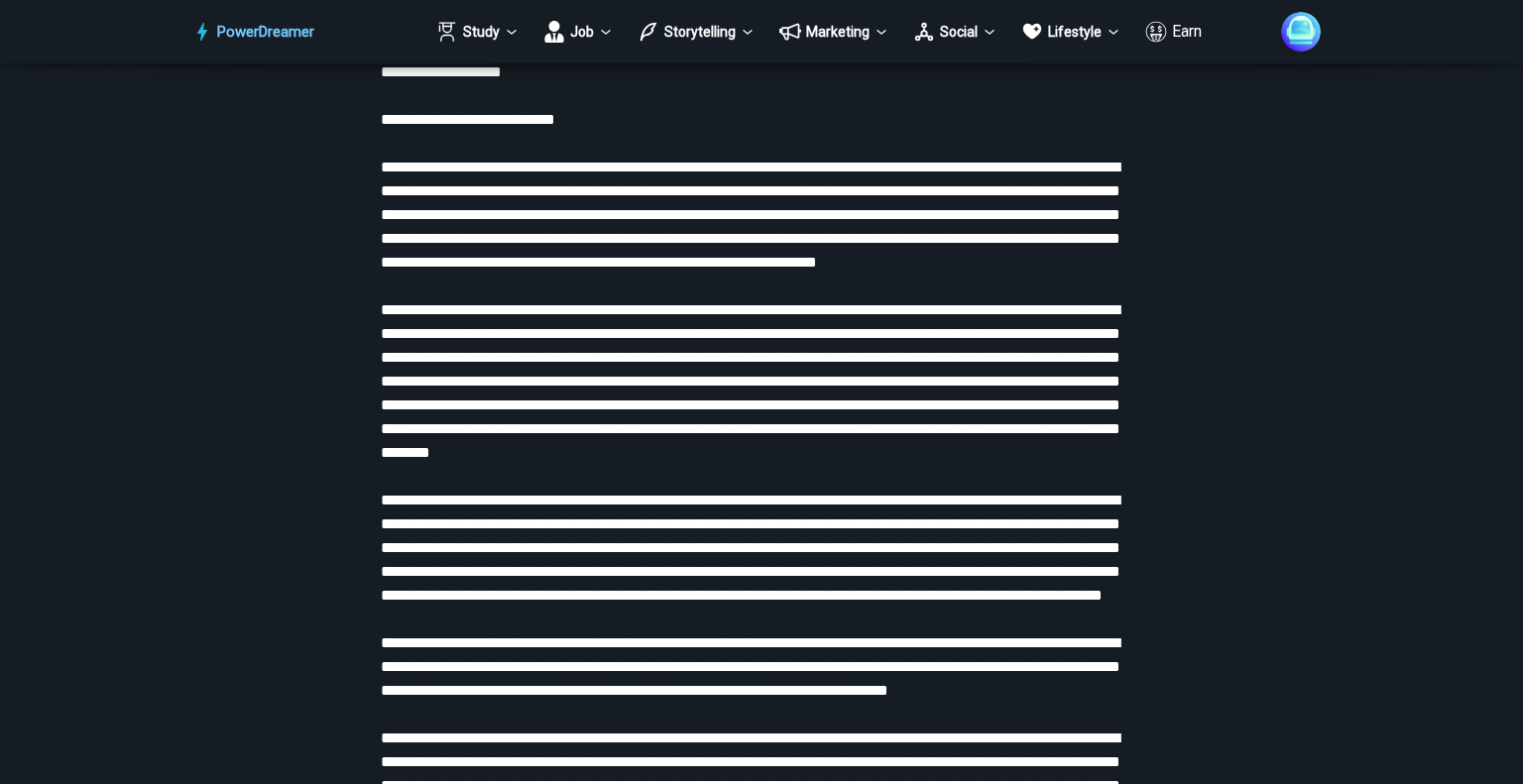 click at bounding box center (762, 512) 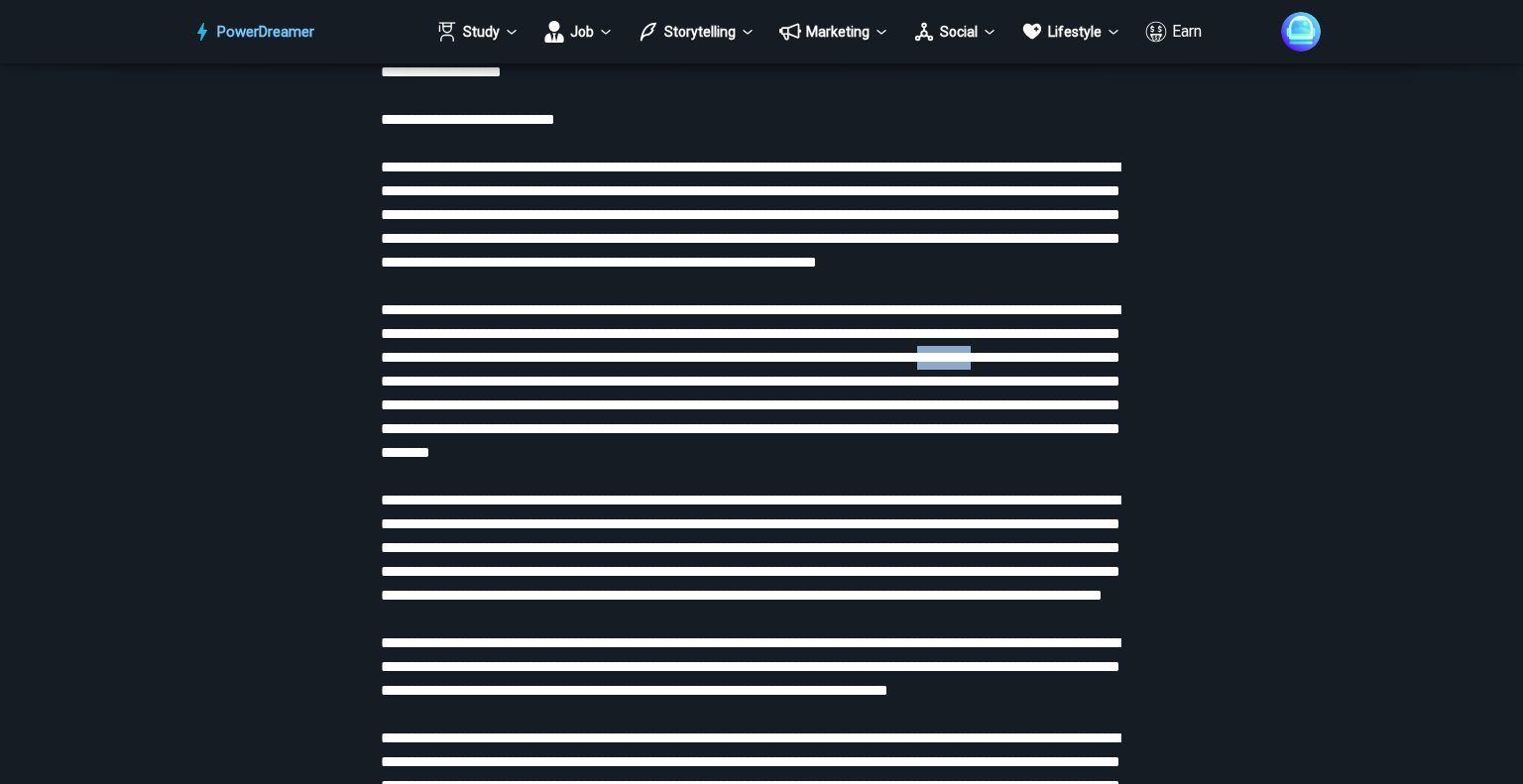 click at bounding box center [762, 512] 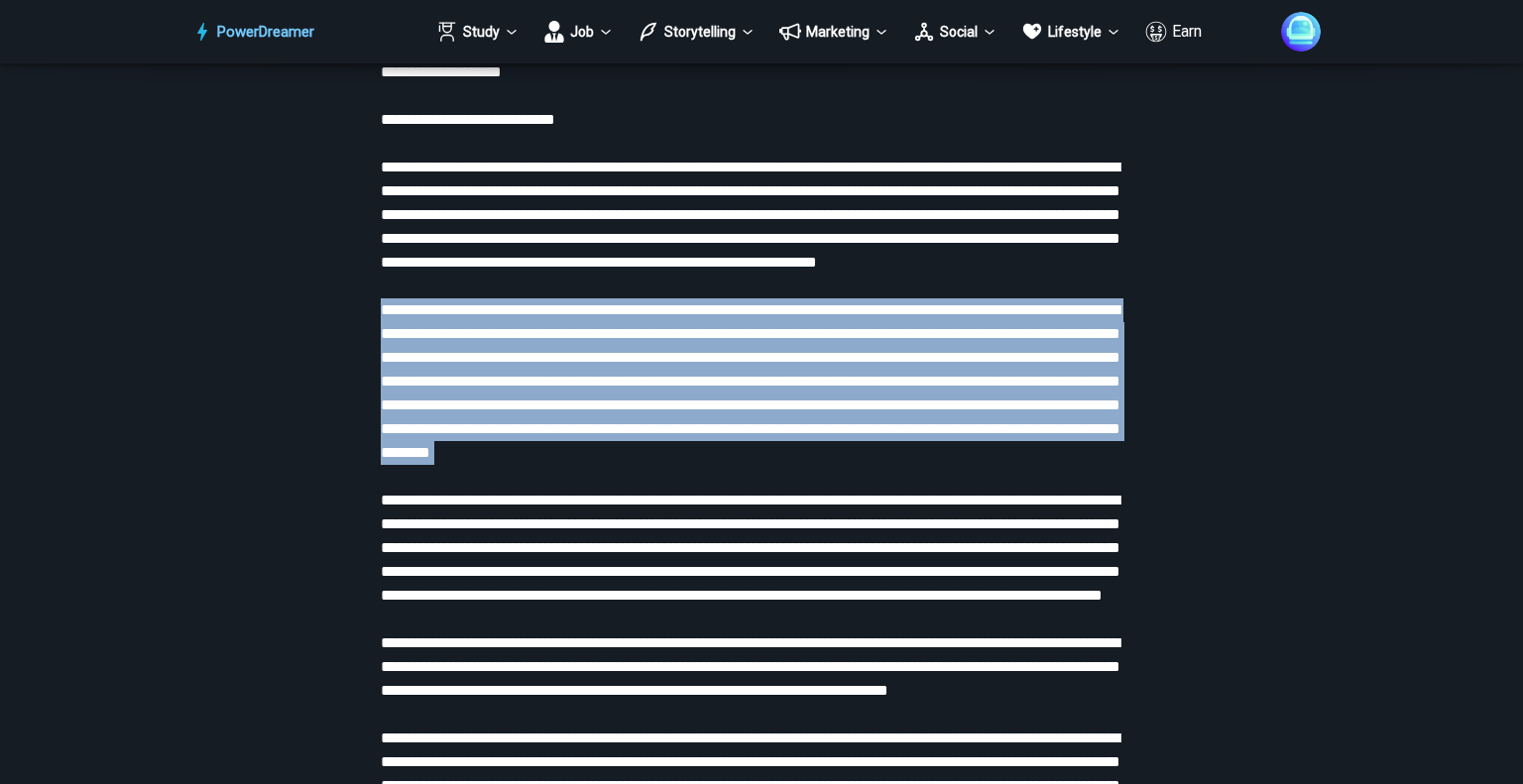 click at bounding box center [762, 512] 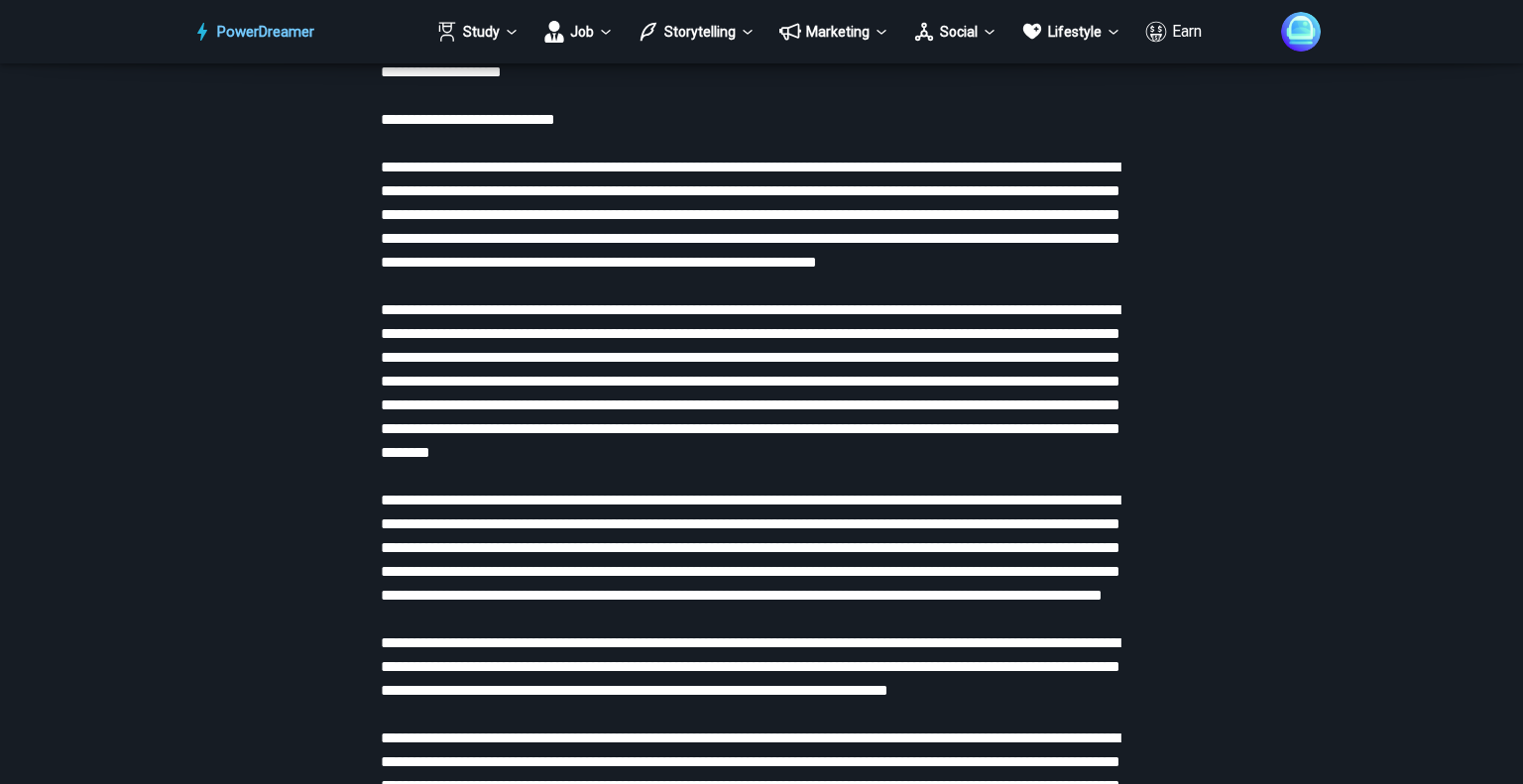 click at bounding box center [762, 512] 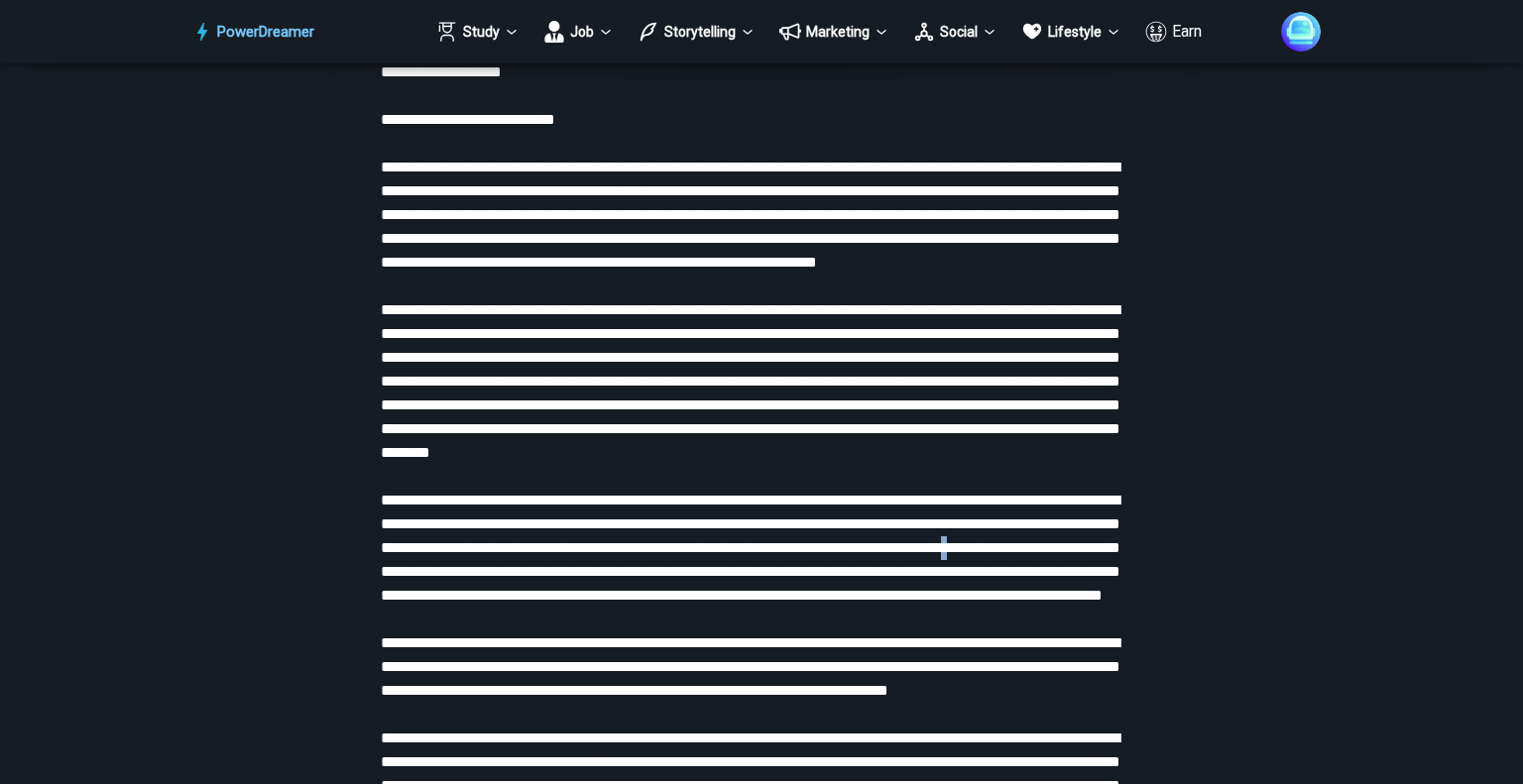 click at bounding box center [762, 512] 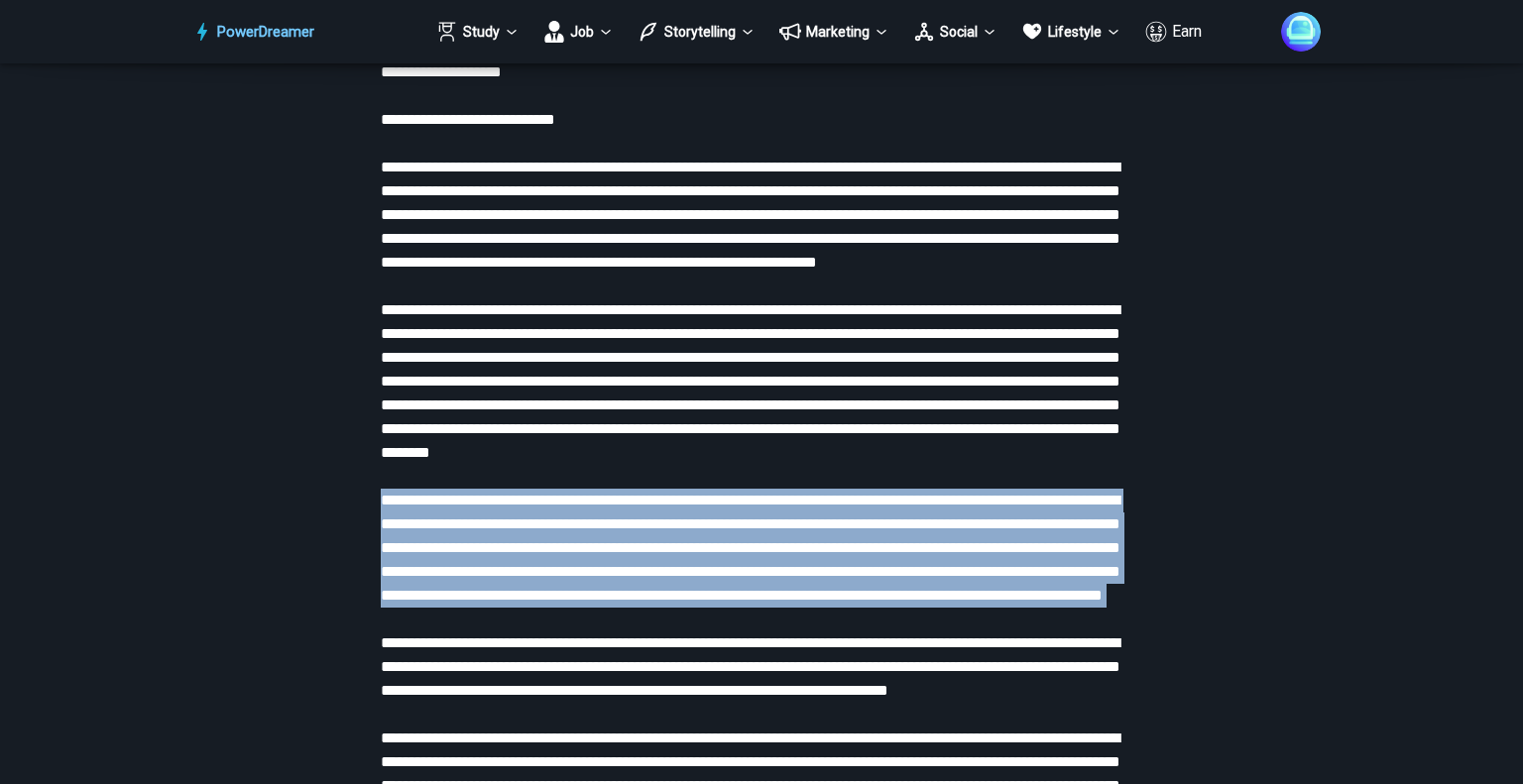 click at bounding box center [762, 512] 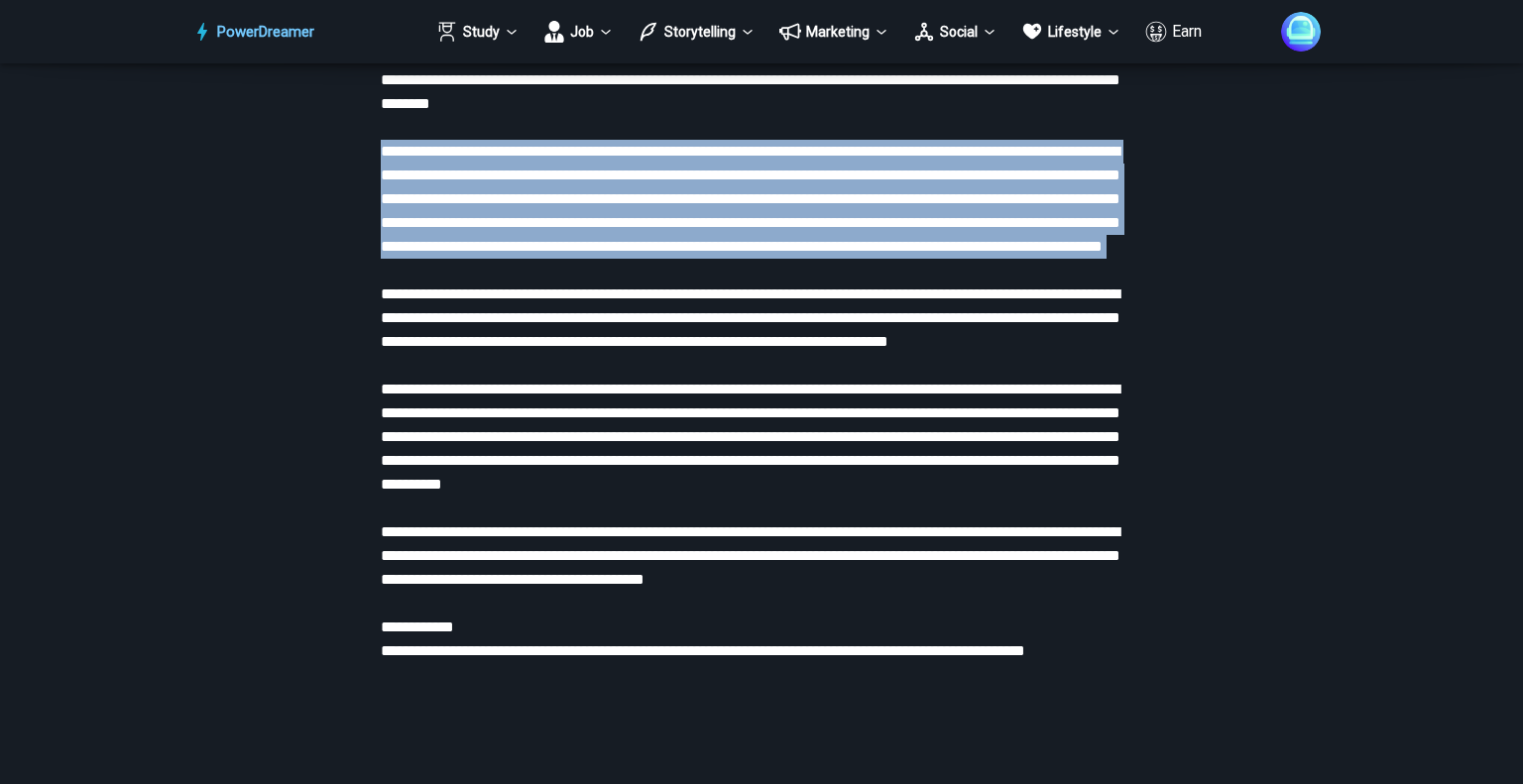 scroll, scrollTop: 3606, scrollLeft: 0, axis: vertical 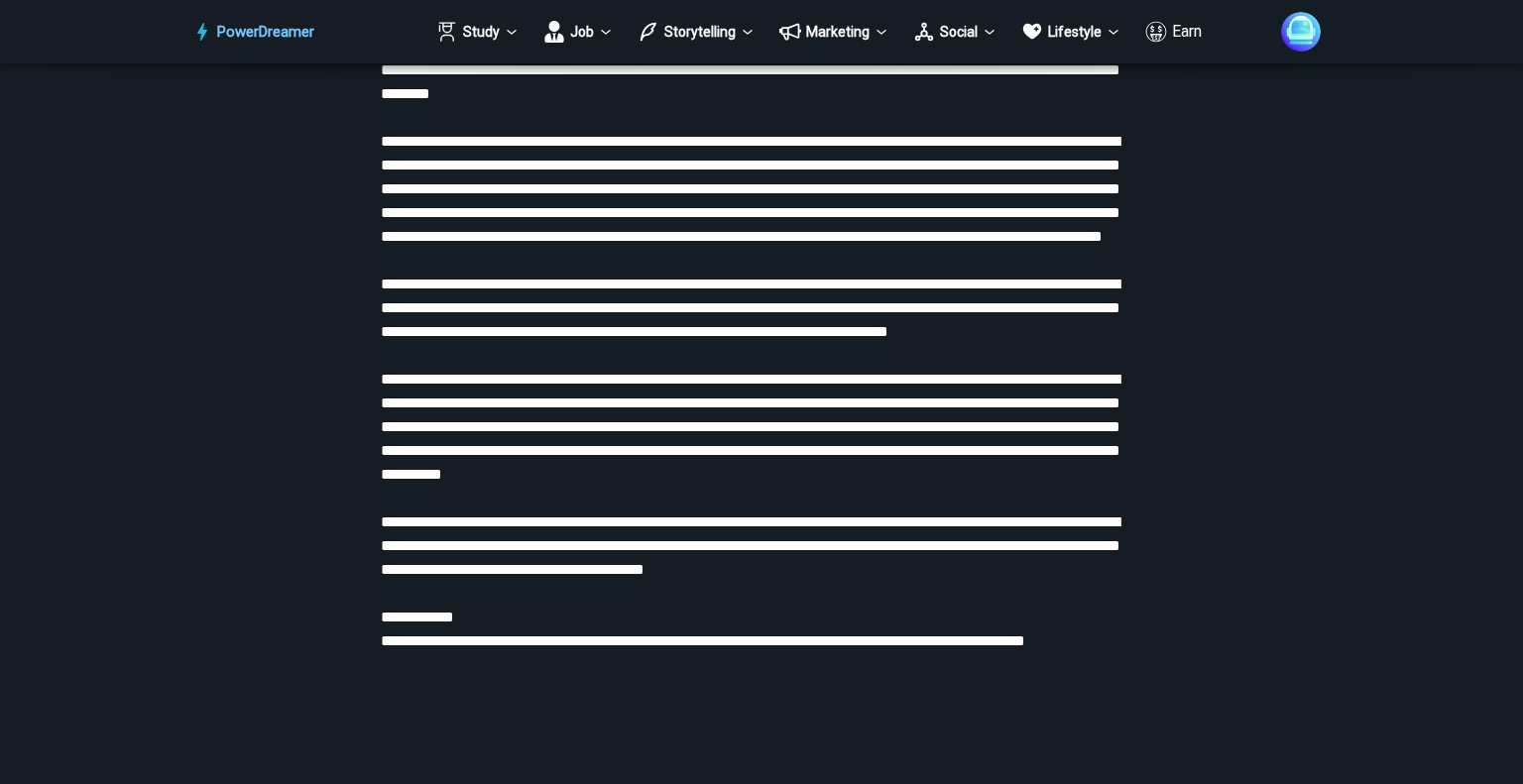 click at bounding box center [762, 154] 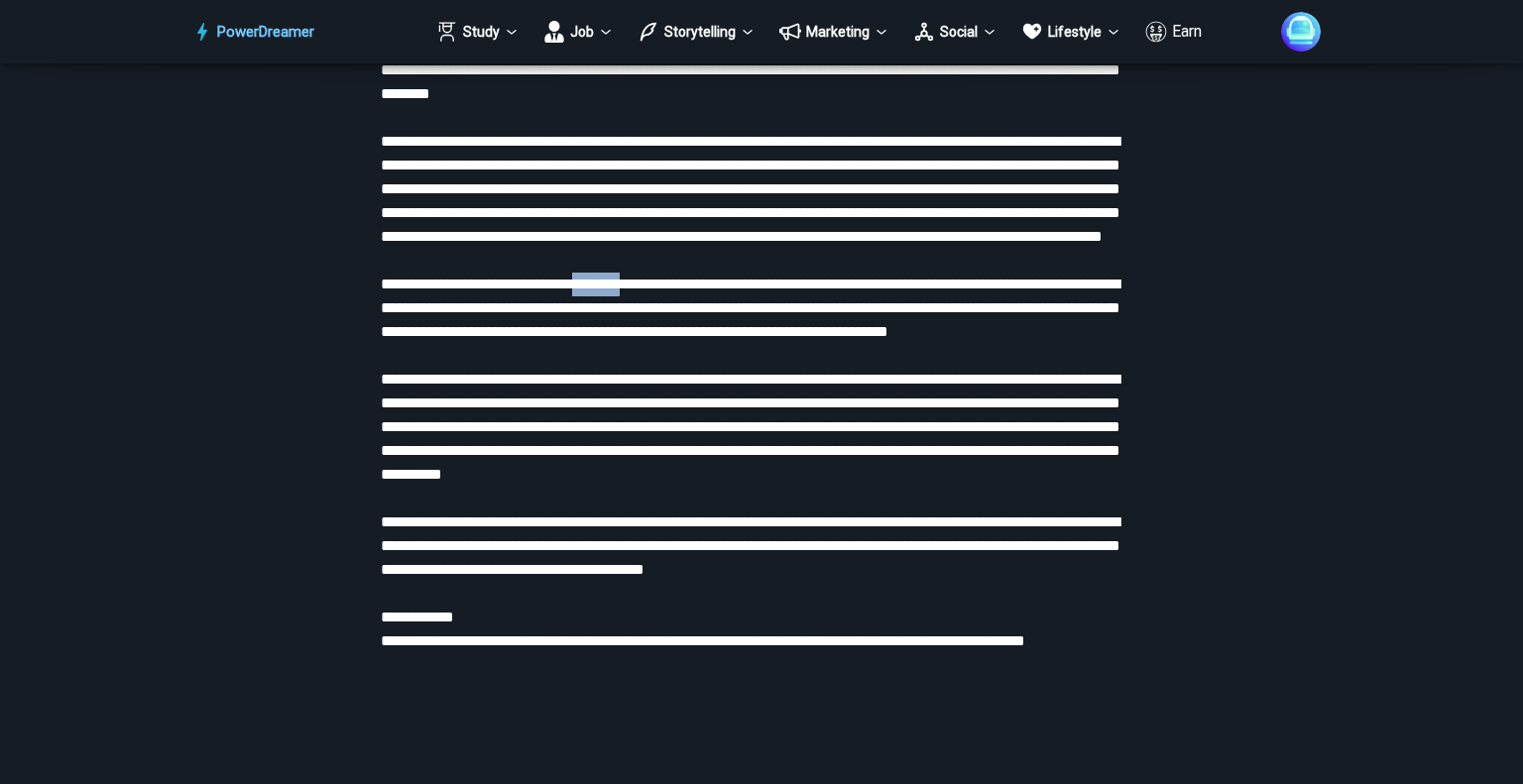 click at bounding box center (762, 154) 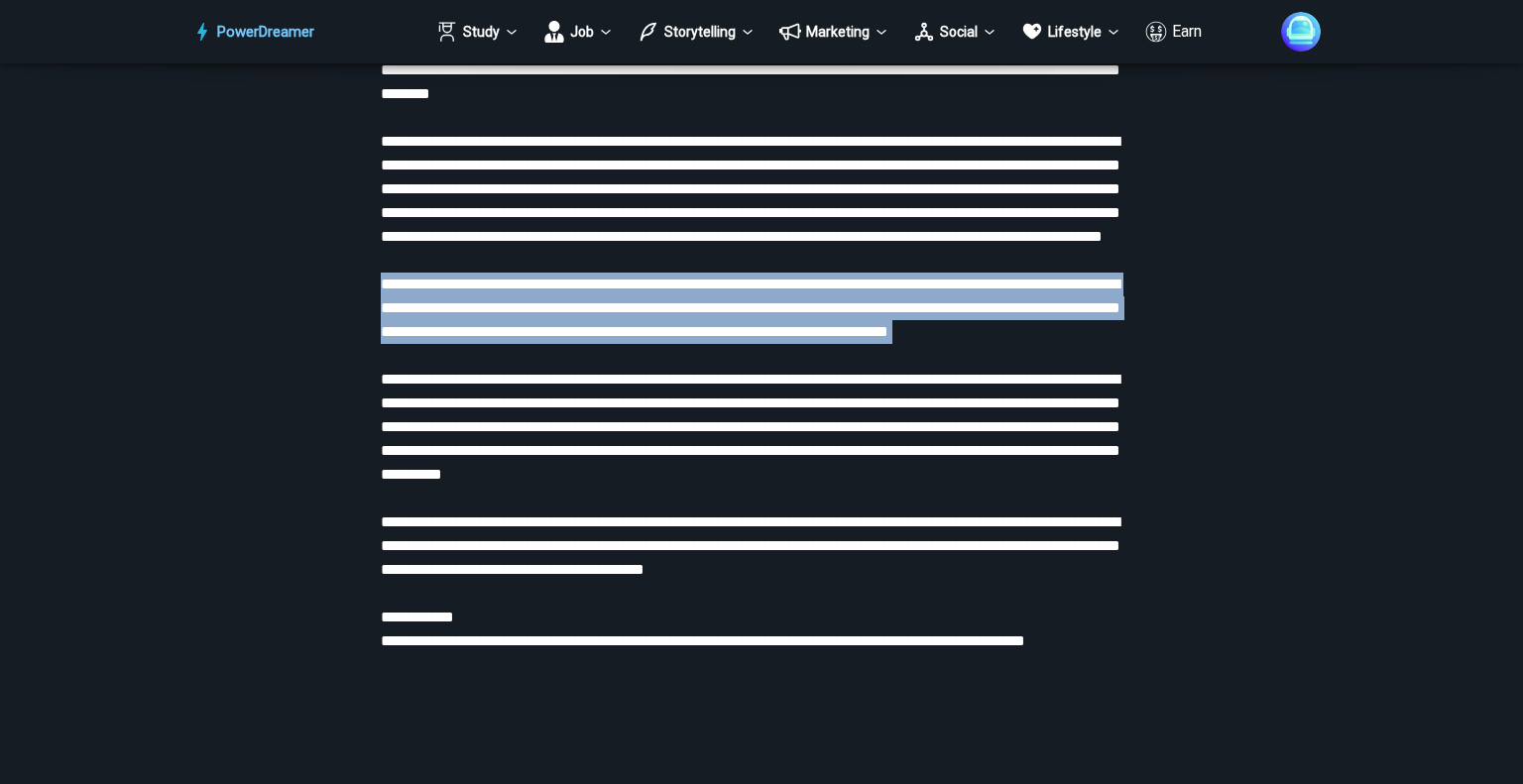 click at bounding box center [762, 154] 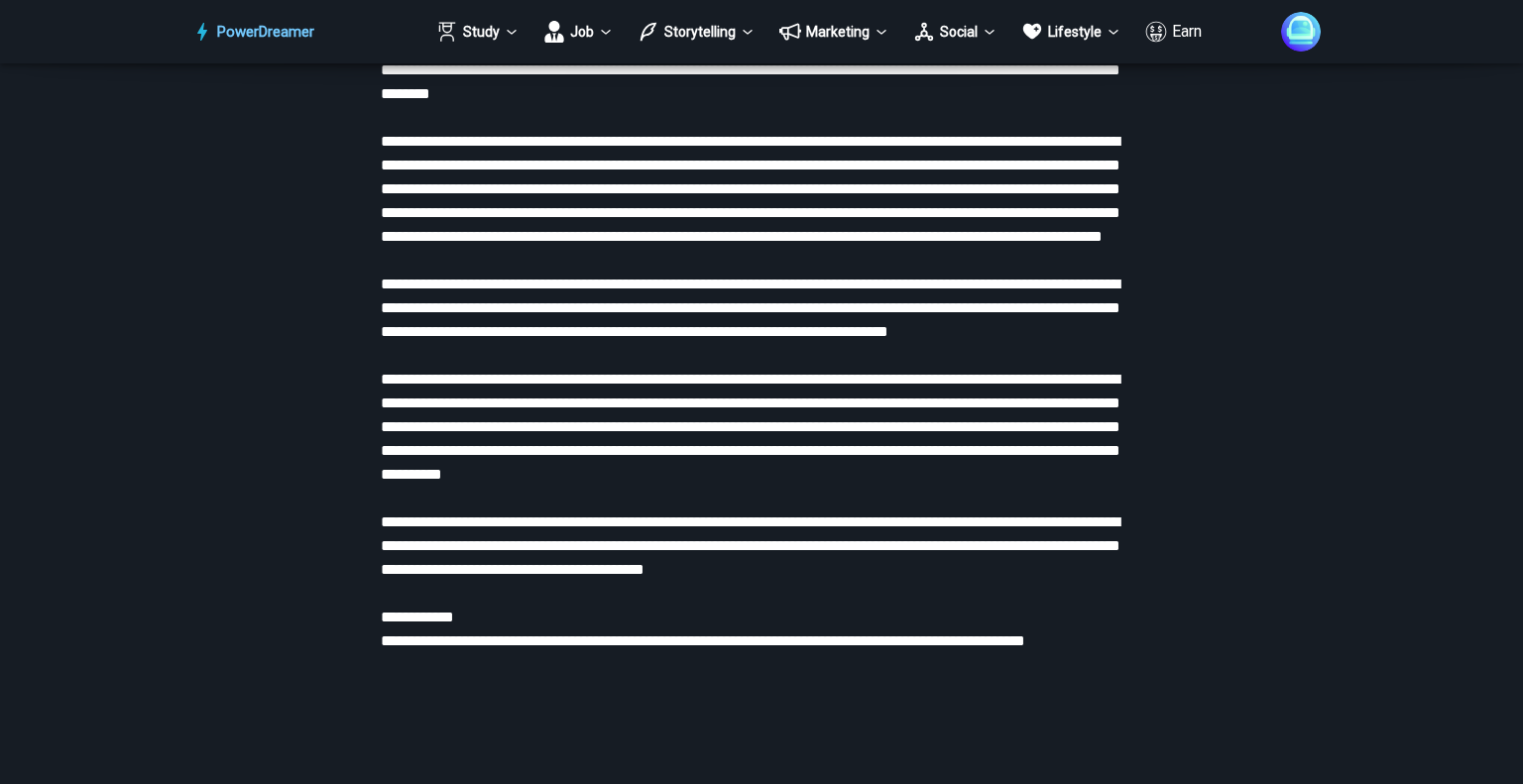 click at bounding box center (762, 154) 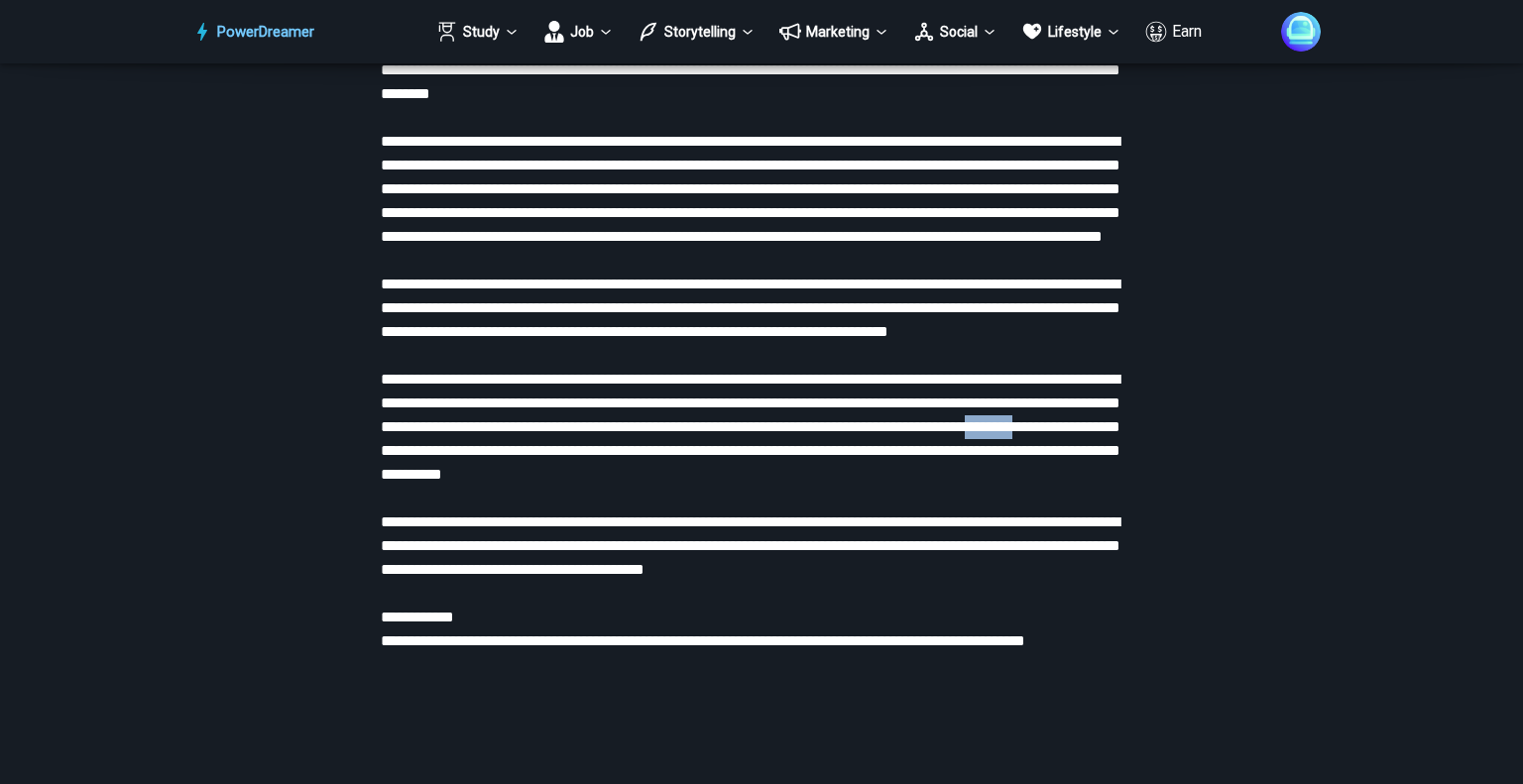 click at bounding box center (762, 154) 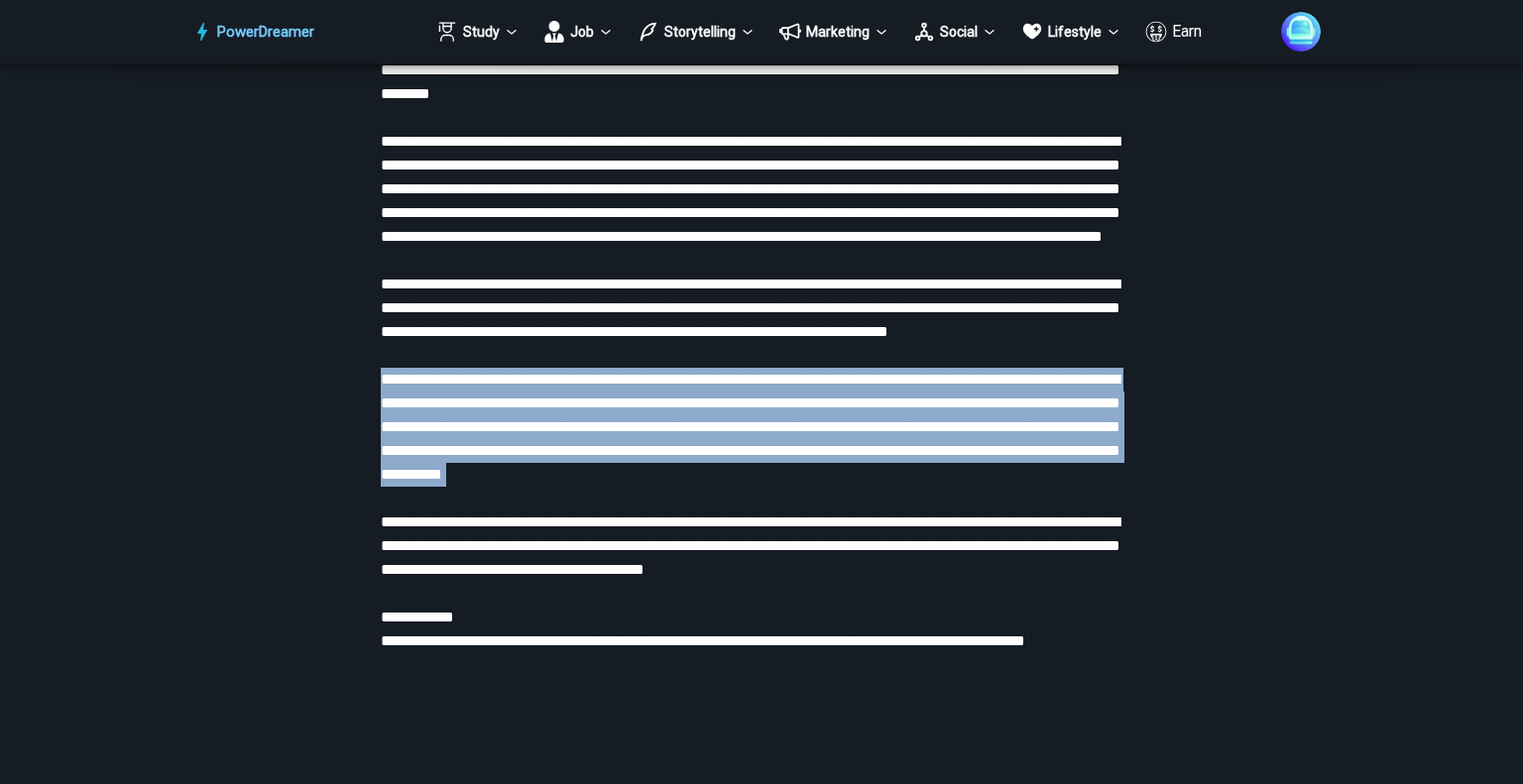 click at bounding box center [762, 154] 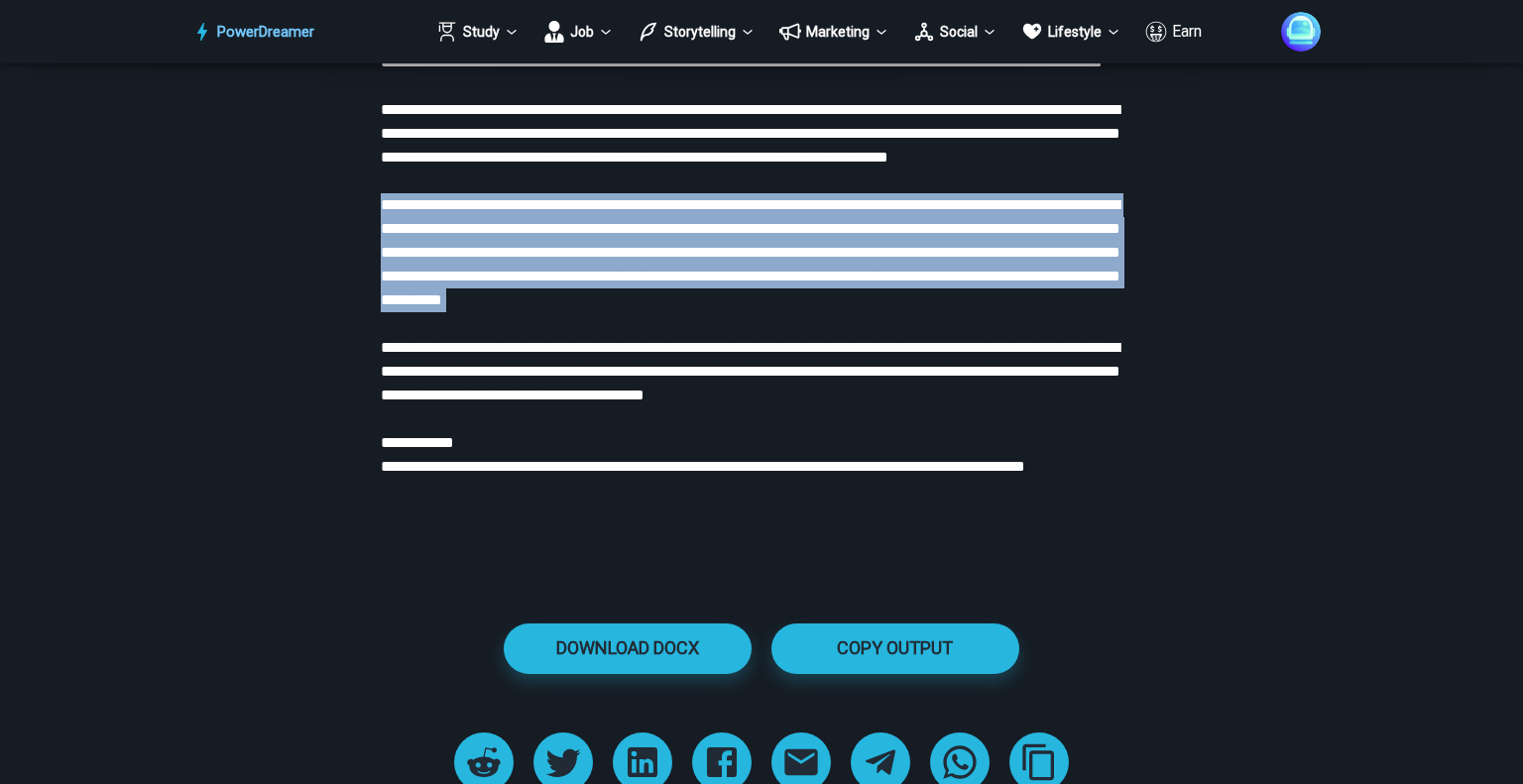 scroll, scrollTop: 3782, scrollLeft: 0, axis: vertical 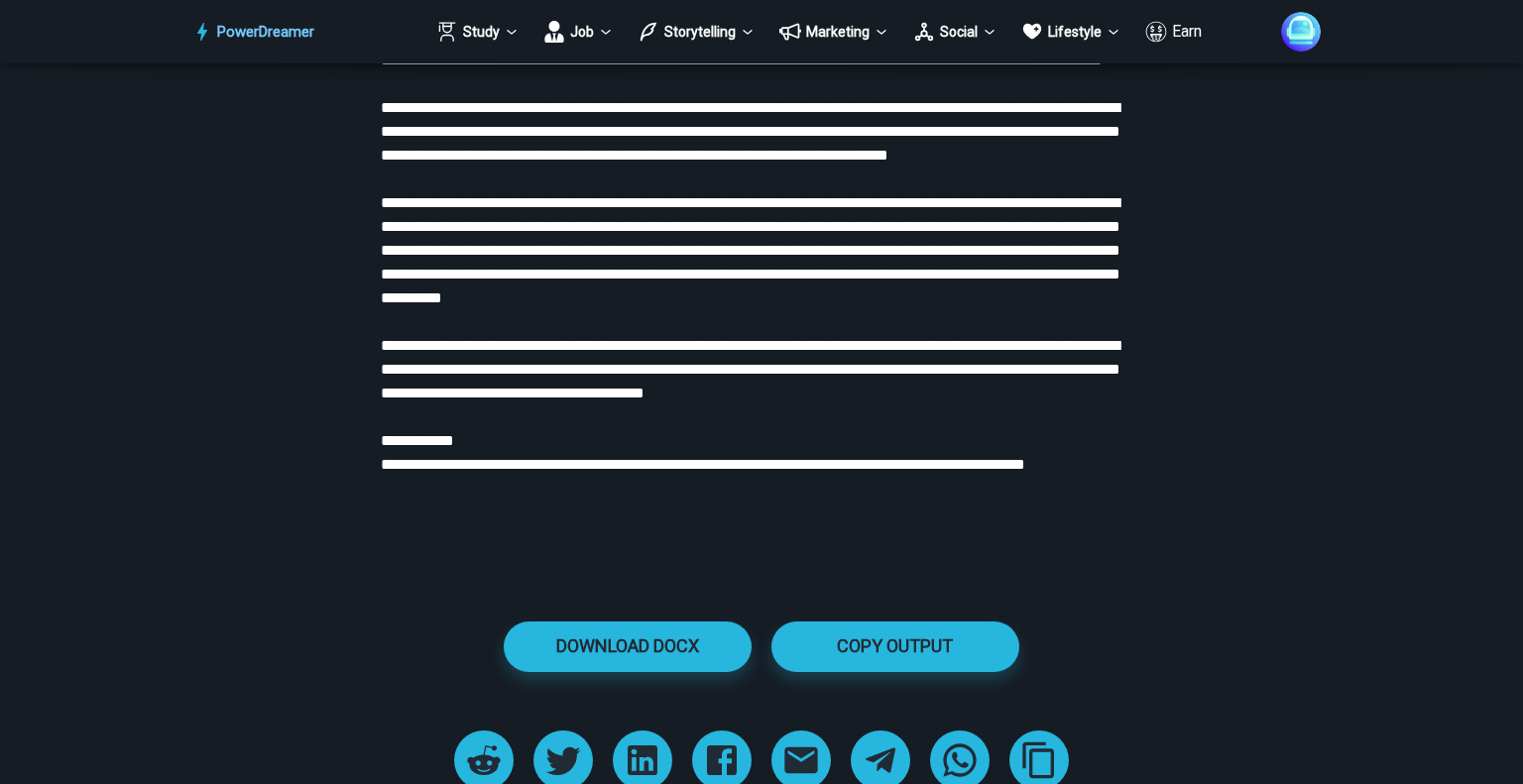 click at bounding box center [762, -23] 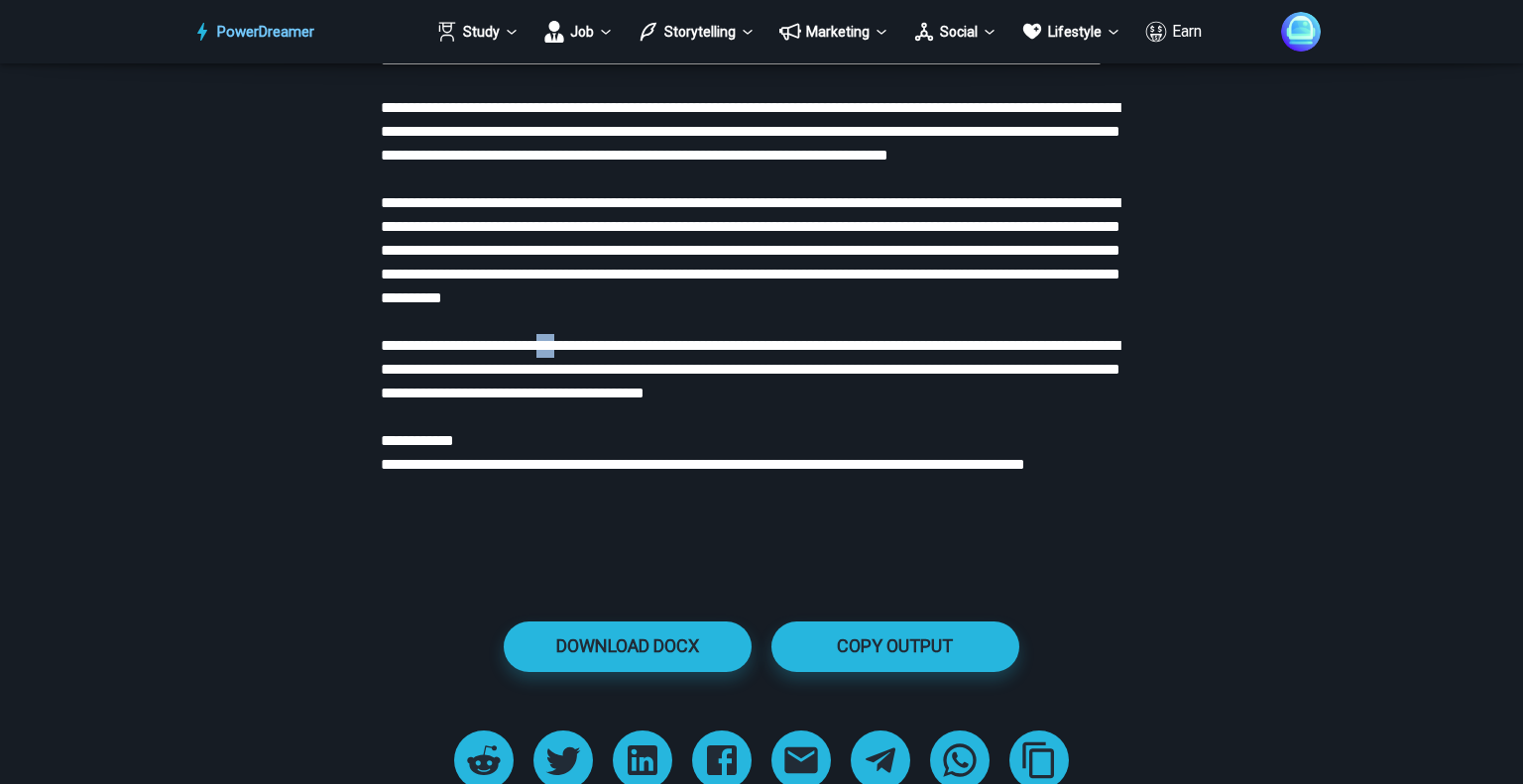 click at bounding box center [762, -23] 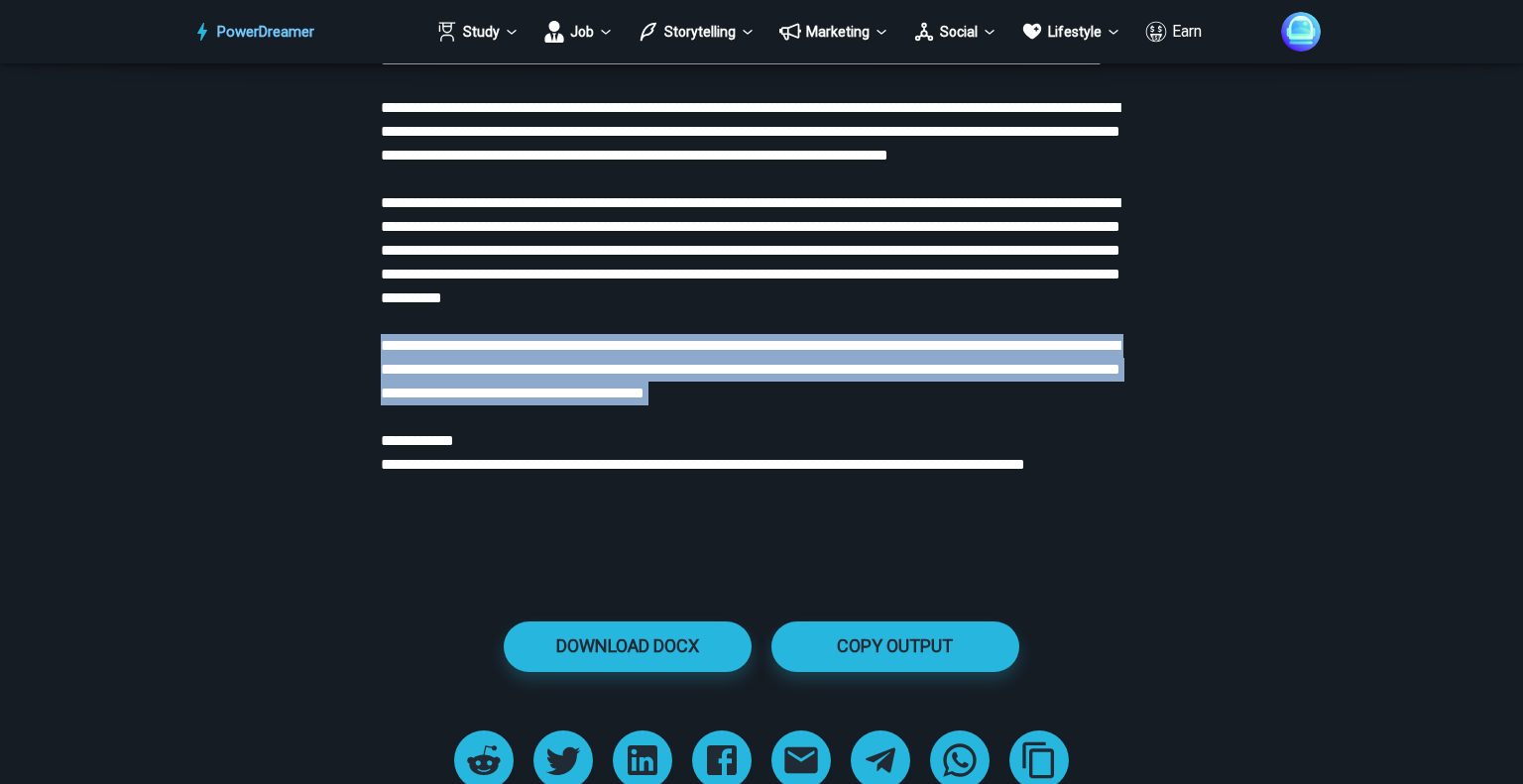 click at bounding box center (762, -23) 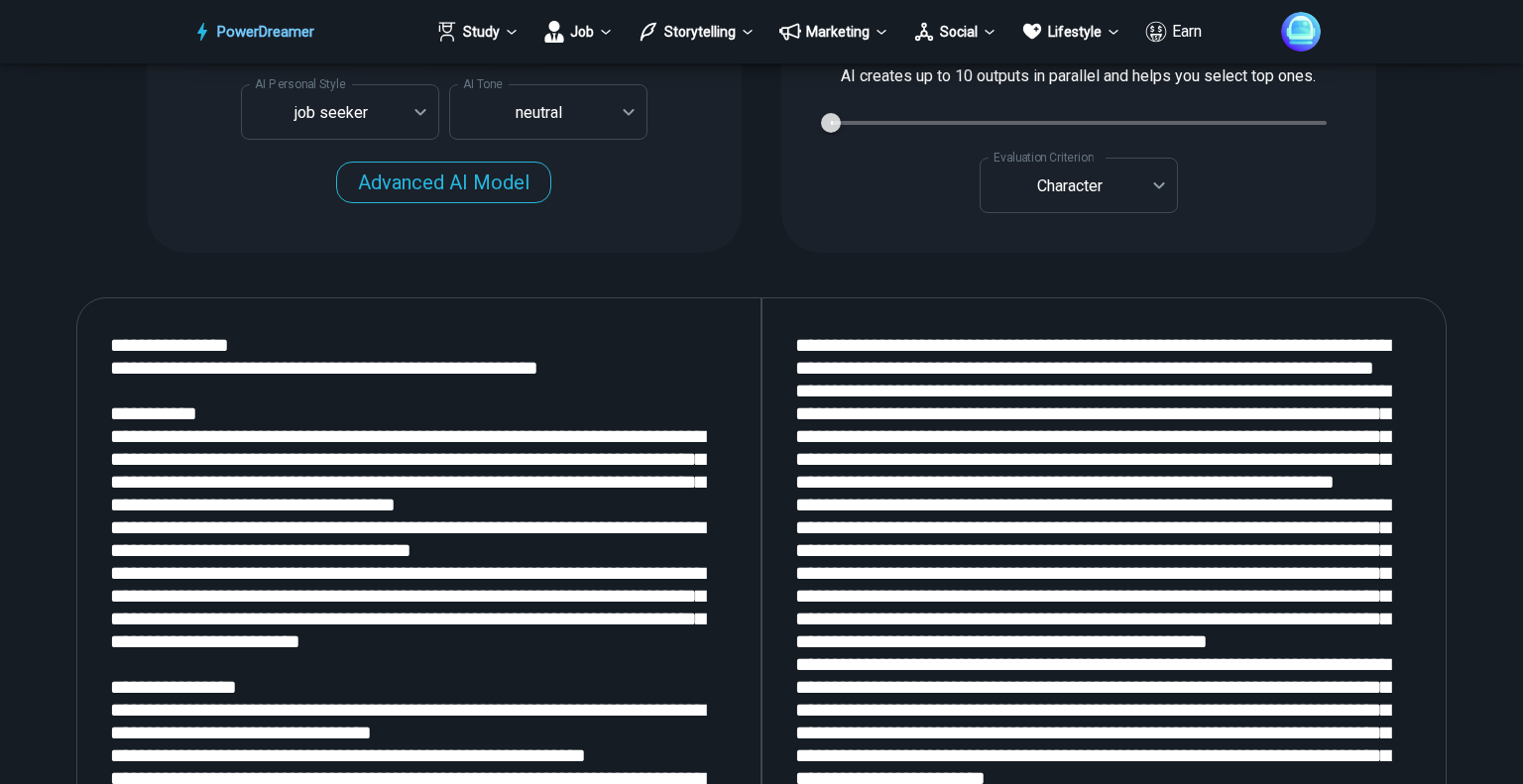 scroll, scrollTop: 2014, scrollLeft: 0, axis: vertical 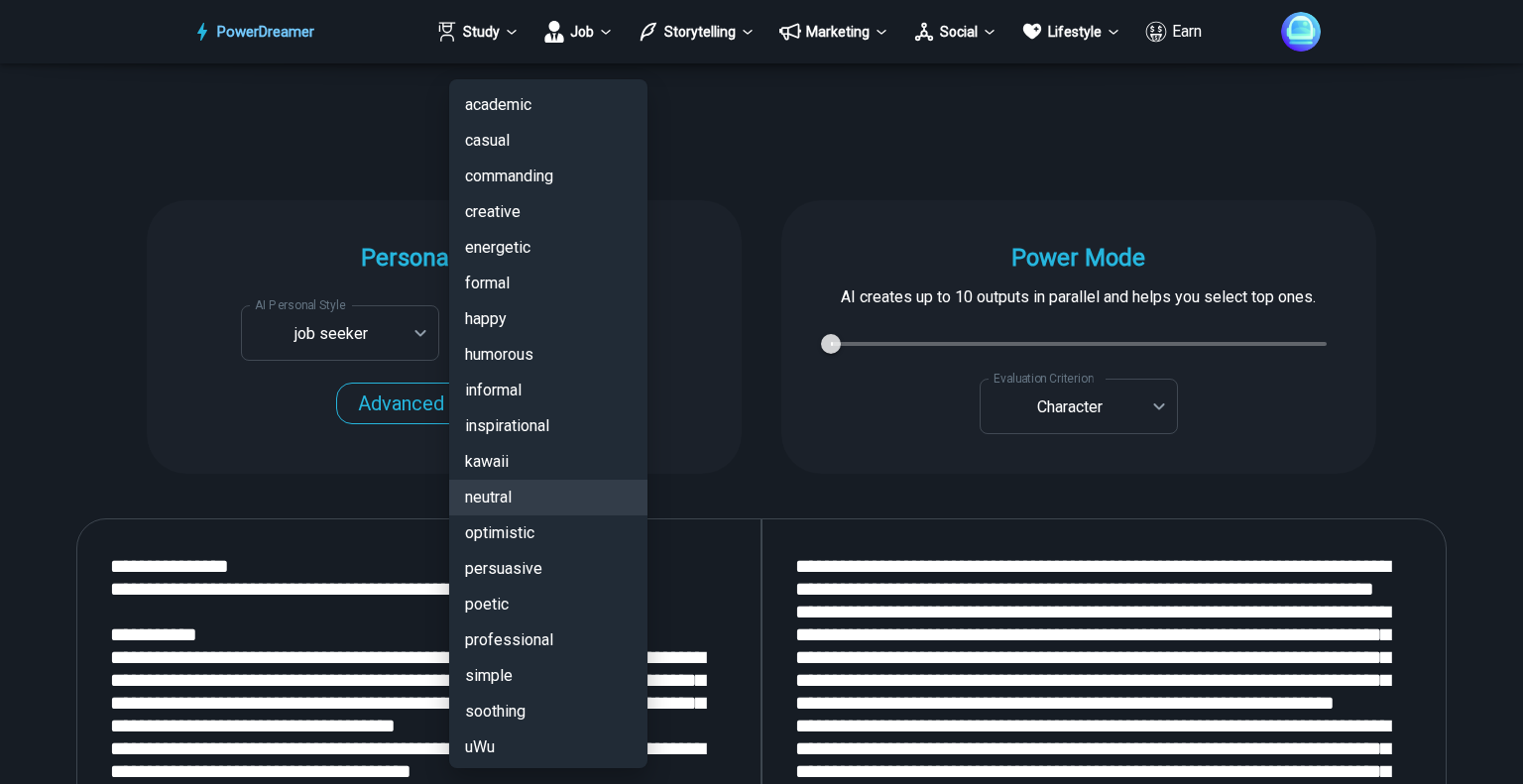 click on "PowerDreamer Study Job Storytelling Marketing Social Lifestyle Earn AI Cover Letter Generator Get cover letters tailored for each job opening in seconds START Faster with PowerDreamer 212,926  AI-Generated Outputs.  50,000+ Users. 60+ AI Tools. PowerDreamer saved me a ton of stress and even more time. Highly recommend. [PERSON_NAME] is a writer and producer with experience at Morning Rush, [US_STATE] PBS, Metro Weekly and The [US_STATE] Times I received a job offer [DATE] that your awesome website helped me get. Thank you! I will be singing your praises. [PERSON_NAME] signed up to PowerDreamer [DATE] and received his job offer [DATE] Absolutely love this program!! I'm usually hesitant to pay for anything without being able to try it for free first. However, I was desperate to get resume writing help and this program far exceeded my expectations! I have been telling anyone I know looking for a job to try it. [PERSON_NAME] [PERSON_NAME], Product Manager in E-Commerce [PERSON_NAME] [PERSON_NAME] [PERSON_NAME] AI Tone" at bounding box center [762, 2406] 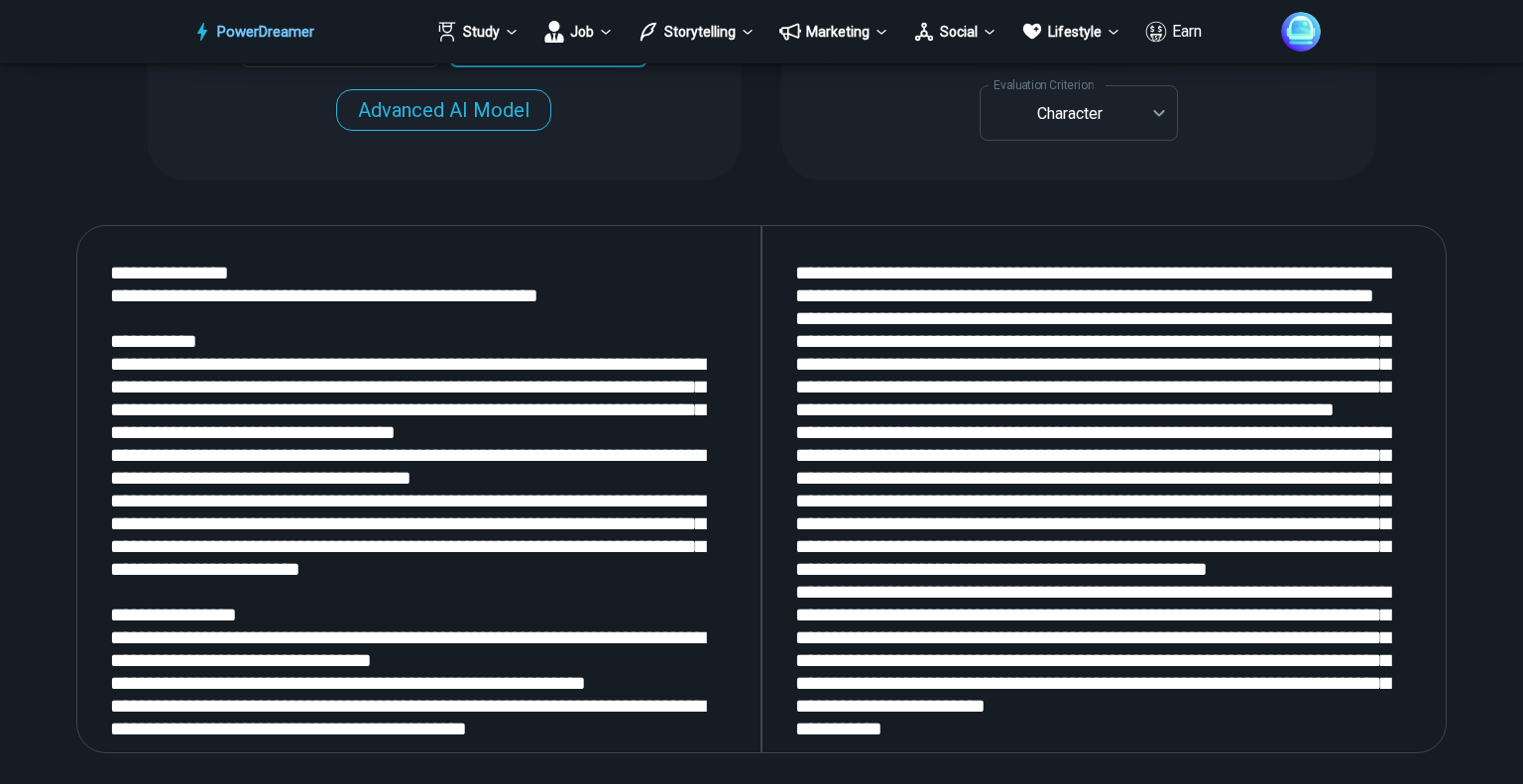 scroll, scrollTop: 2089, scrollLeft: 0, axis: vertical 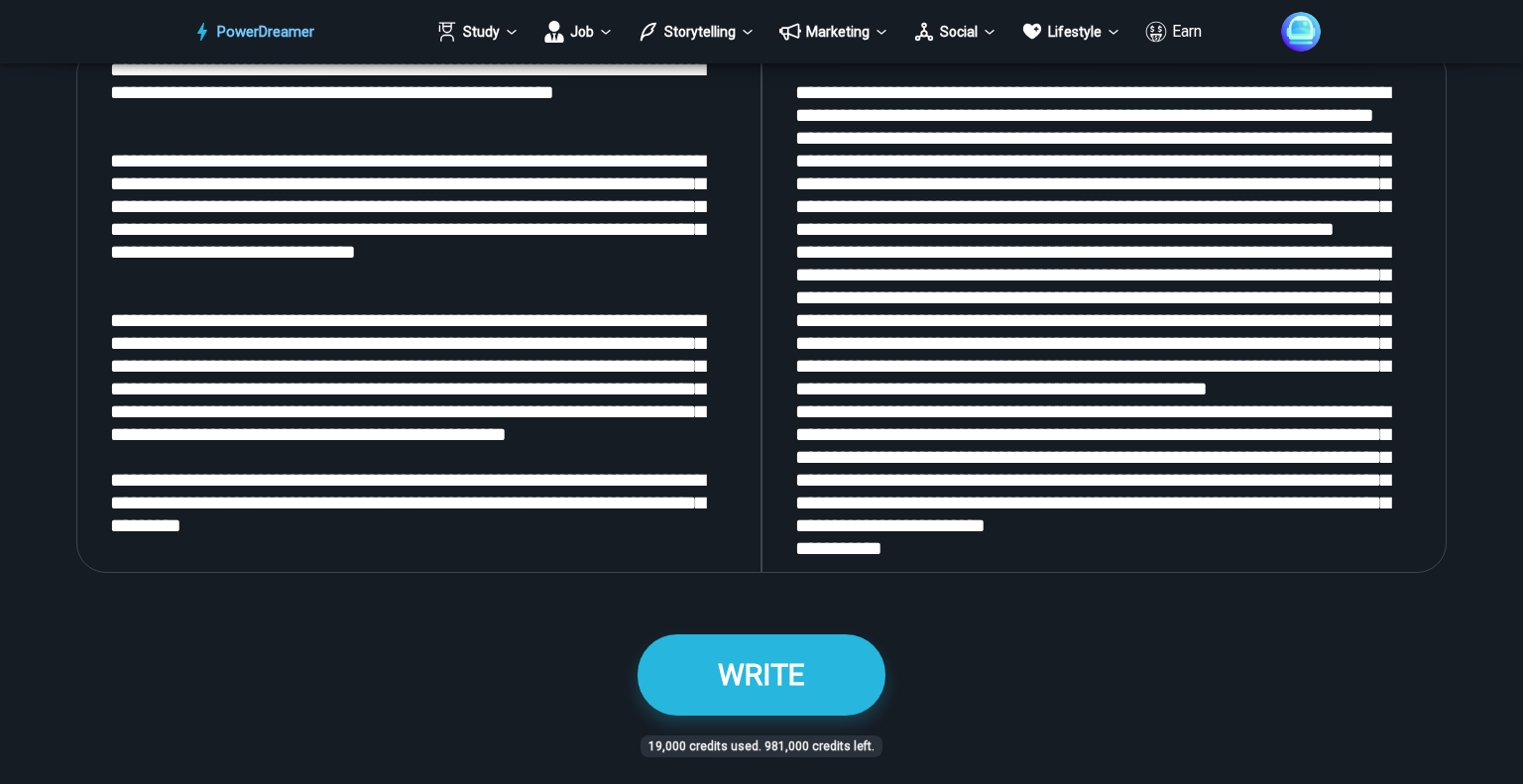click at bounding box center [418, 309] 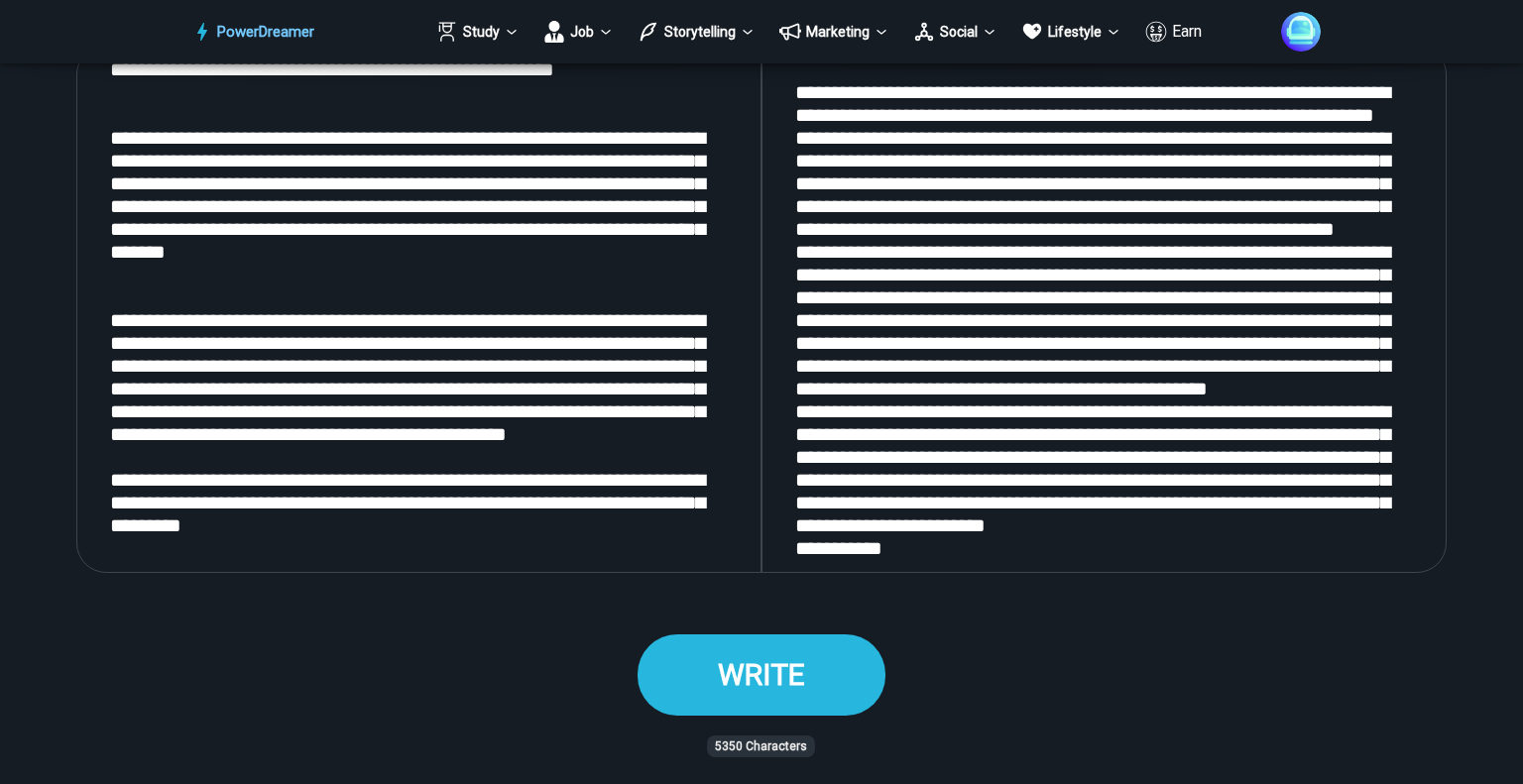 type on "**********" 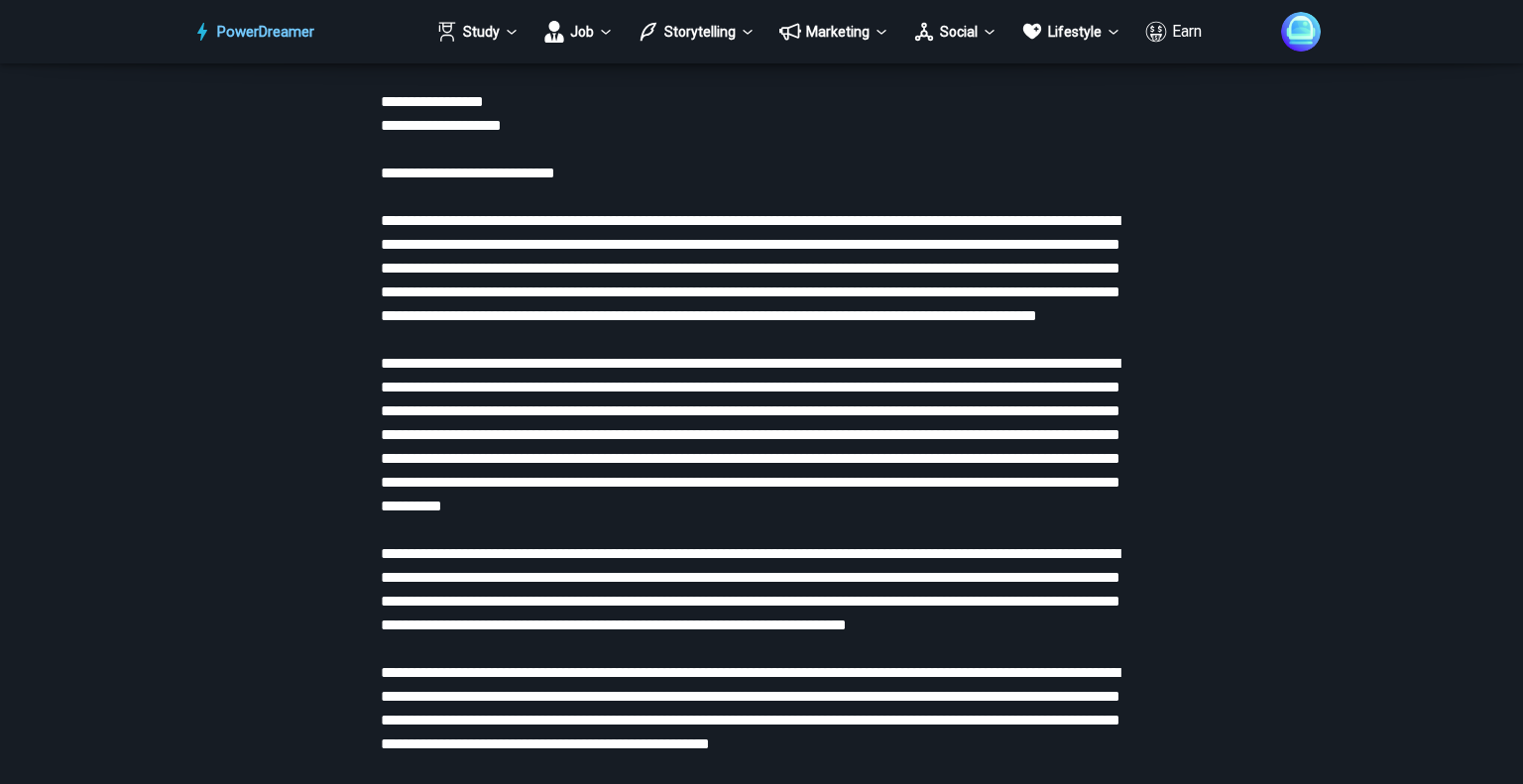 scroll, scrollTop: 3219, scrollLeft: 0, axis: vertical 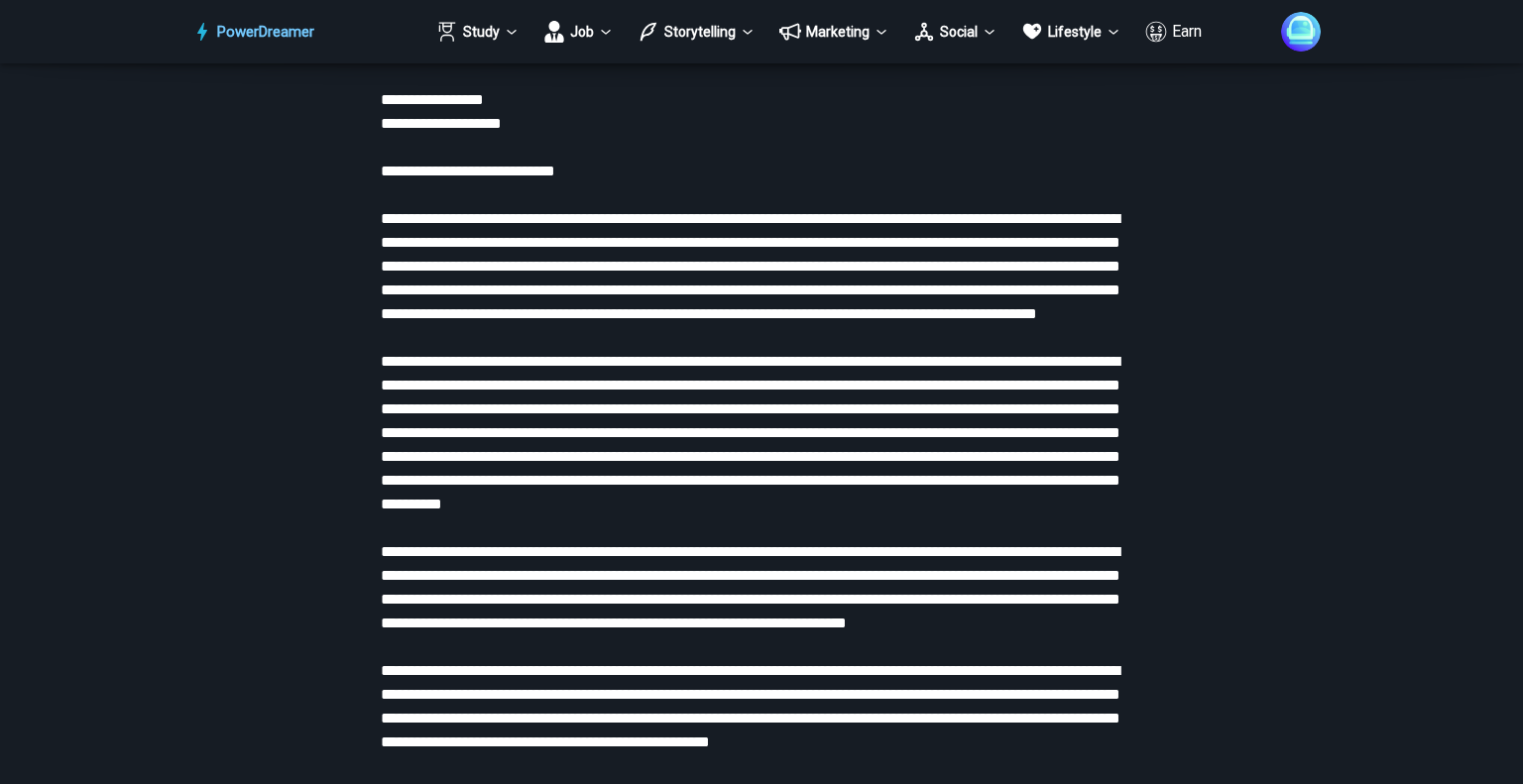 click at bounding box center [762, 564] 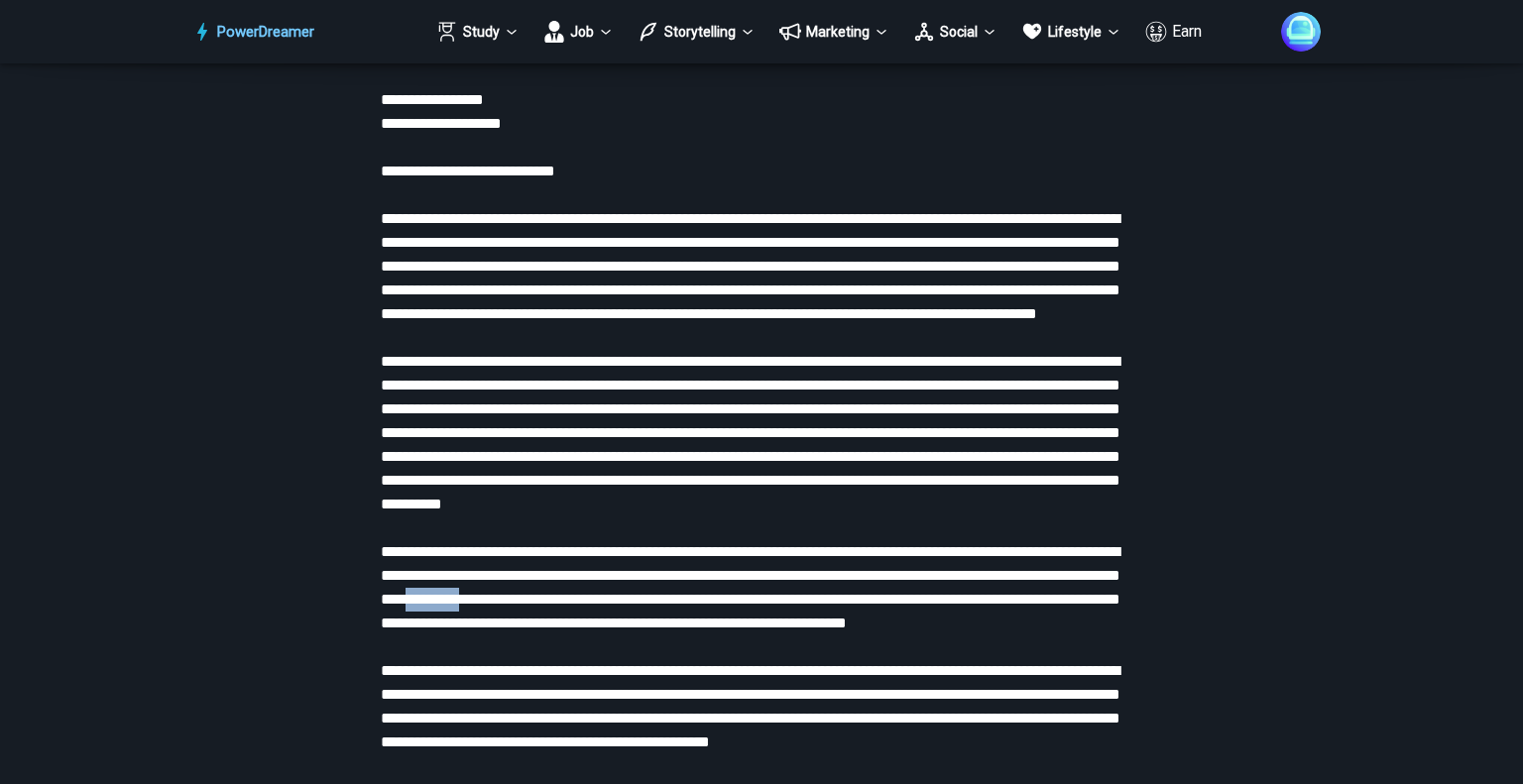 click at bounding box center (762, 564) 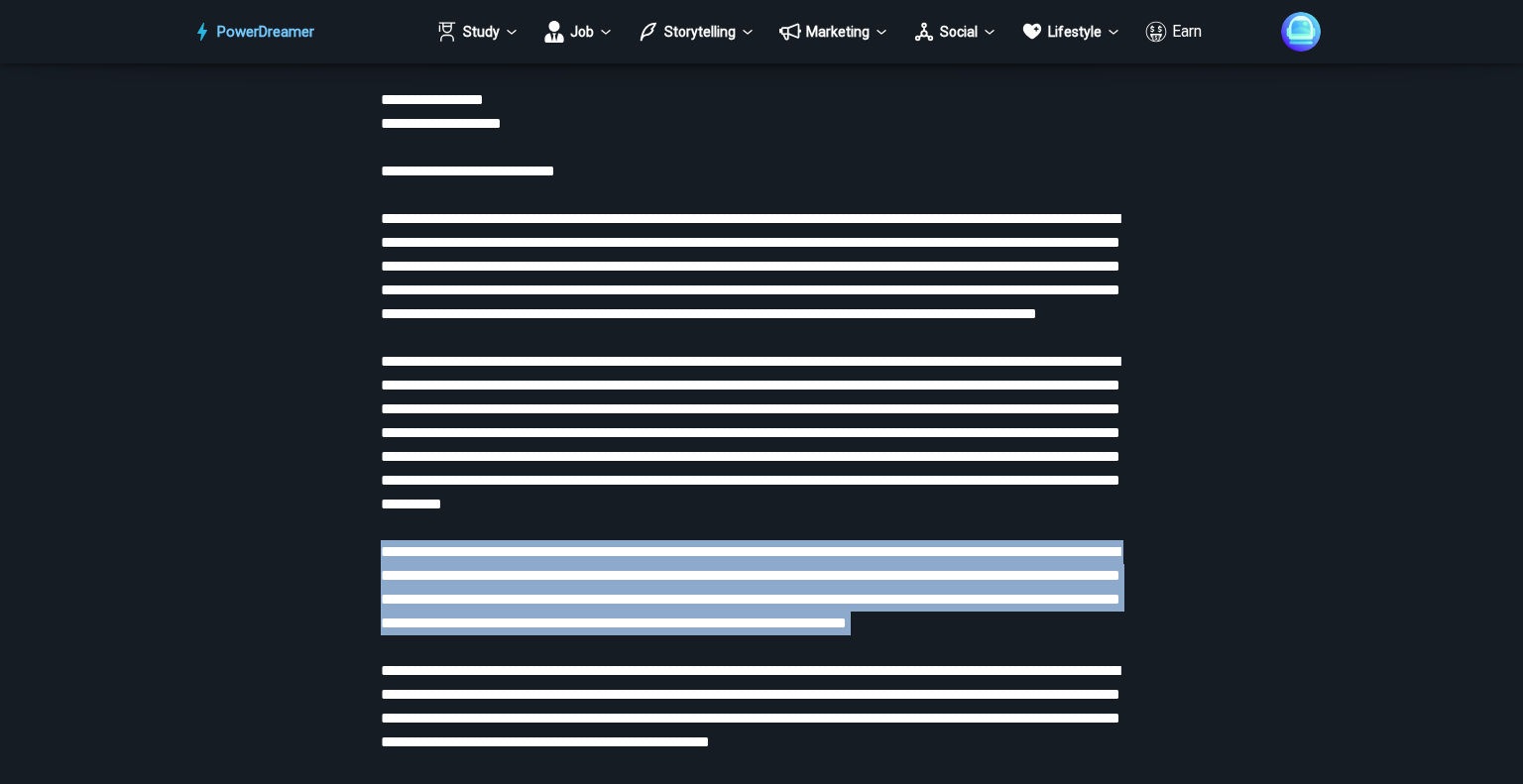click at bounding box center [762, 564] 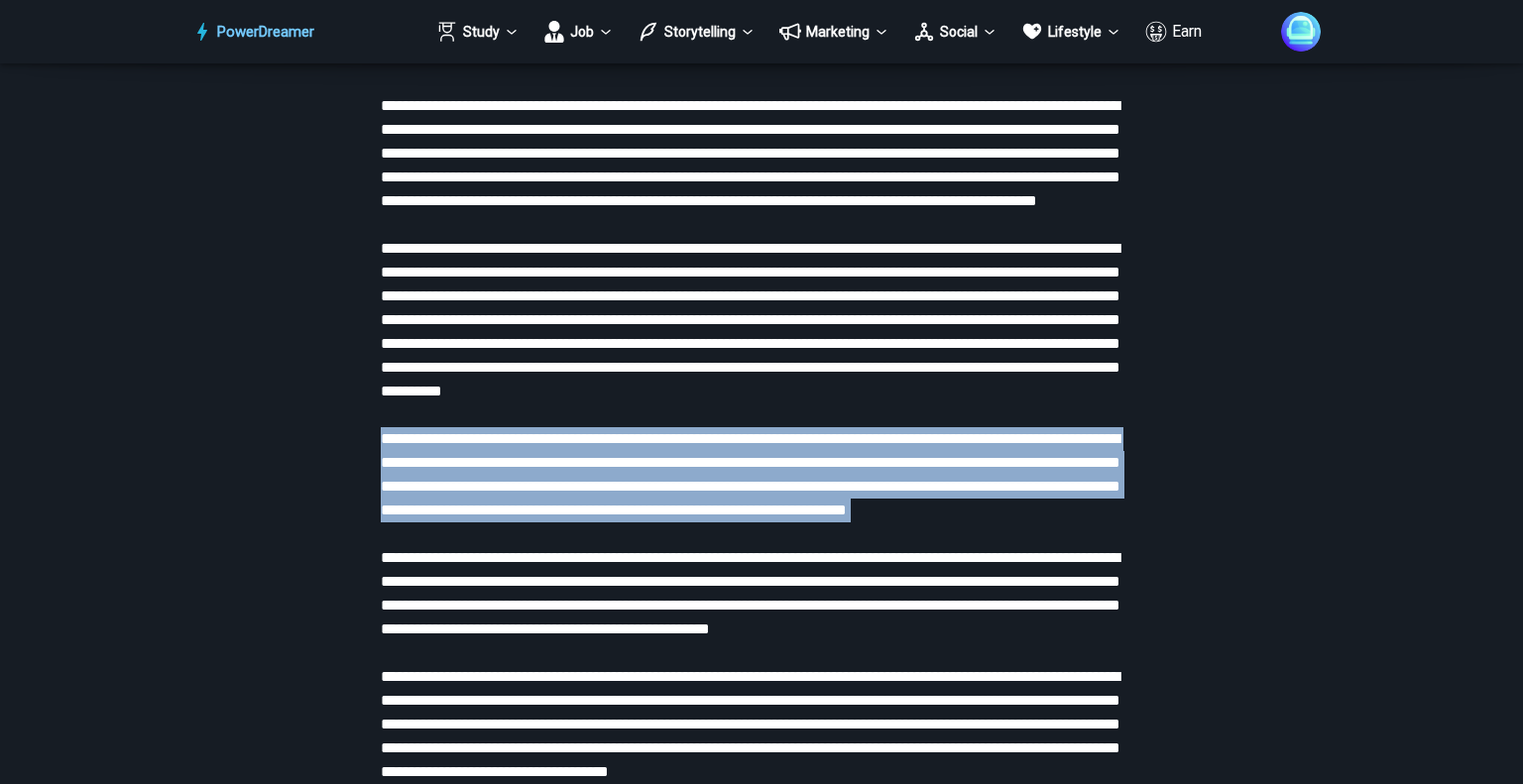 scroll, scrollTop: 3330, scrollLeft: 0, axis: vertical 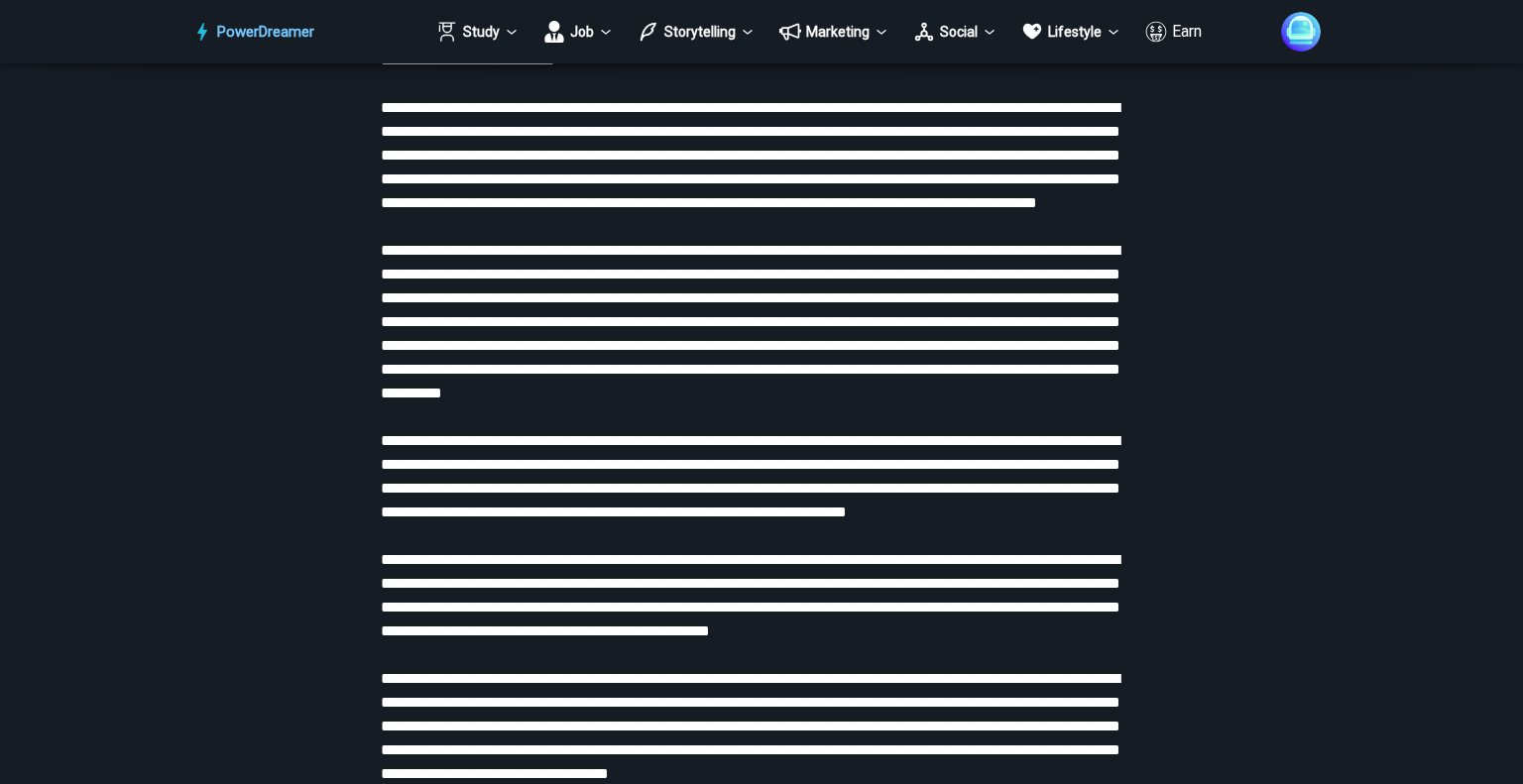 click at bounding box center (762, 453) 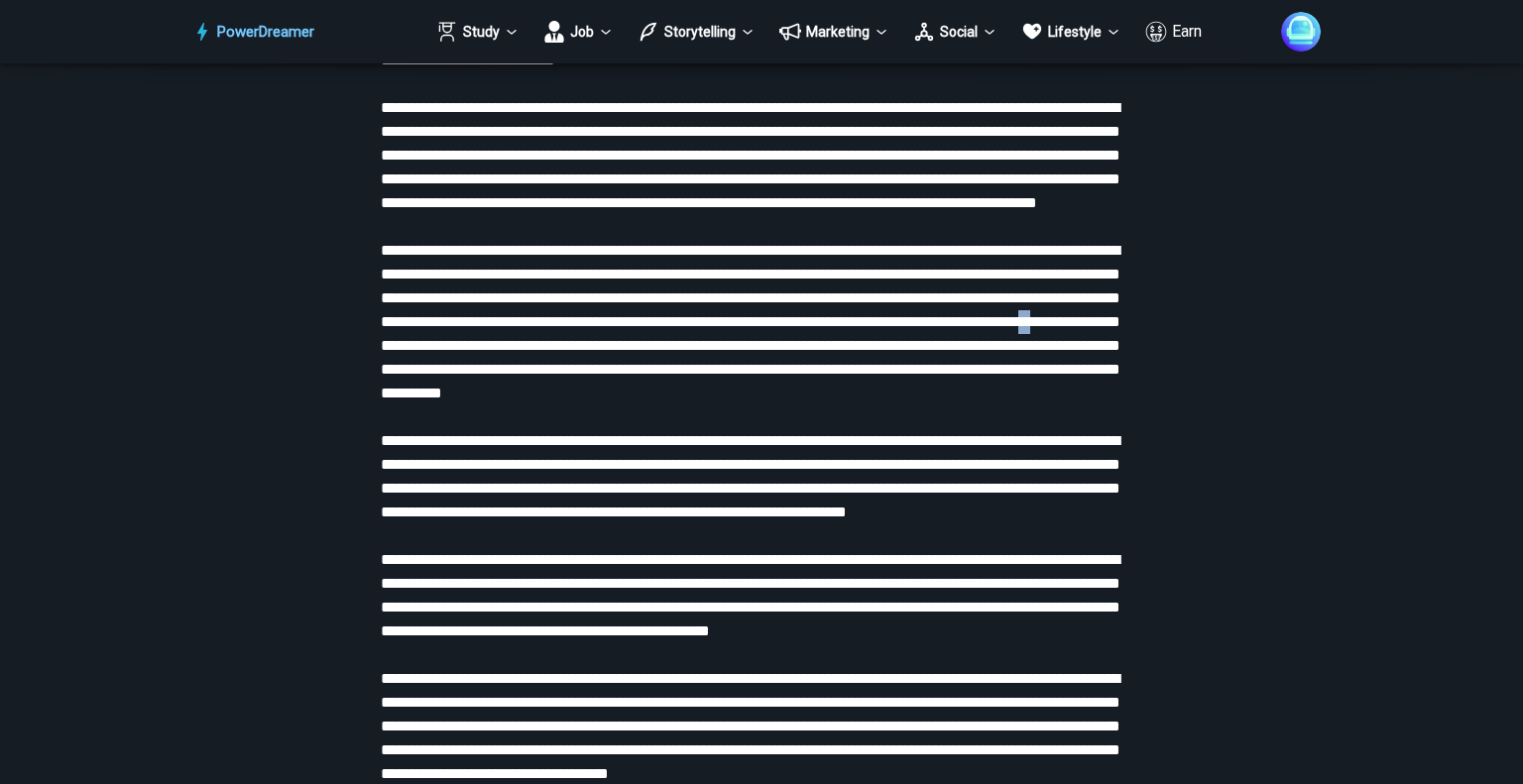 click at bounding box center (762, 453) 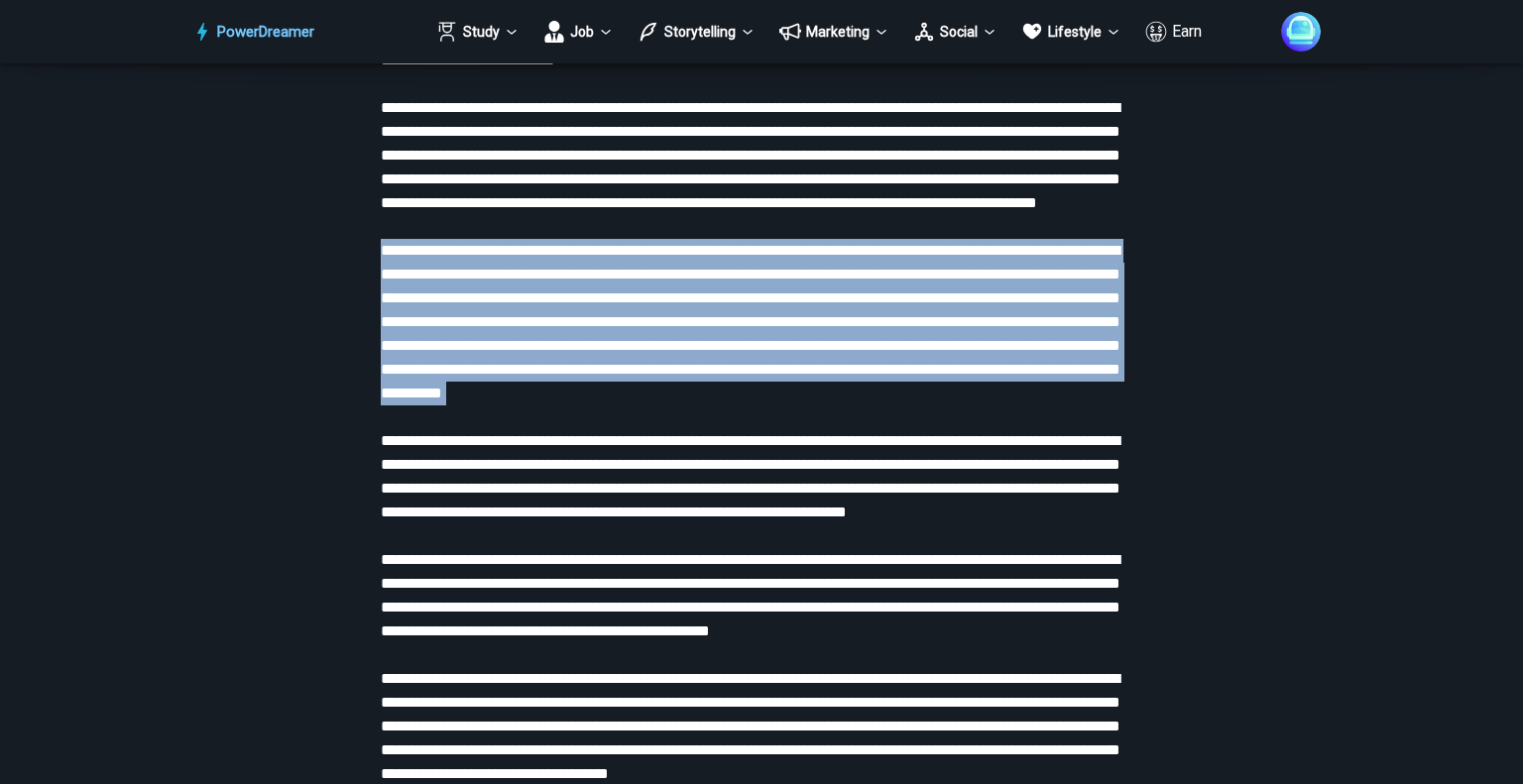 click at bounding box center [762, 453] 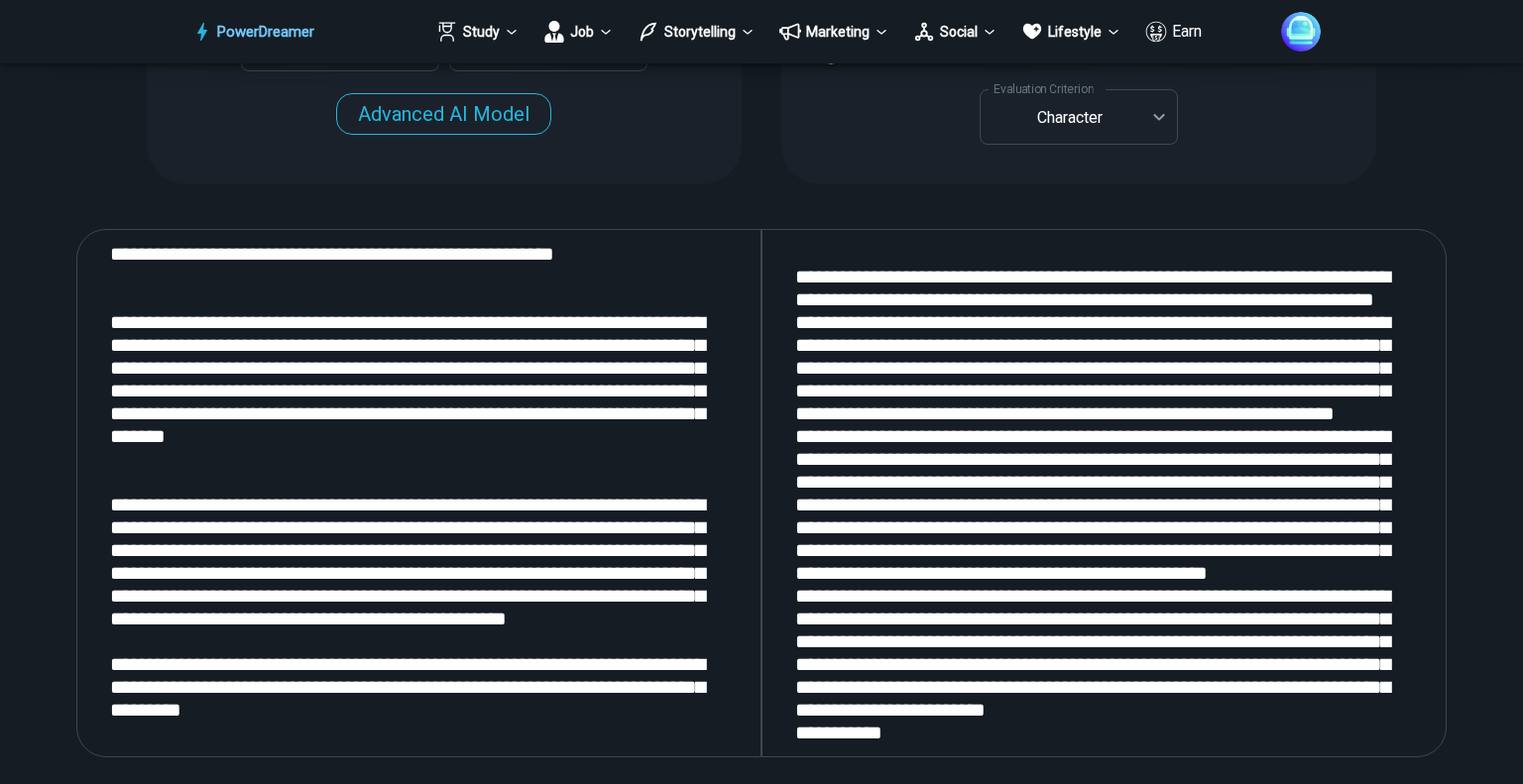 scroll, scrollTop: 2093, scrollLeft: 0, axis: vertical 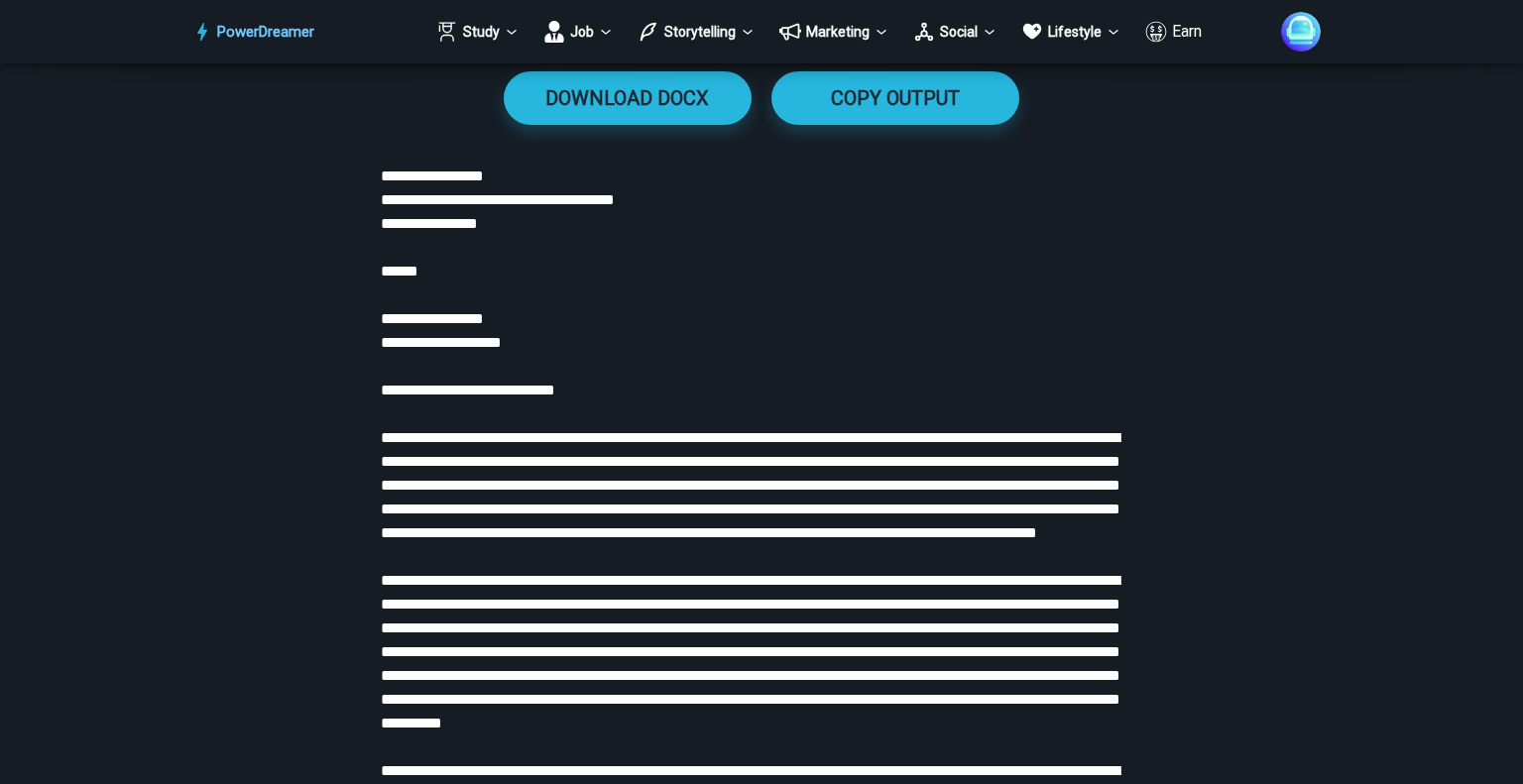 click at bounding box center [762, 783] 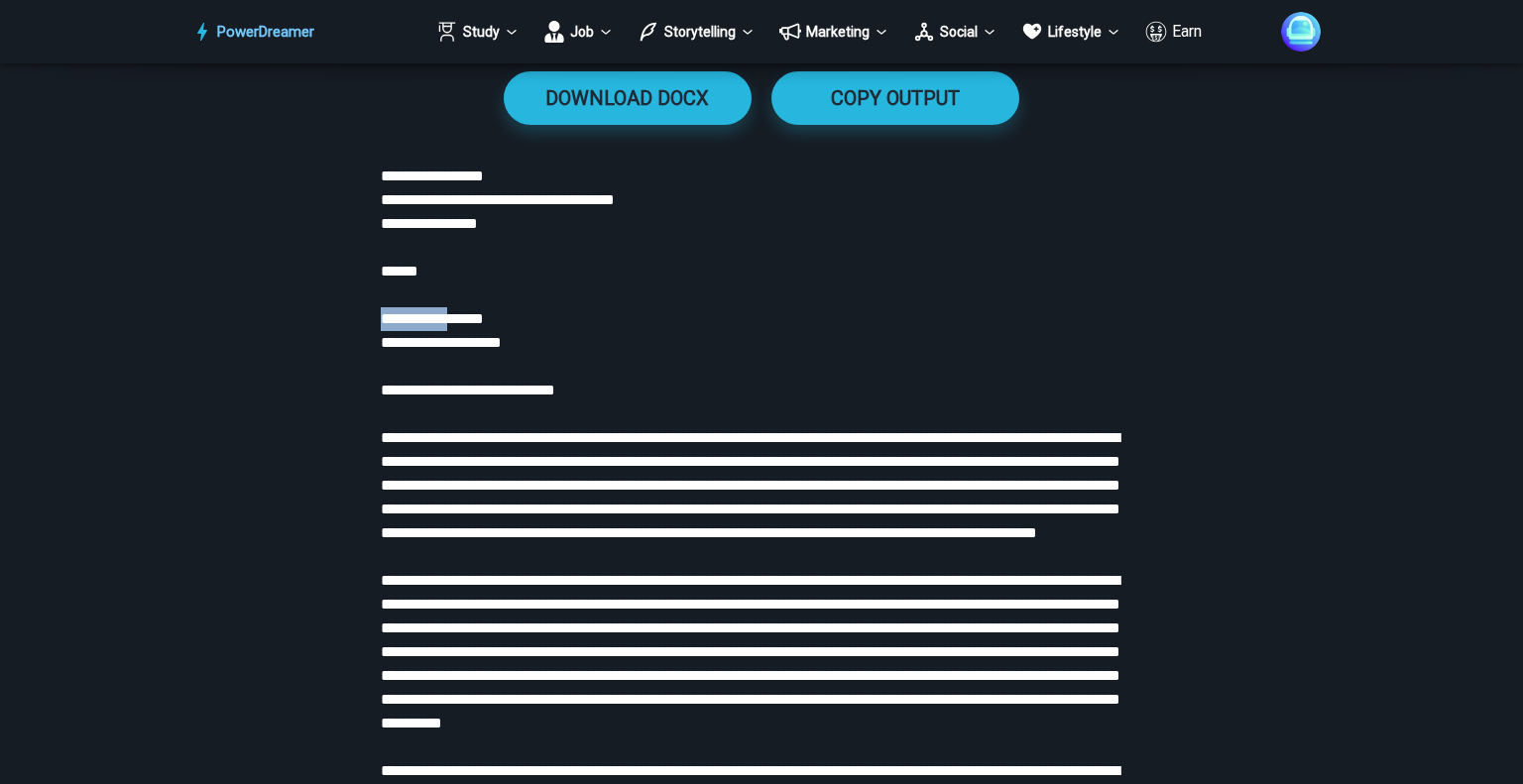 click at bounding box center [762, 783] 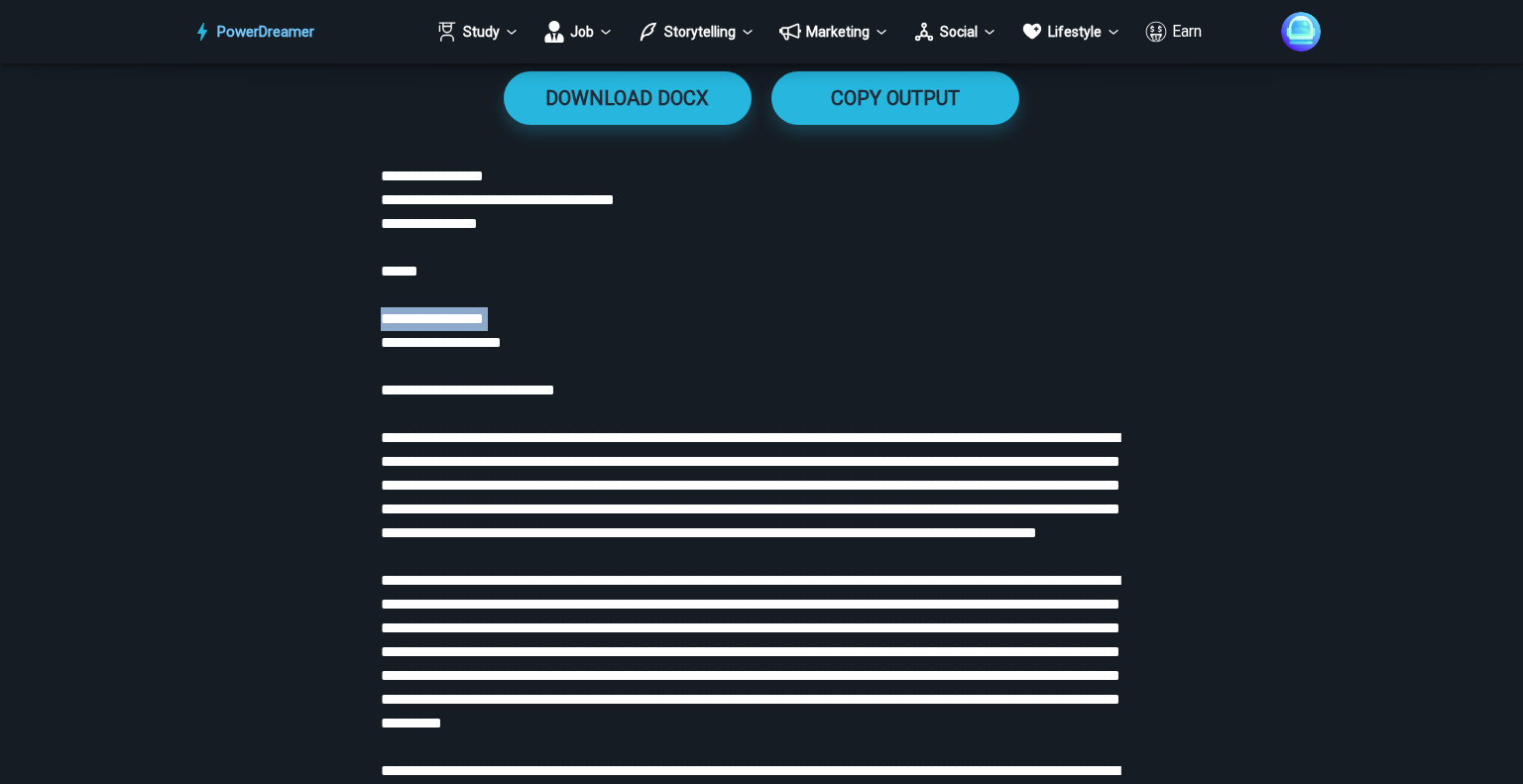 click at bounding box center [762, 783] 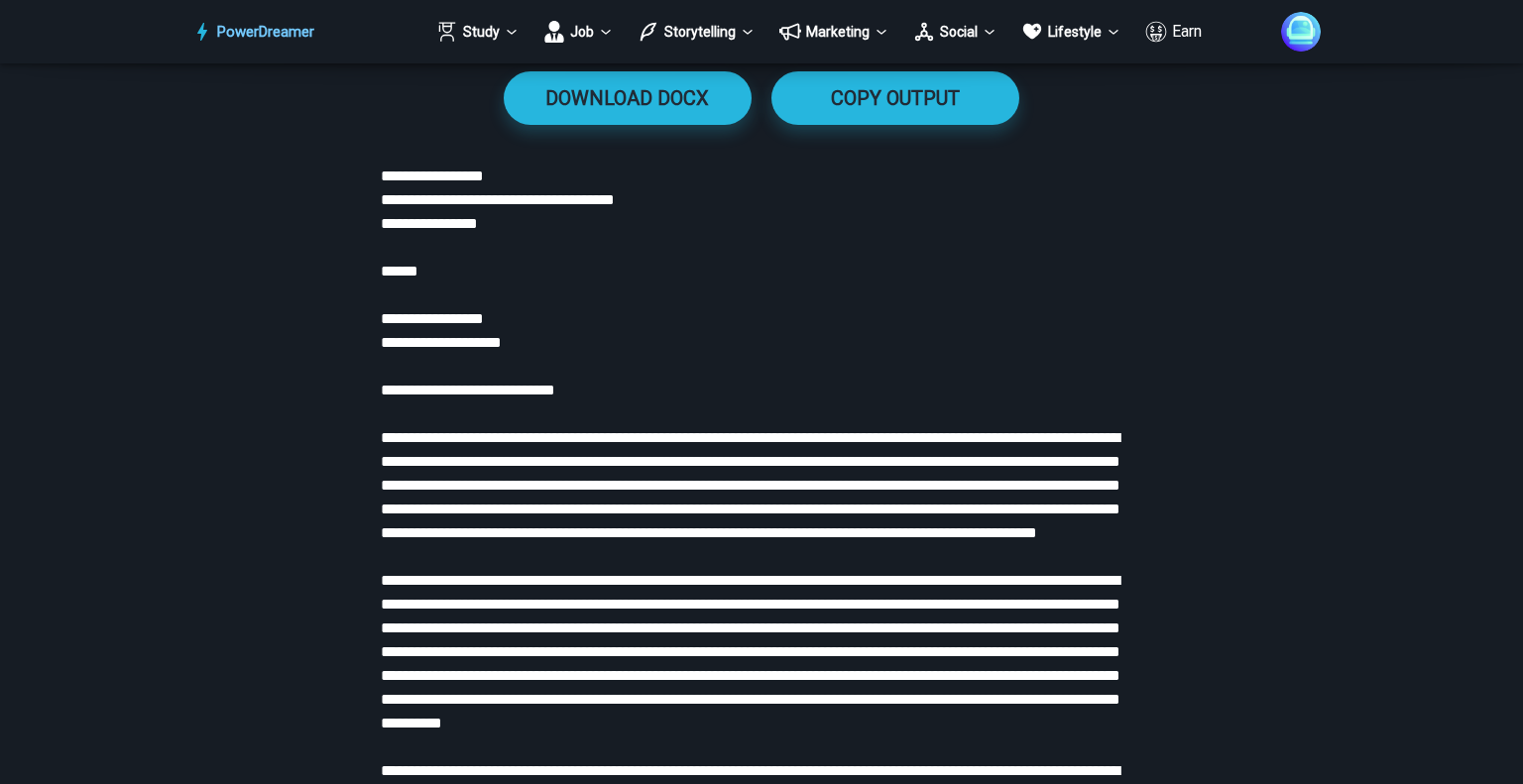 click at bounding box center (762, 783) 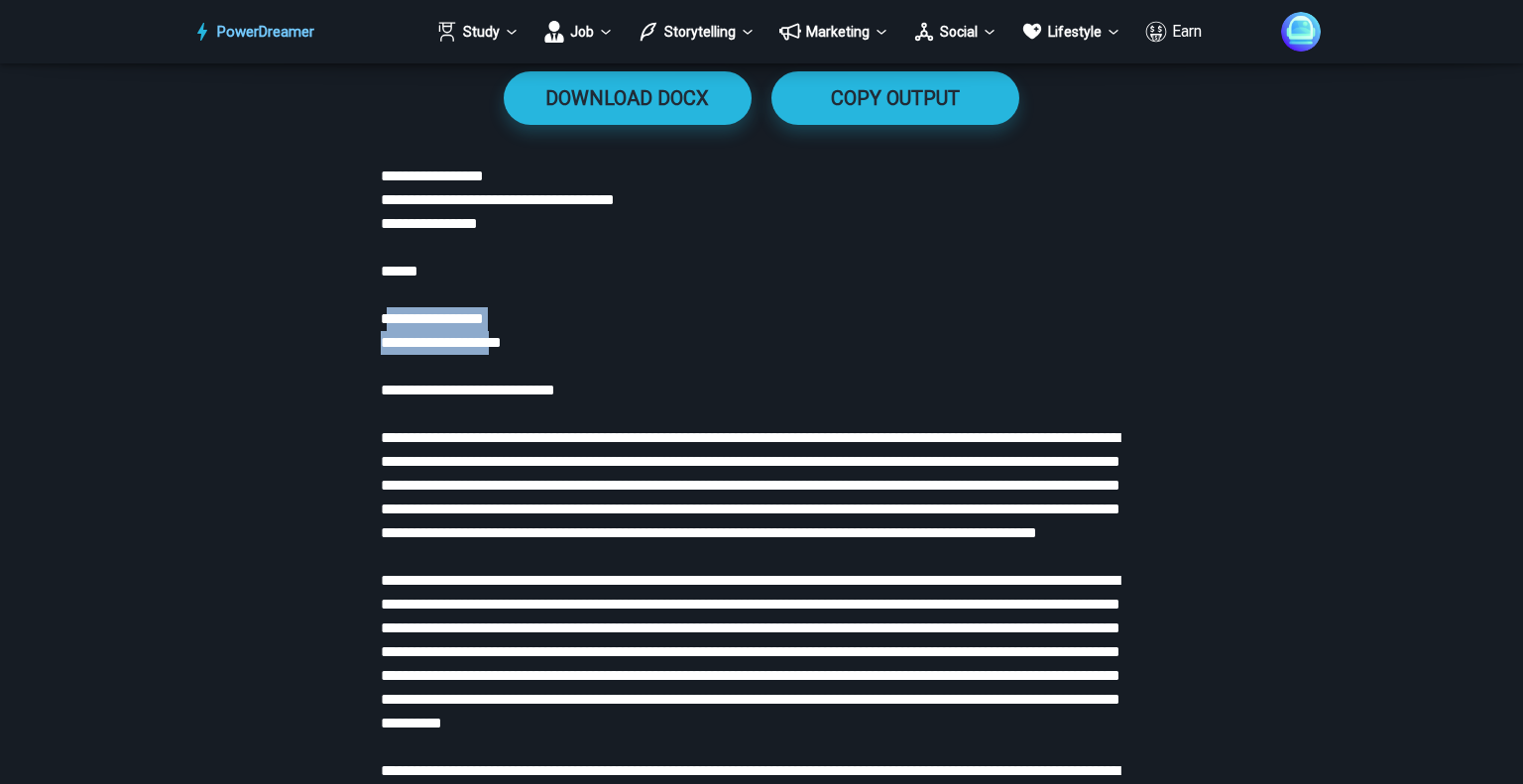 drag, startPoint x: 553, startPoint y: 339, endPoint x: 387, endPoint y: 326, distance: 166.50826 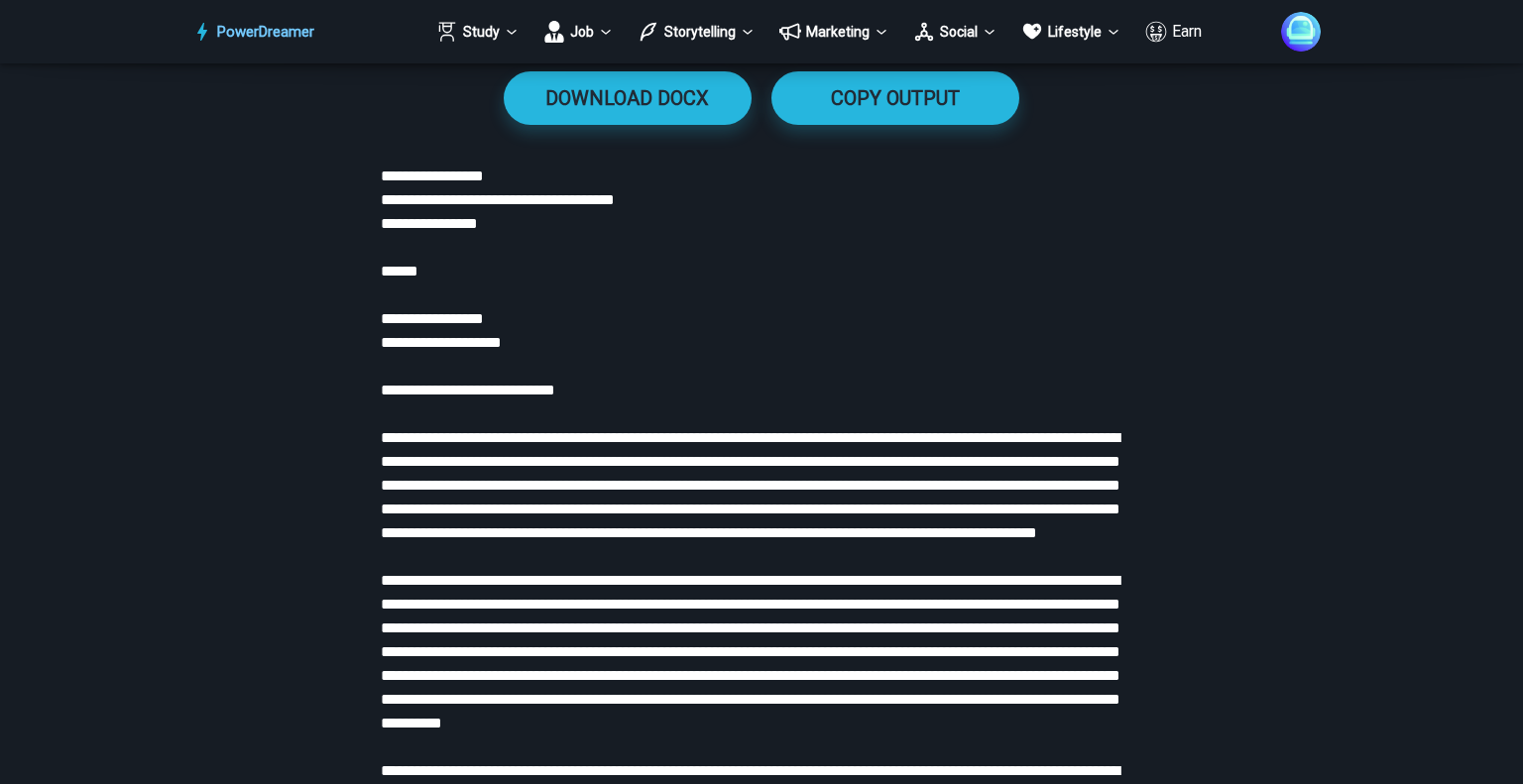 click on "**********" at bounding box center [762, 280] 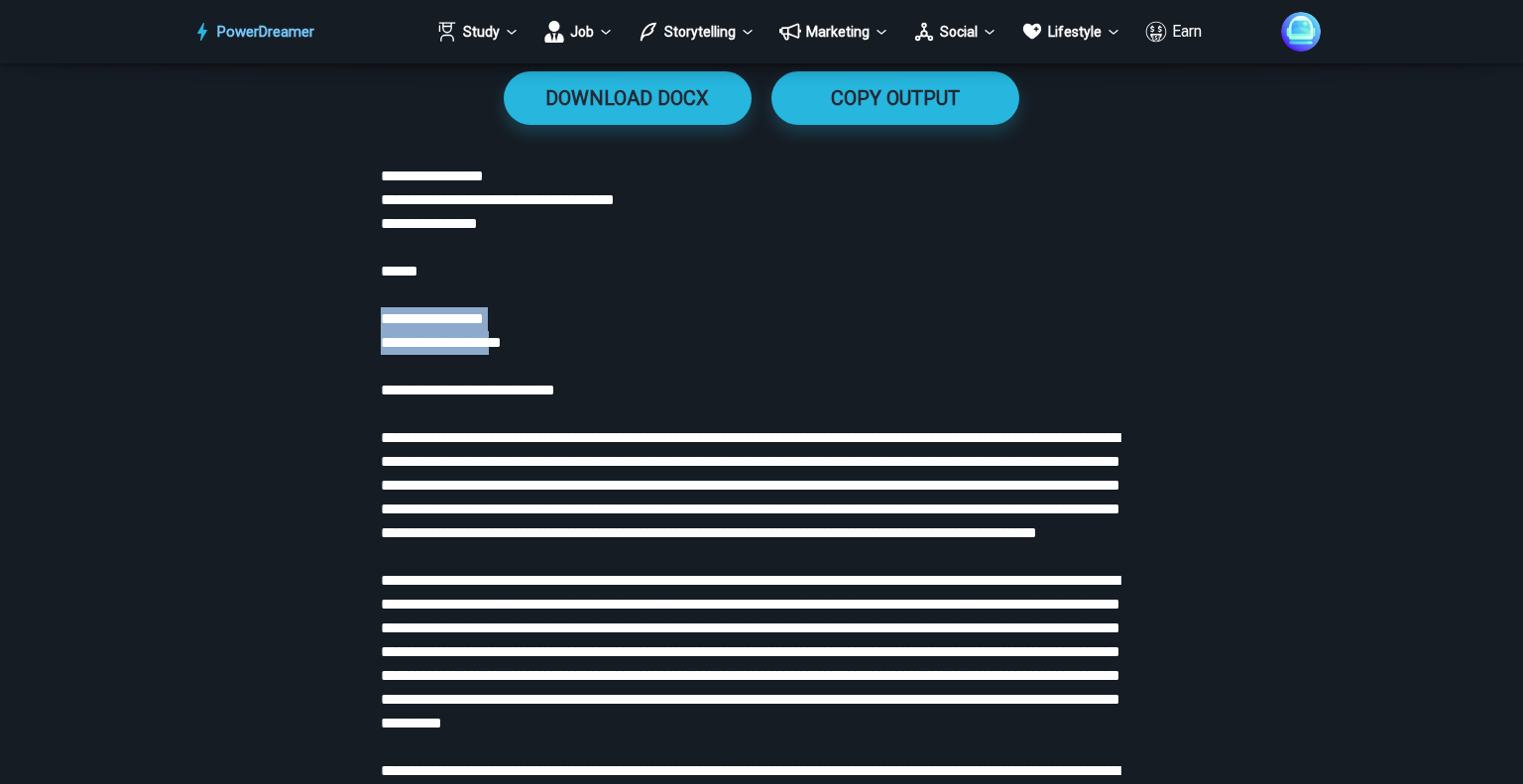 drag, startPoint x: 377, startPoint y: 322, endPoint x: 549, endPoint y: 346, distance: 173.66635 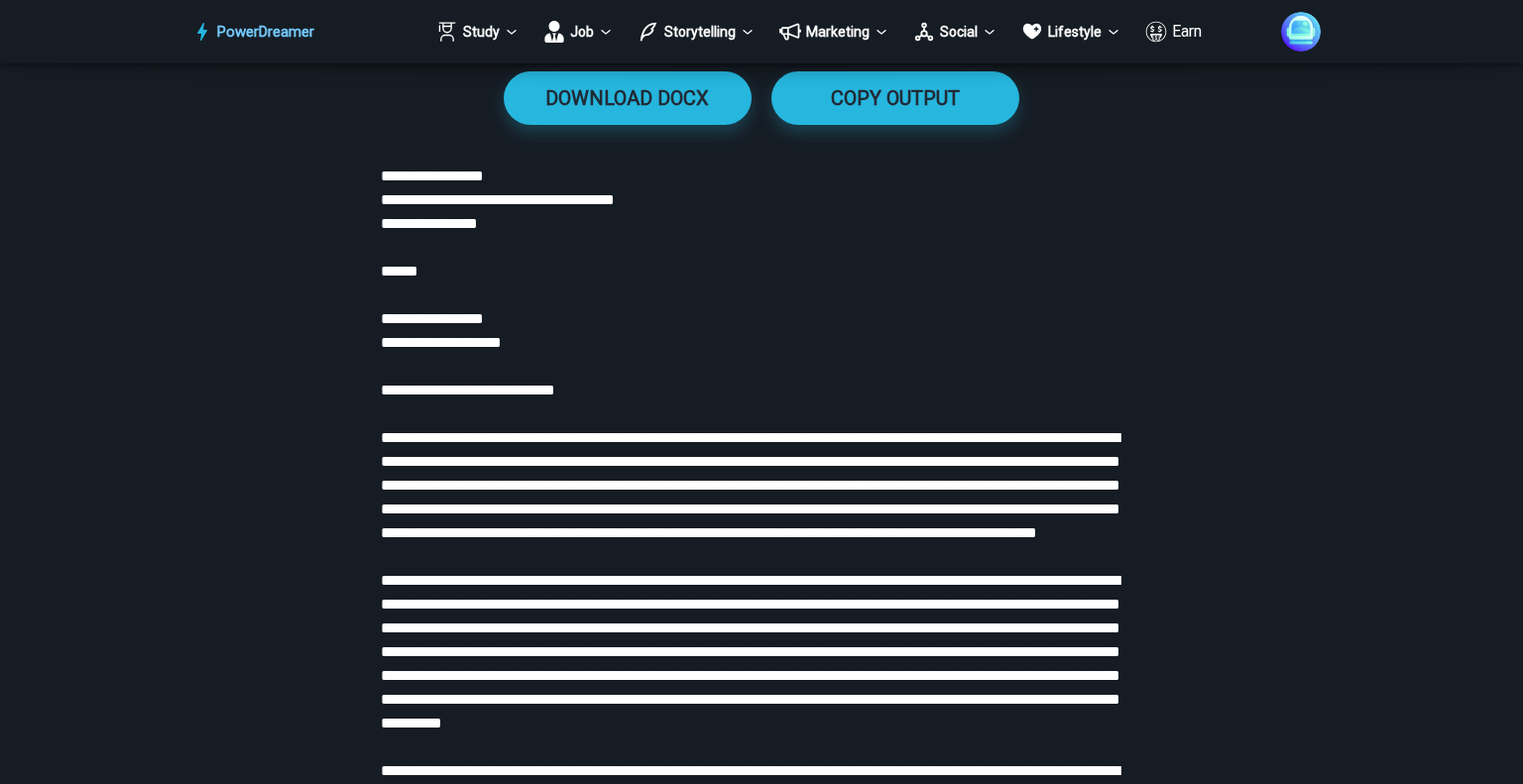 click at bounding box center [762, 783] 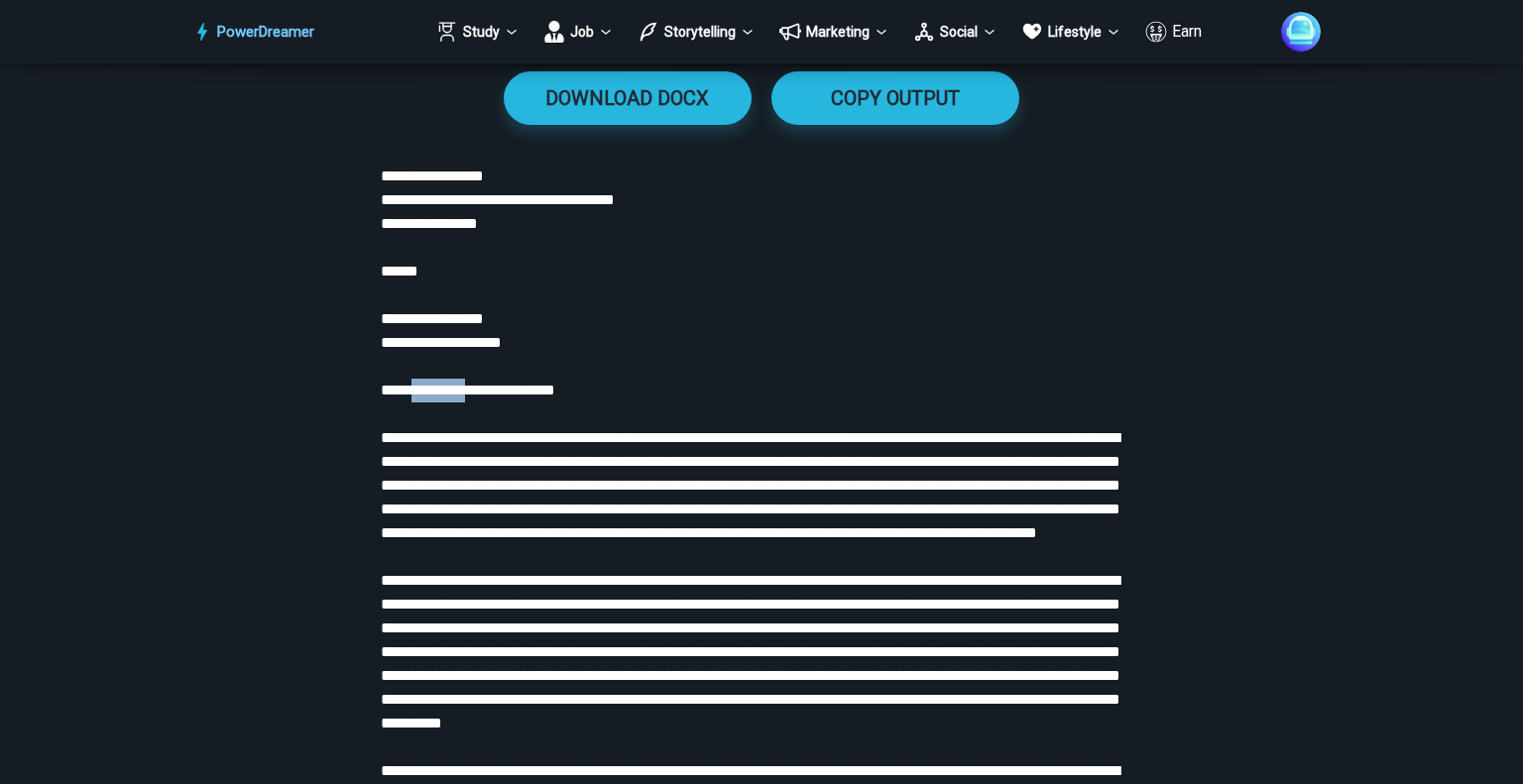 click at bounding box center (762, 783) 